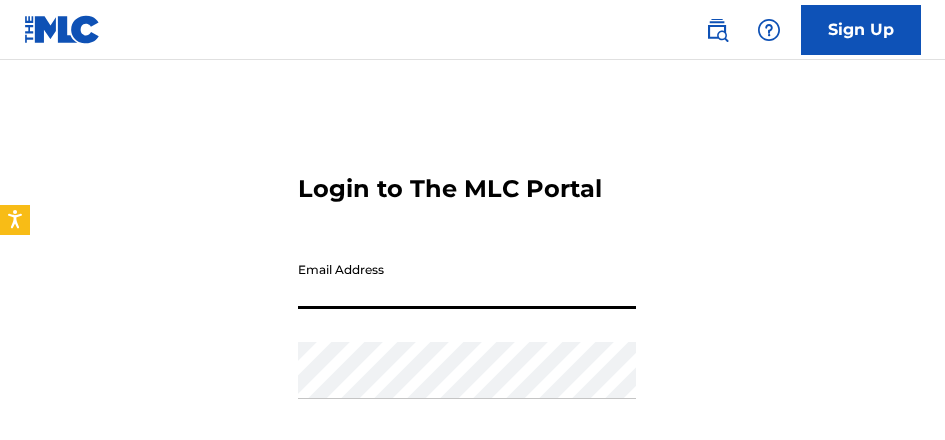 scroll, scrollTop: 0, scrollLeft: 0, axis: both 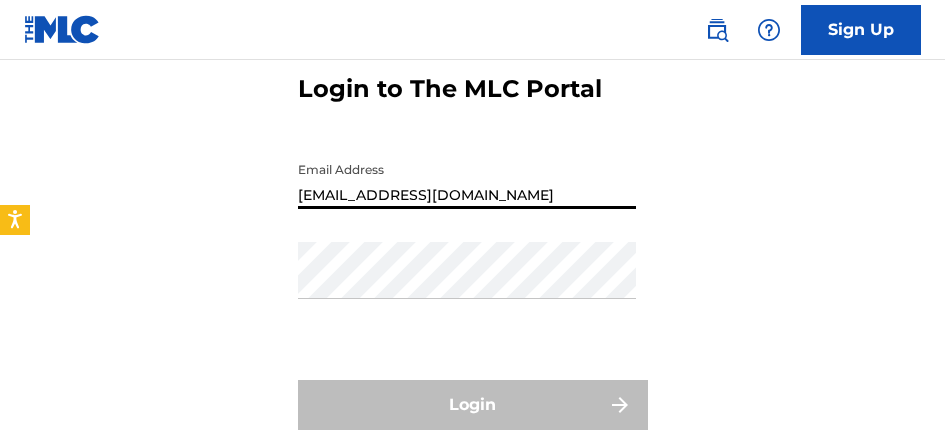 type on "[EMAIL_ADDRESS][DOMAIN_NAME]" 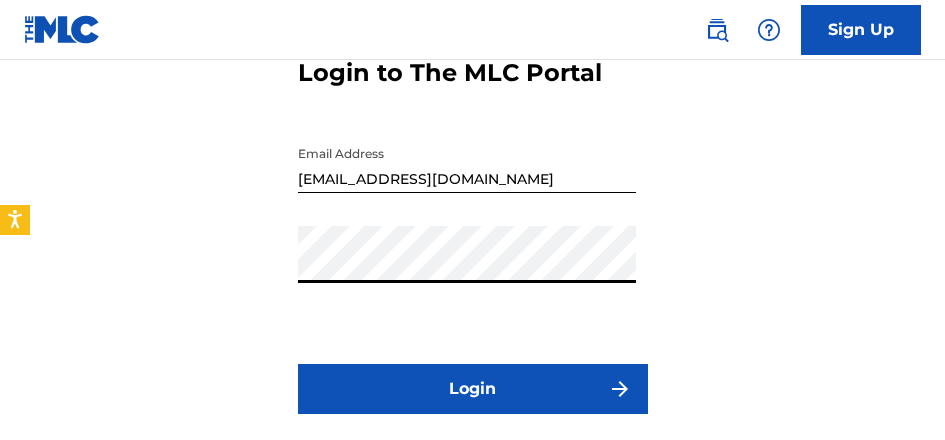 scroll, scrollTop: 260, scrollLeft: 0, axis: vertical 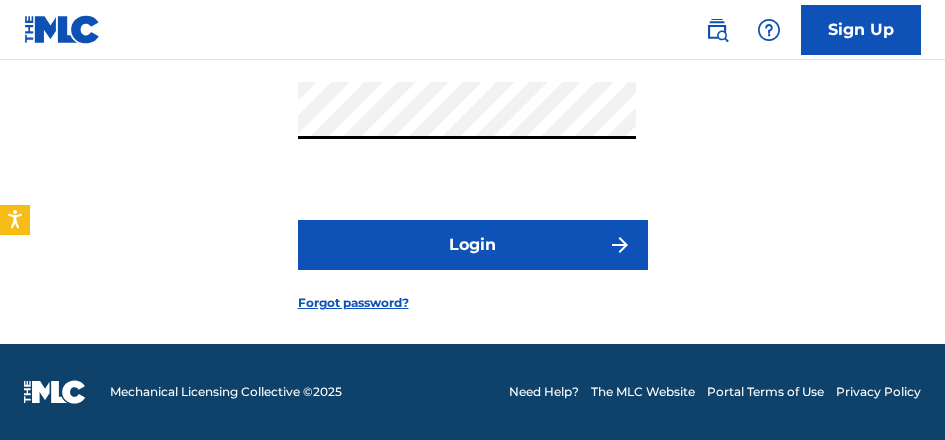 click on "Login" at bounding box center (473, 245) 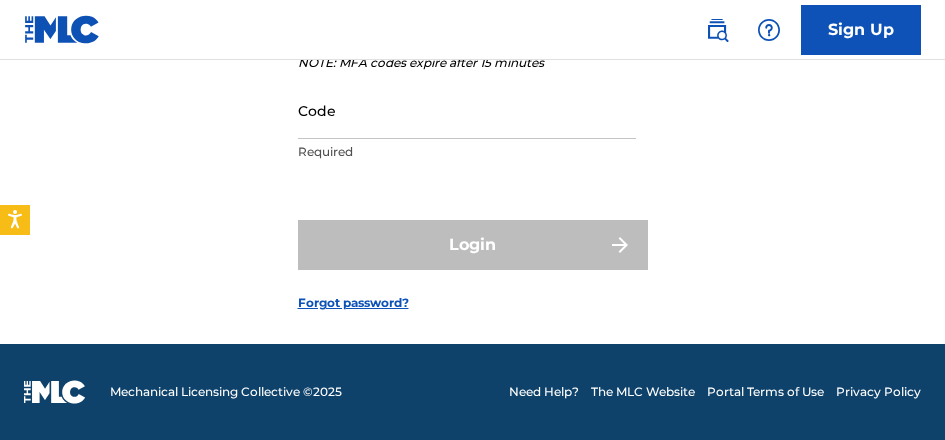 scroll, scrollTop: 56, scrollLeft: 0, axis: vertical 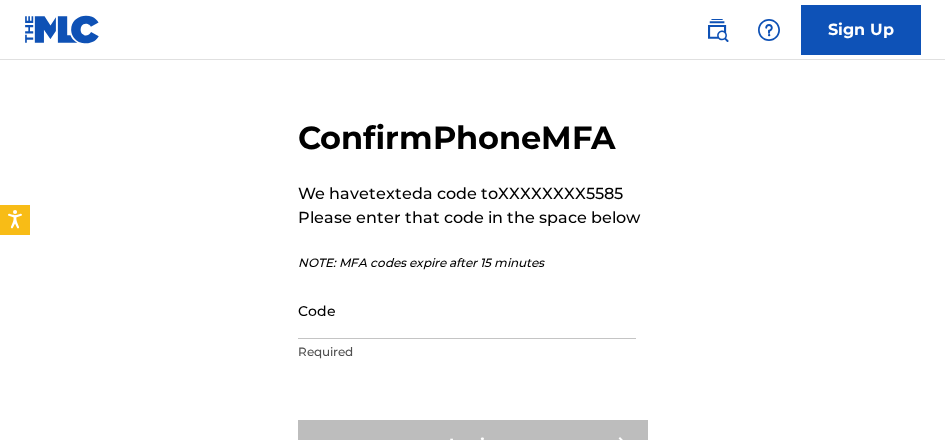 click on "Code" at bounding box center (467, 310) 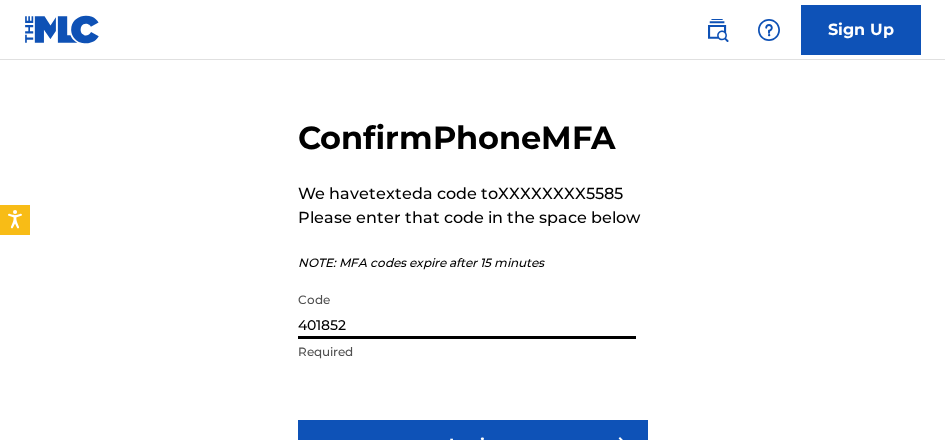 scroll, scrollTop: 156, scrollLeft: 0, axis: vertical 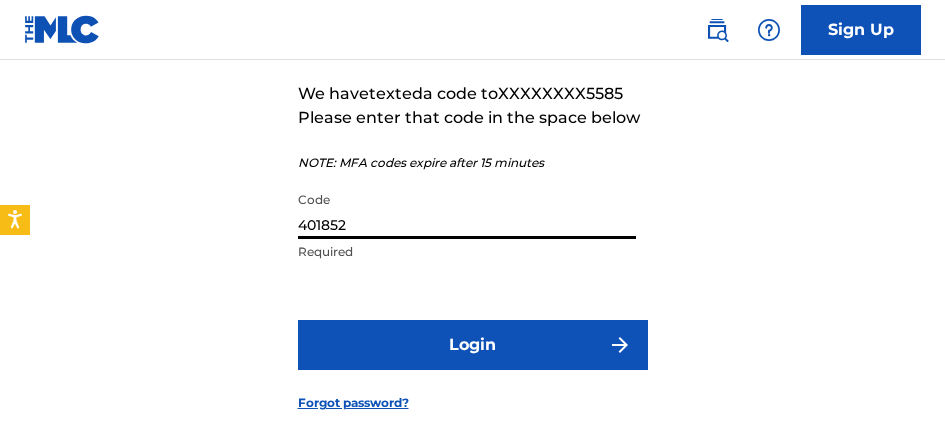 type on "401852" 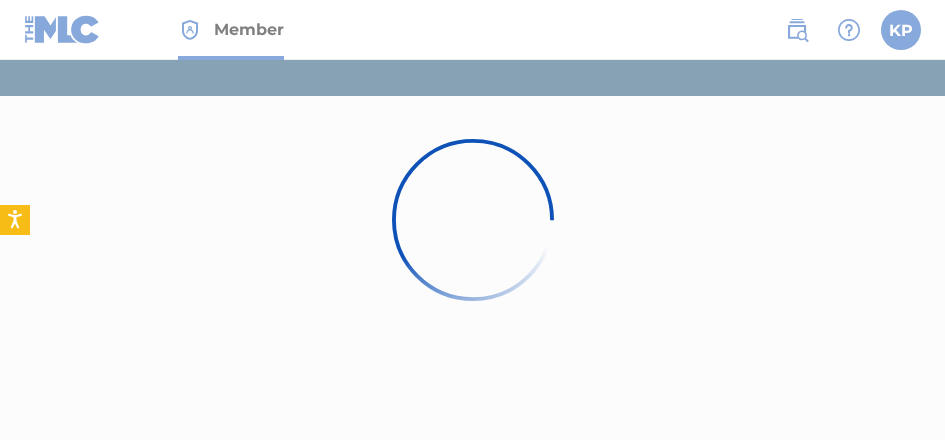 scroll, scrollTop: 0, scrollLeft: 0, axis: both 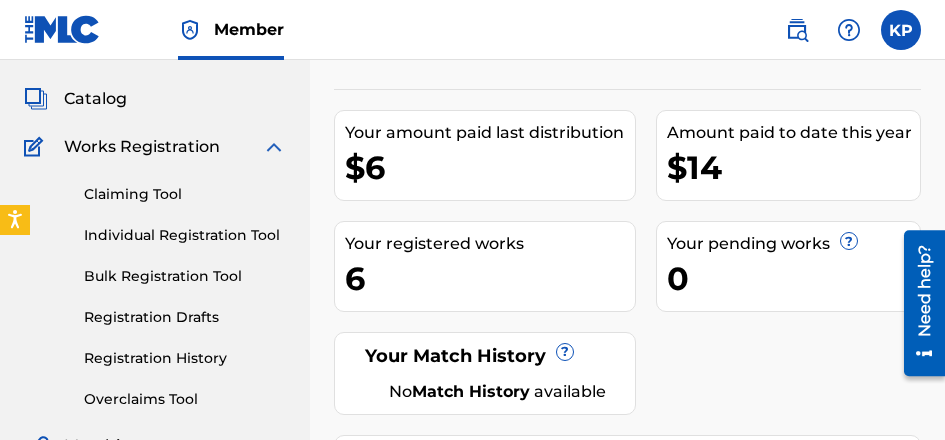 click on "Individual Registration Tool" at bounding box center [185, 235] 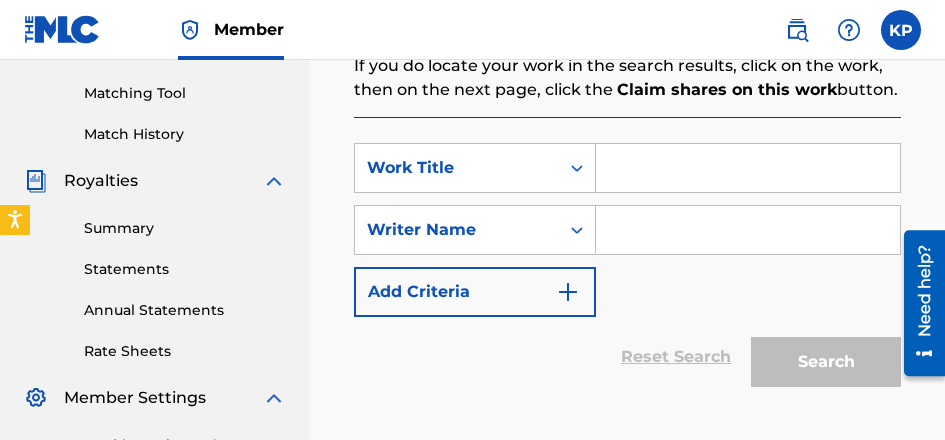scroll, scrollTop: 300, scrollLeft: 0, axis: vertical 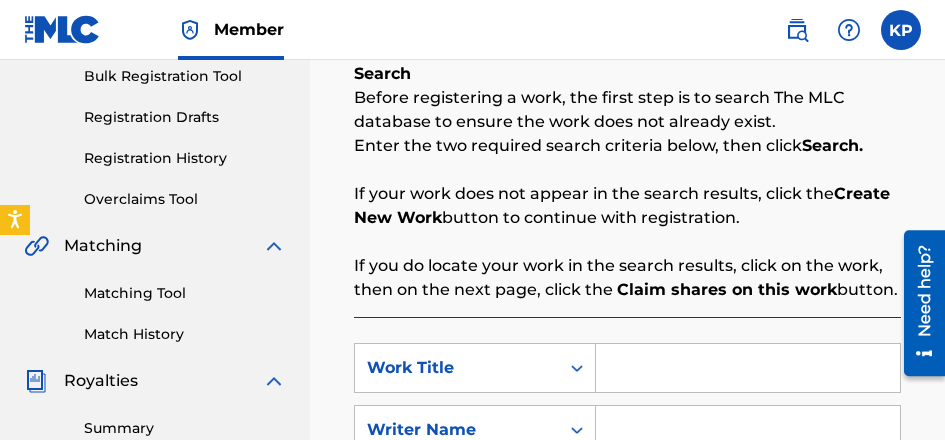 click on "Registration History" at bounding box center (185, 158) 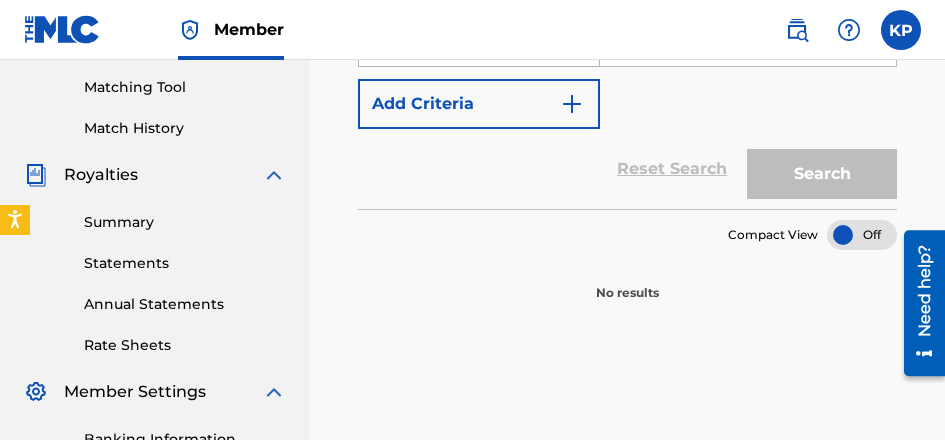 scroll, scrollTop: 300, scrollLeft: 0, axis: vertical 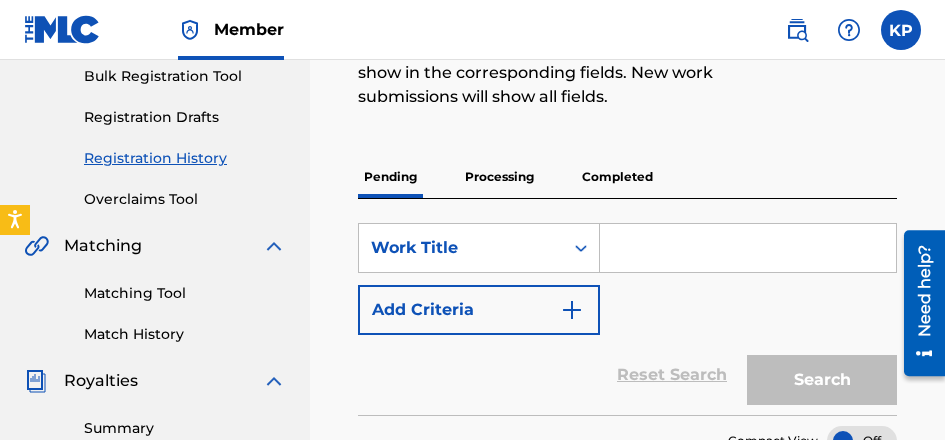 click on "Processing" at bounding box center [499, 177] 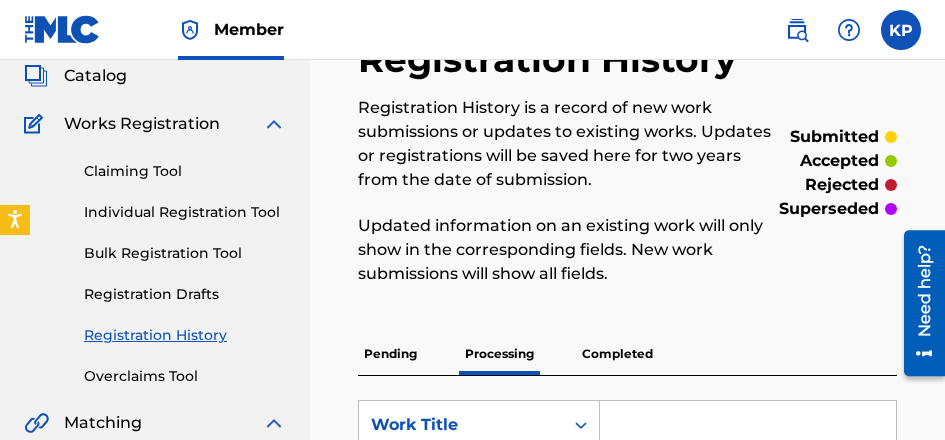 scroll, scrollTop: 300, scrollLeft: 0, axis: vertical 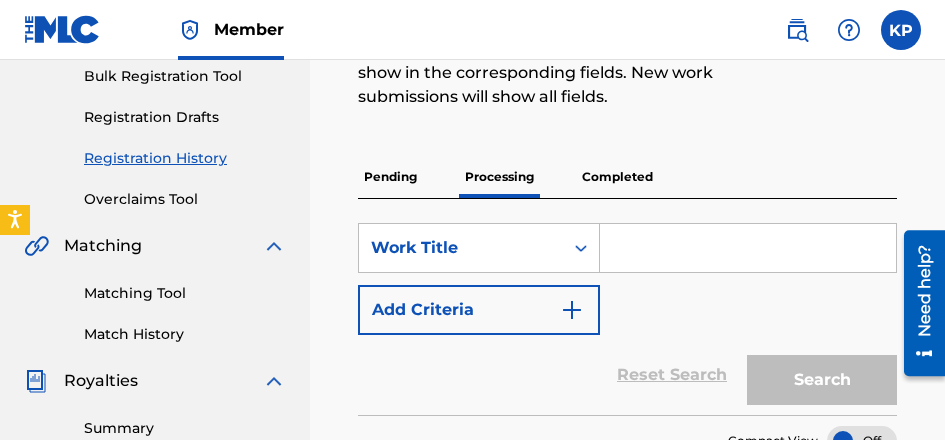 click on "Completed" at bounding box center [617, 177] 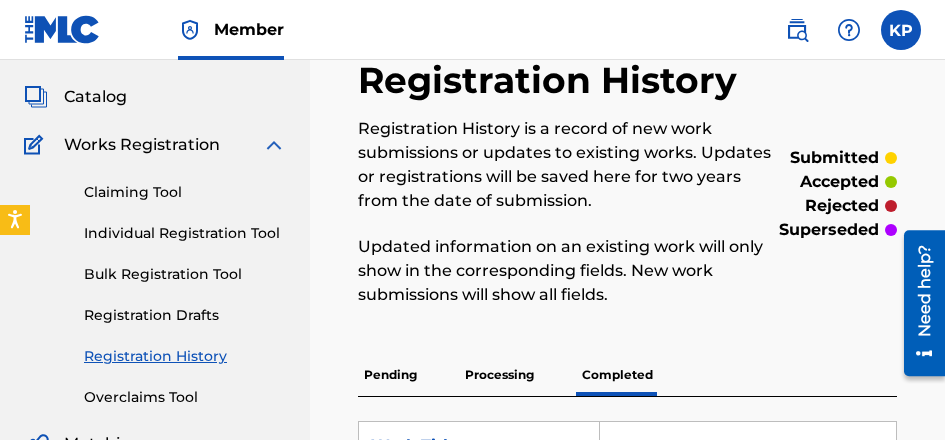 scroll, scrollTop: 300, scrollLeft: 0, axis: vertical 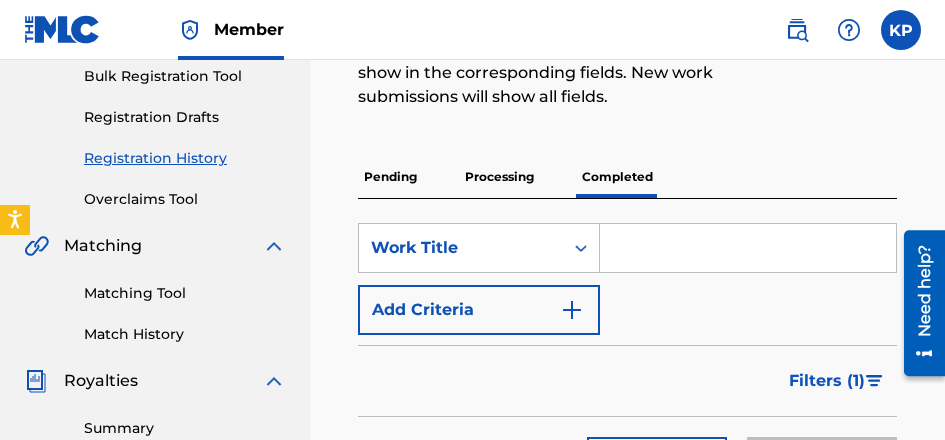 click at bounding box center (748, 248) 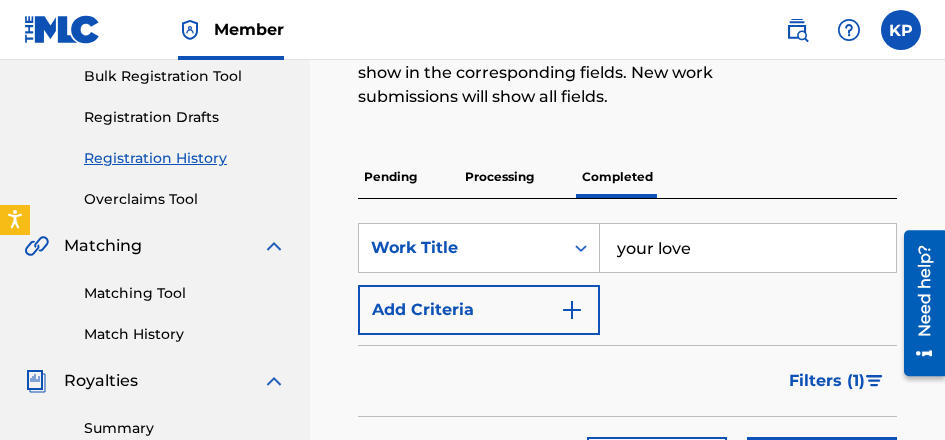 type on "your love" 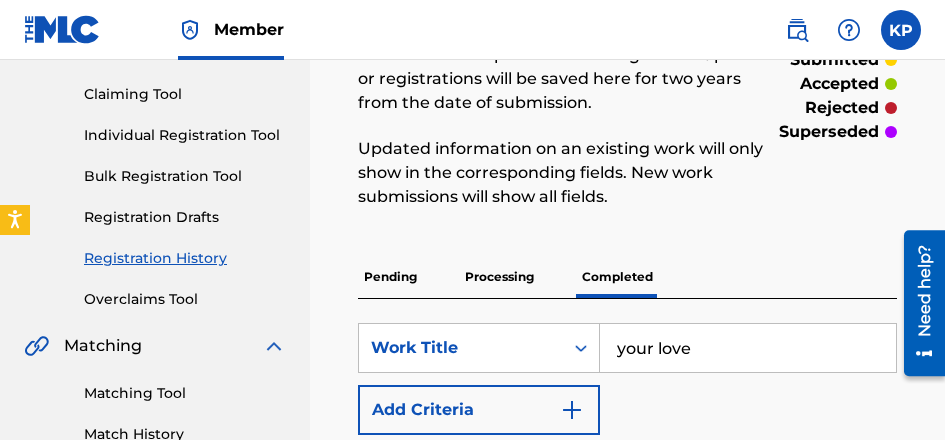scroll, scrollTop: 100, scrollLeft: 0, axis: vertical 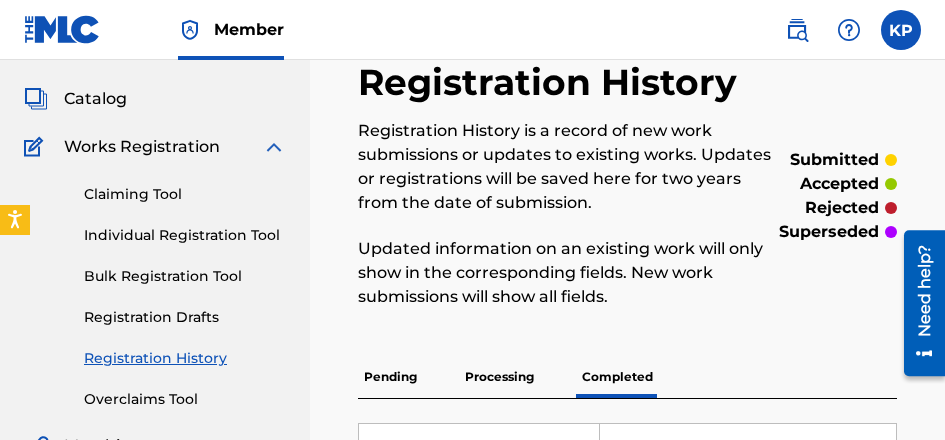 click on "Claiming Tool" at bounding box center (185, 194) 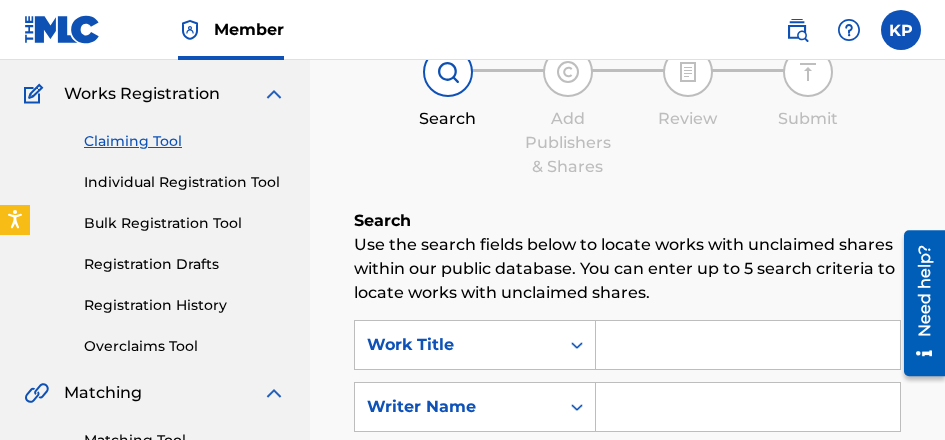 scroll, scrollTop: 200, scrollLeft: 0, axis: vertical 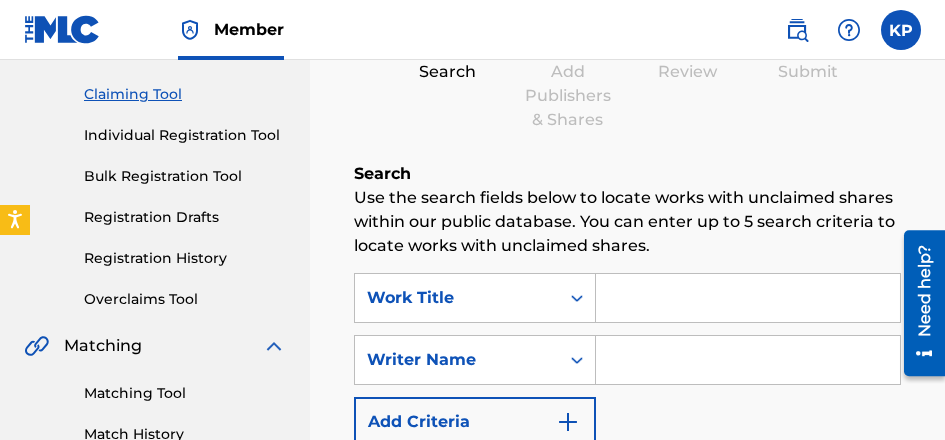 click on "Individual Registration Tool" at bounding box center [185, 135] 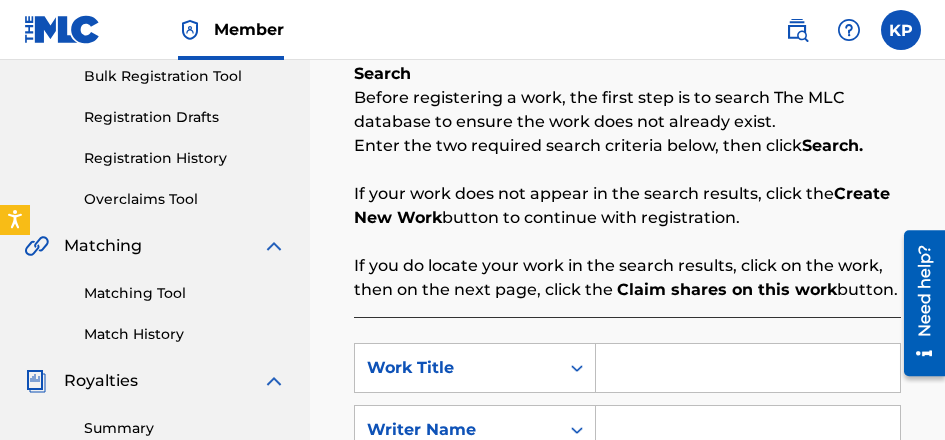 scroll, scrollTop: 400, scrollLeft: 0, axis: vertical 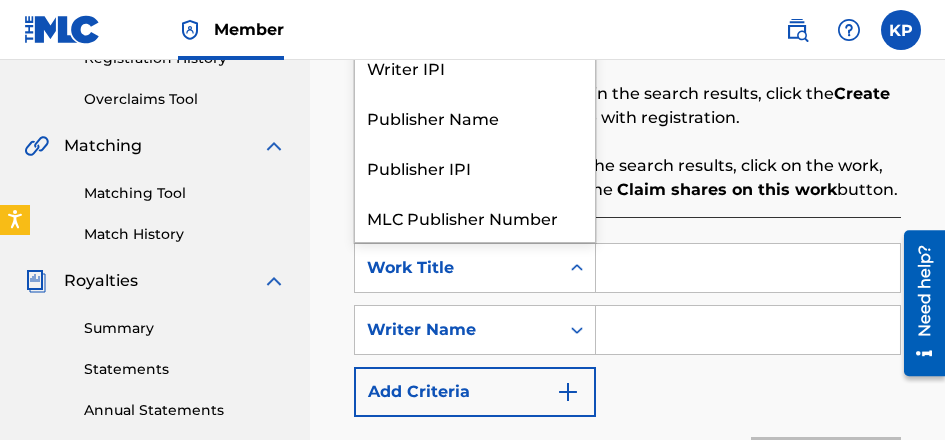 click on "Work Title" at bounding box center (457, 268) 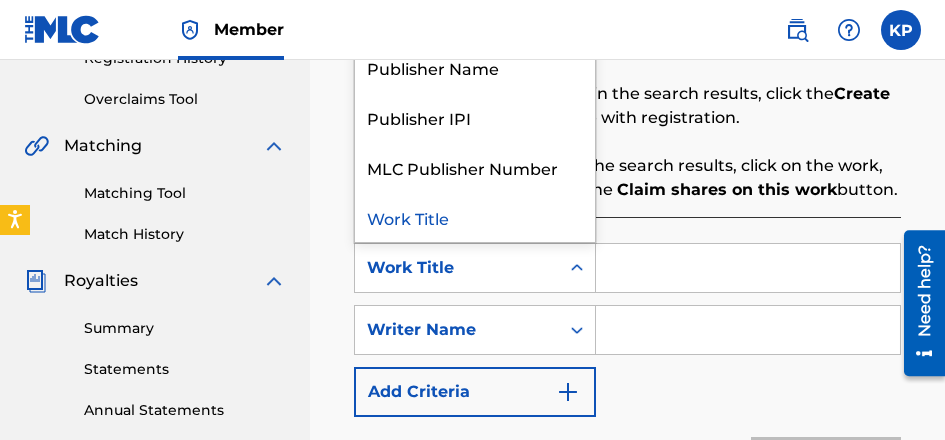 click at bounding box center (748, 268) 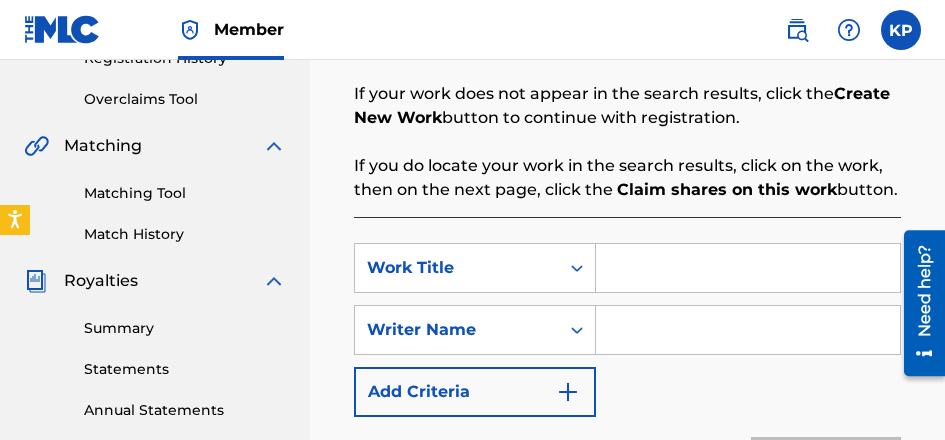 scroll, scrollTop: 100, scrollLeft: 0, axis: vertical 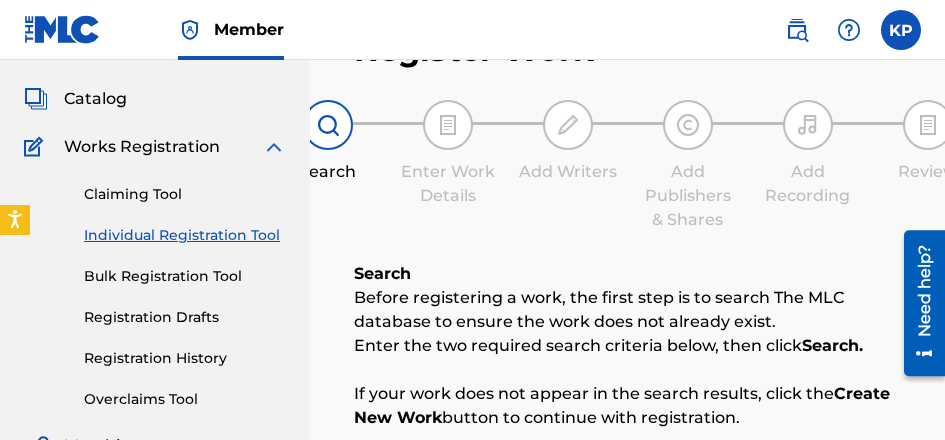 click on "Catalog" at bounding box center [95, 99] 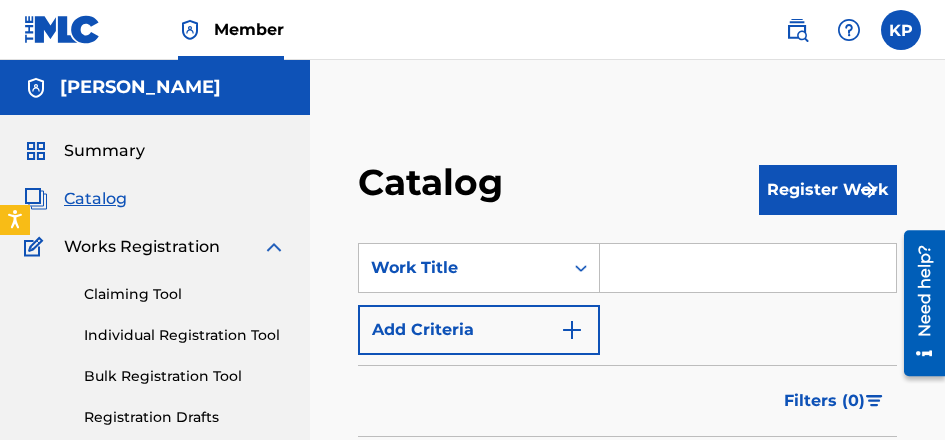 click on "Register Work" at bounding box center [828, 190] 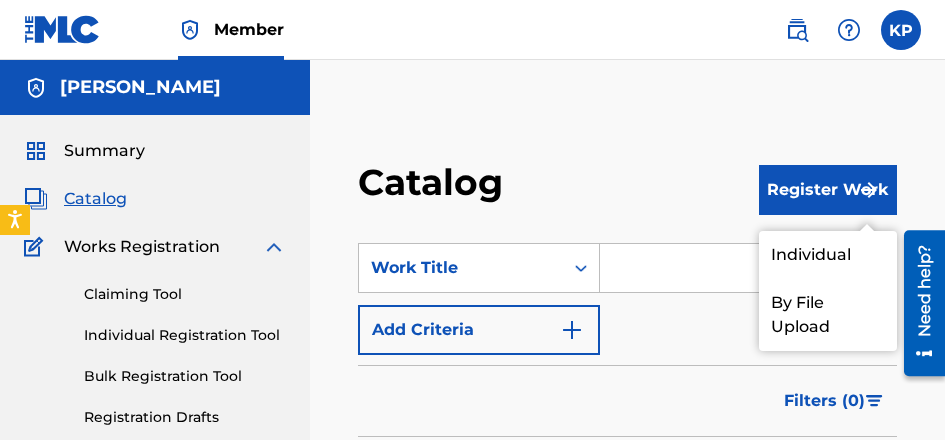 click on "Individual" at bounding box center [828, 255] 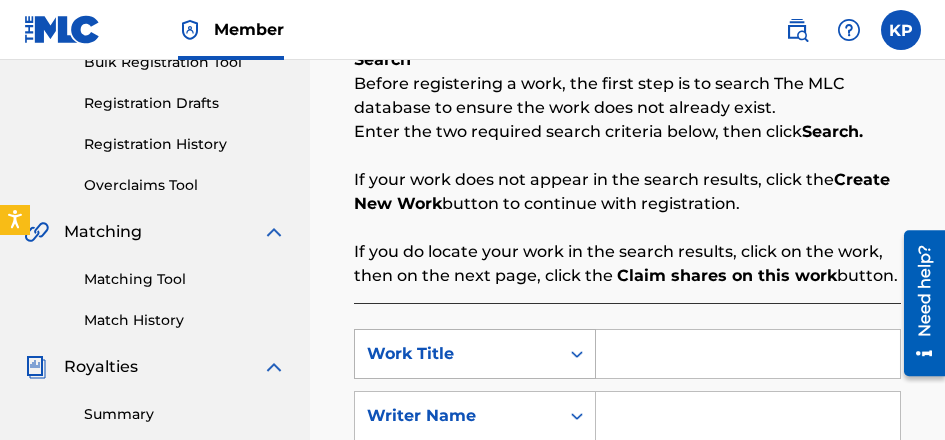 scroll, scrollTop: 500, scrollLeft: 0, axis: vertical 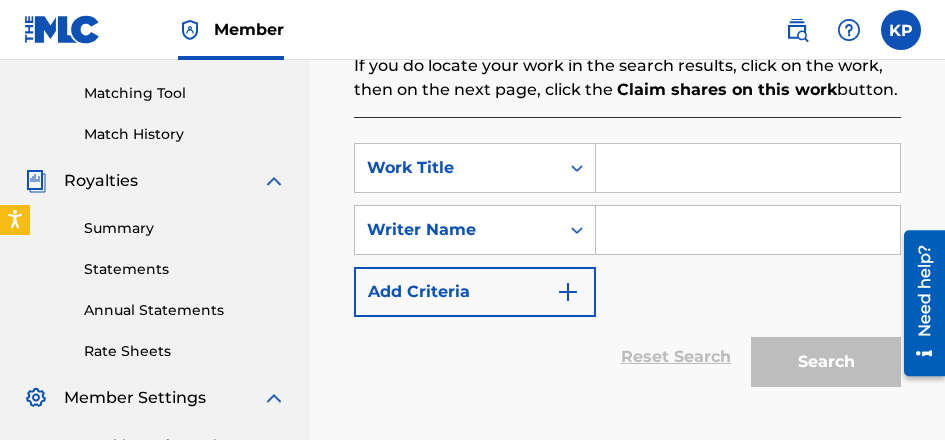 click at bounding box center (748, 168) 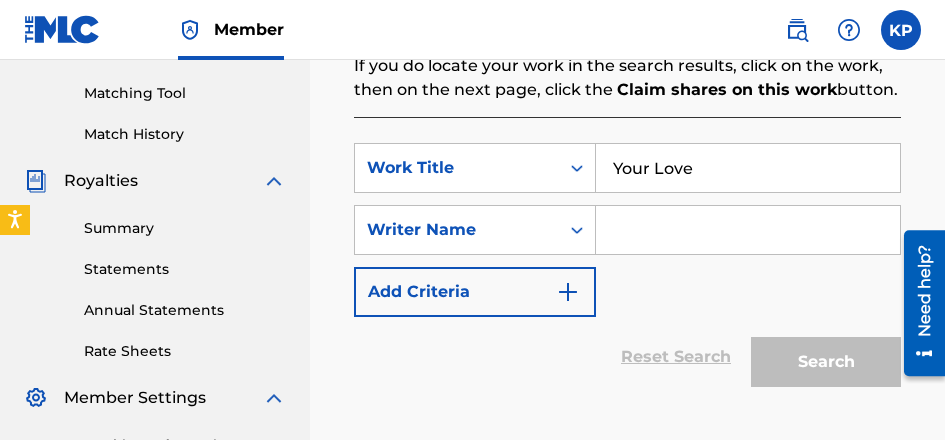 type on "Your Love" 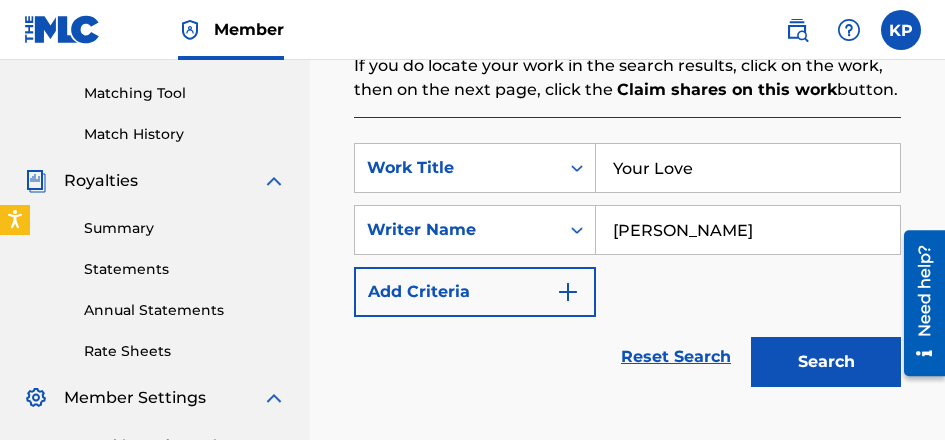 type on "[PERSON_NAME]" 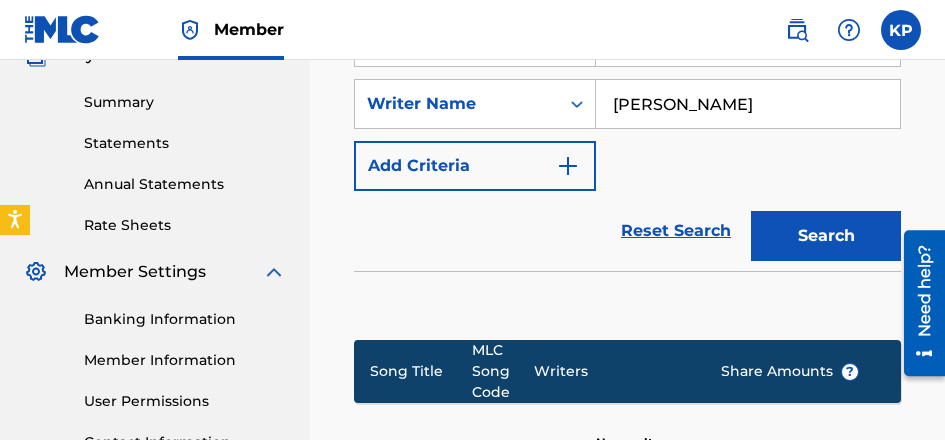 scroll, scrollTop: 800, scrollLeft: 0, axis: vertical 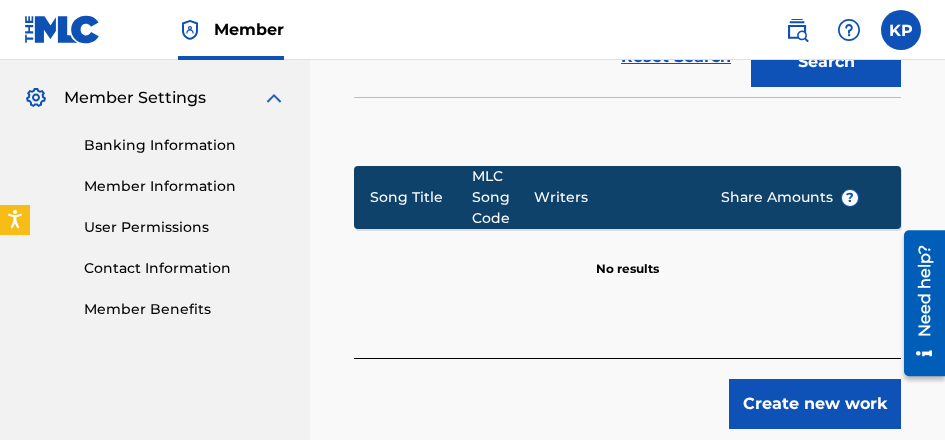 click on "Create new work" at bounding box center (815, 404) 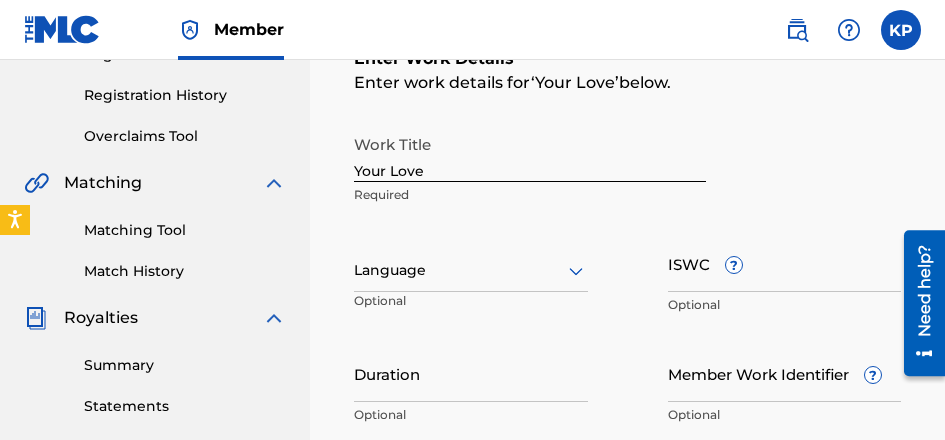 scroll, scrollTop: 400, scrollLeft: 0, axis: vertical 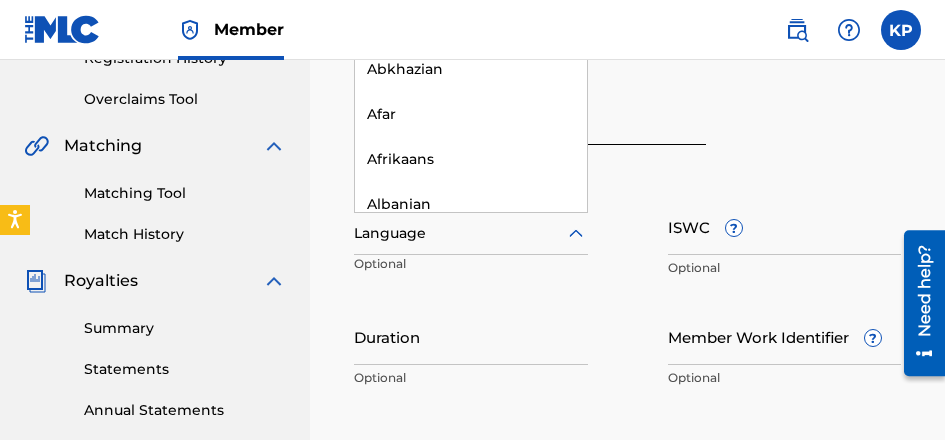 click at bounding box center (471, 233) 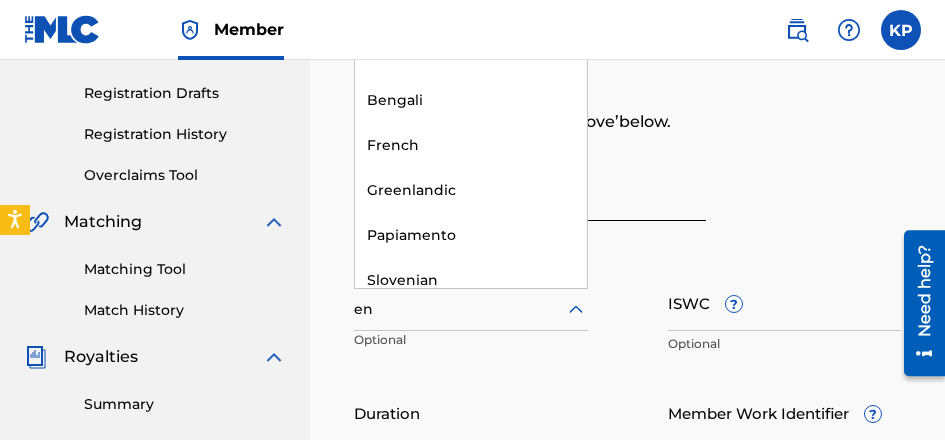 scroll, scrollTop: 300, scrollLeft: 0, axis: vertical 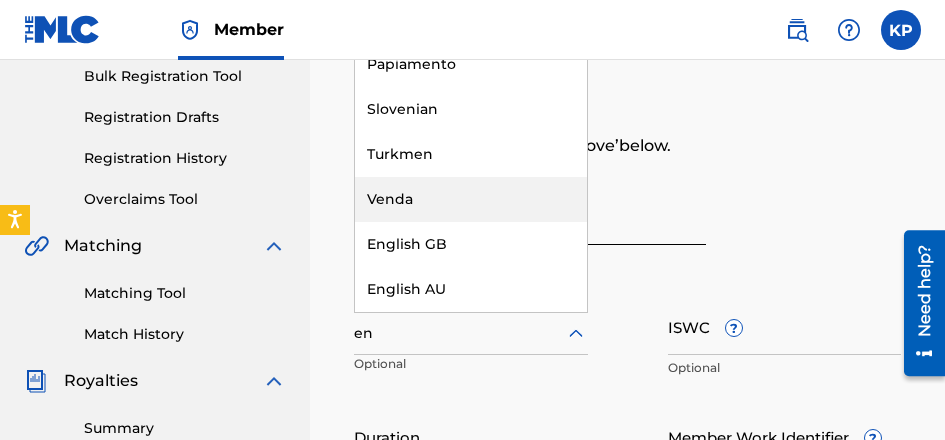 type on "en" 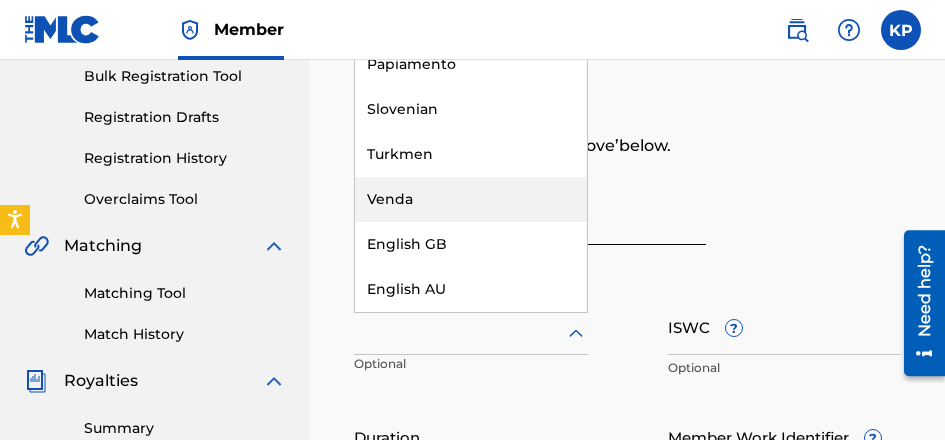click on "Work Title   Your Love Required" at bounding box center [627, 233] 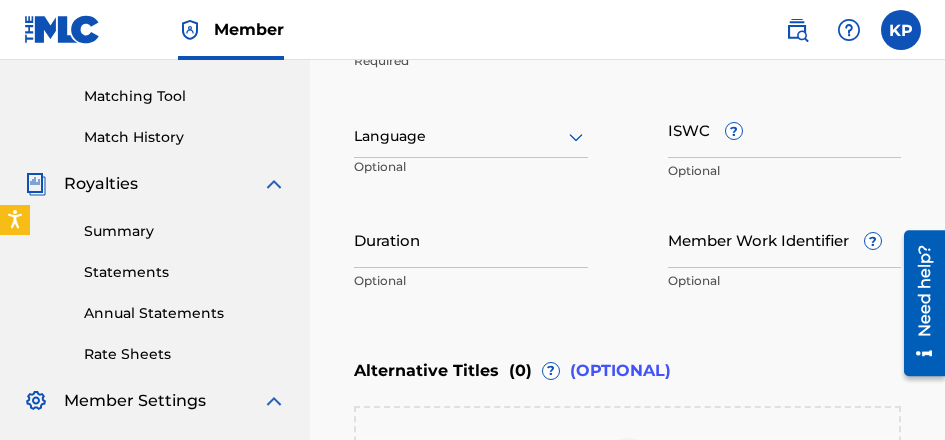 scroll, scrollTop: 500, scrollLeft: 0, axis: vertical 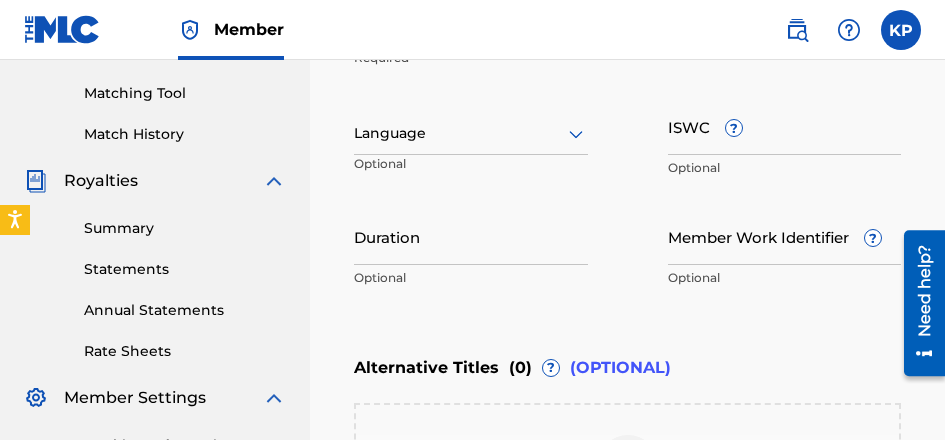 click on "Duration" at bounding box center [471, 236] 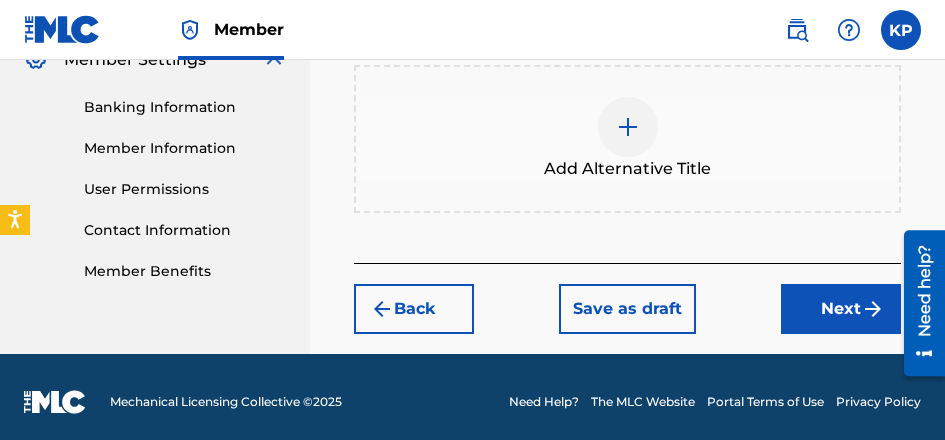 scroll, scrollTop: 847, scrollLeft: 0, axis: vertical 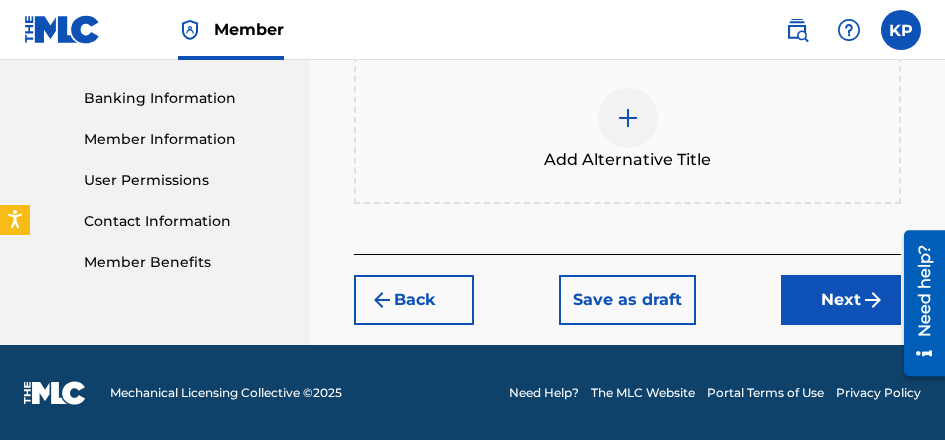 click on "Next" at bounding box center (841, 300) 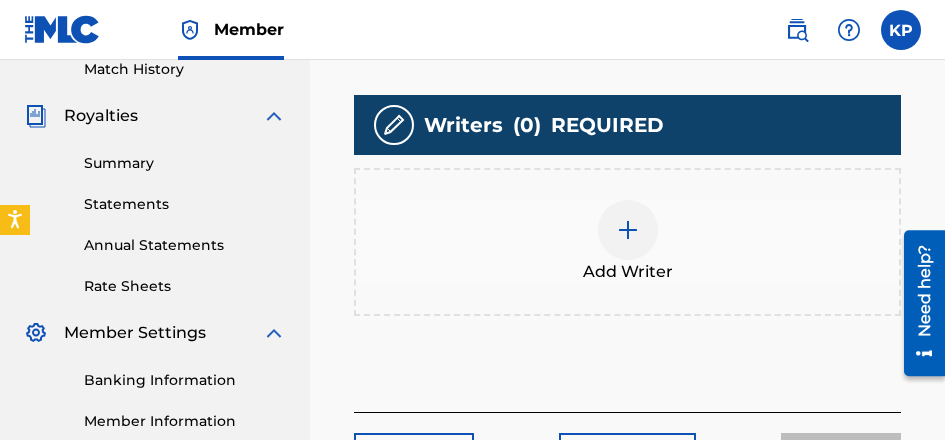 scroll, scrollTop: 590, scrollLeft: 0, axis: vertical 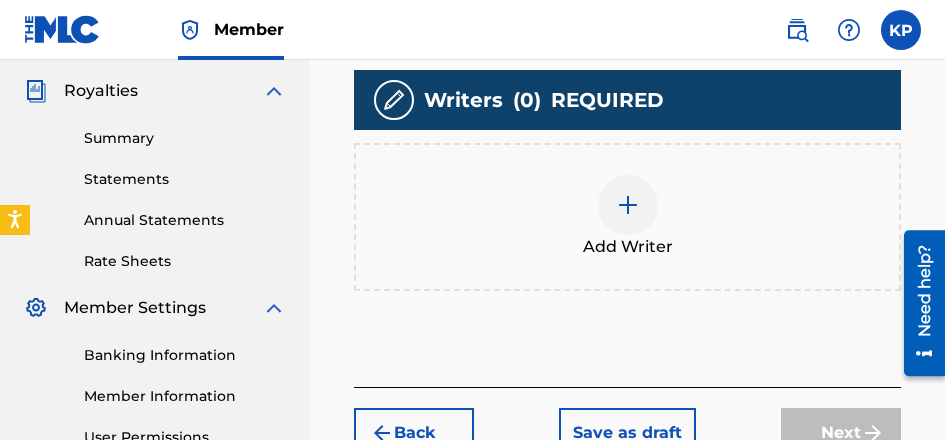 click at bounding box center [628, 205] 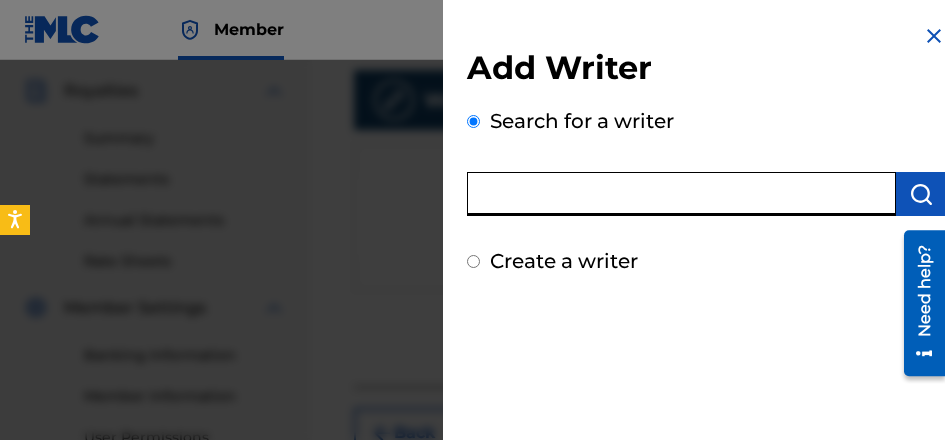 click at bounding box center (681, 194) 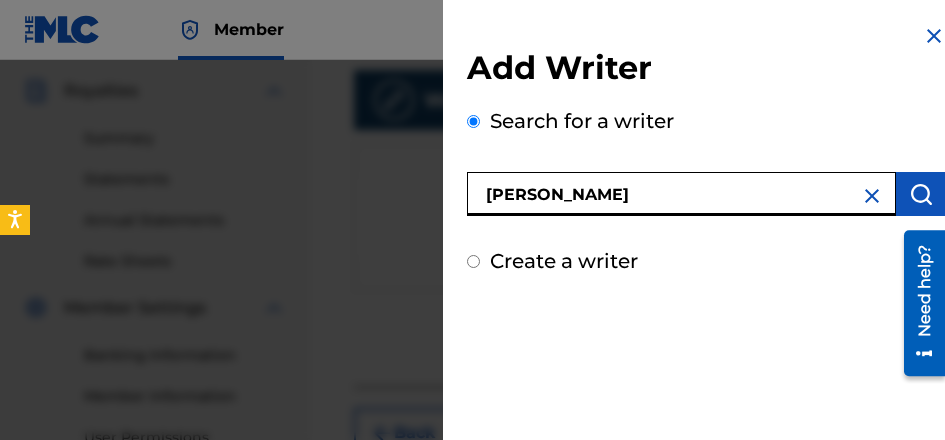 type on "[PERSON_NAME]" 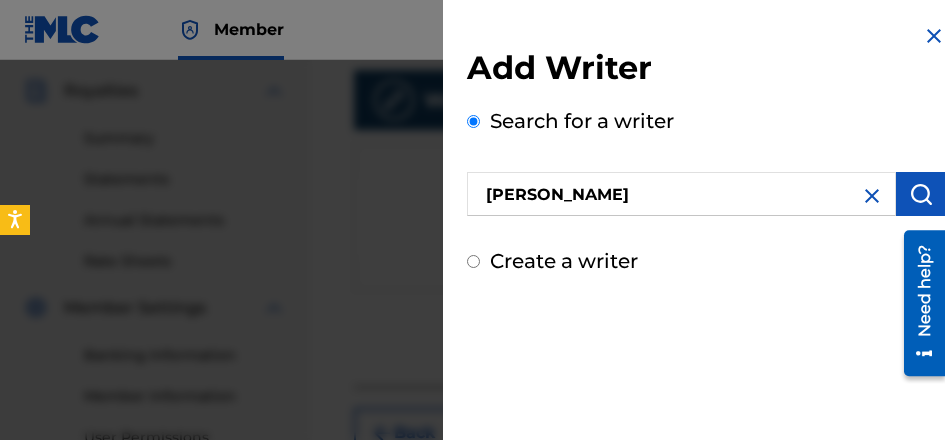 click on "Add Writer Search for a writer [PERSON_NAME] Create a writer" at bounding box center (706, 227) 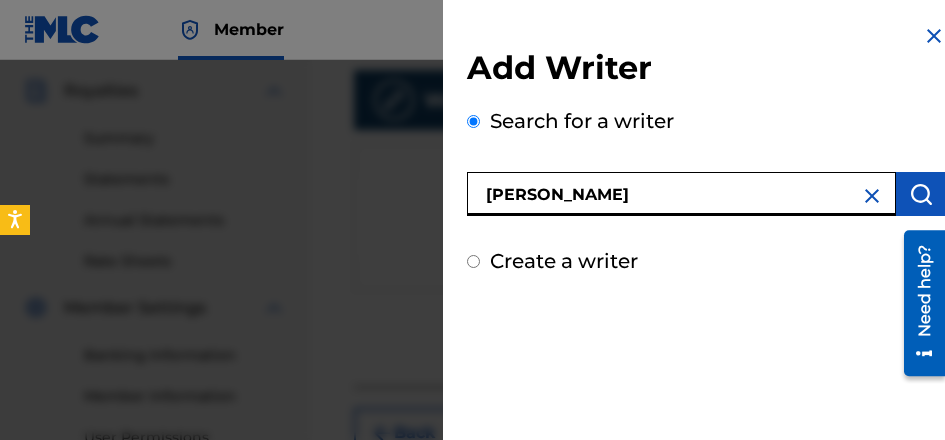 click on "[PERSON_NAME]" at bounding box center (681, 194) 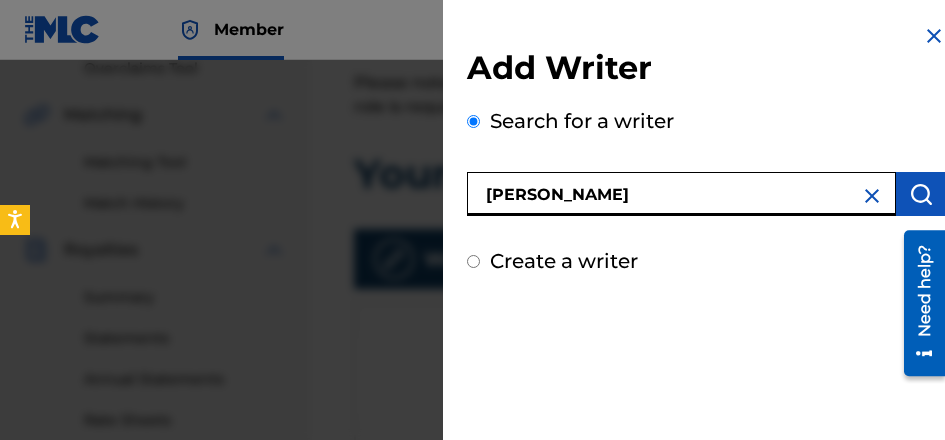 scroll, scrollTop: 400, scrollLeft: 0, axis: vertical 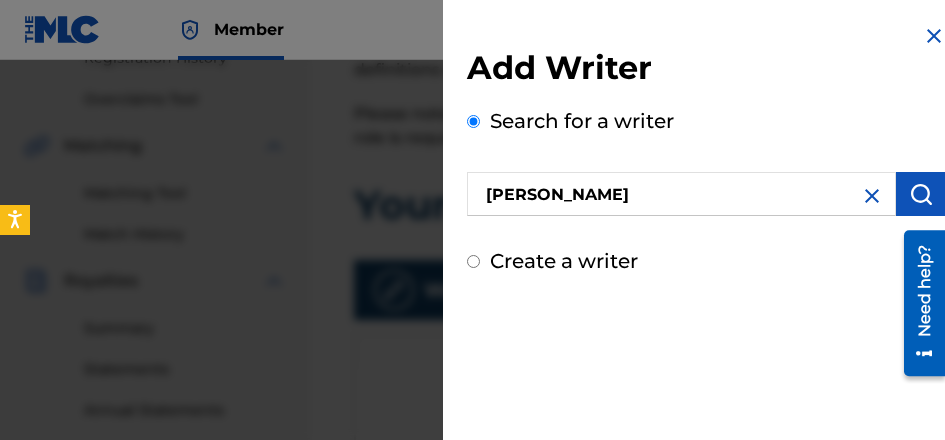click at bounding box center [934, 36] 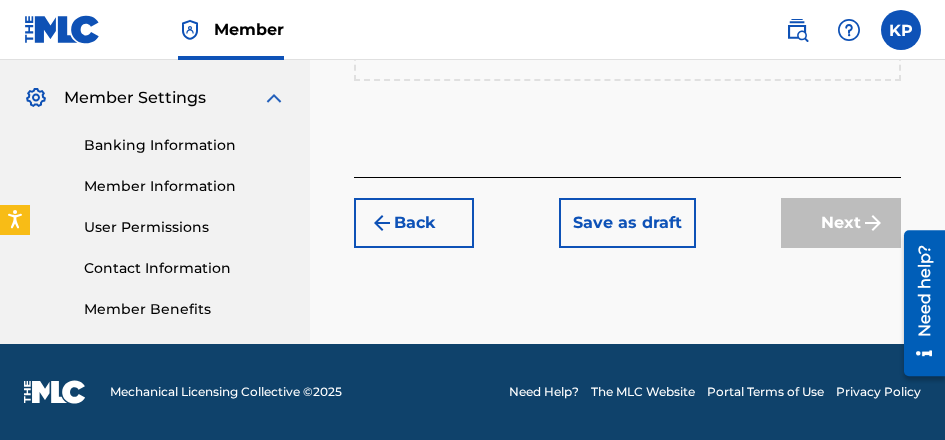 scroll, scrollTop: 600, scrollLeft: 0, axis: vertical 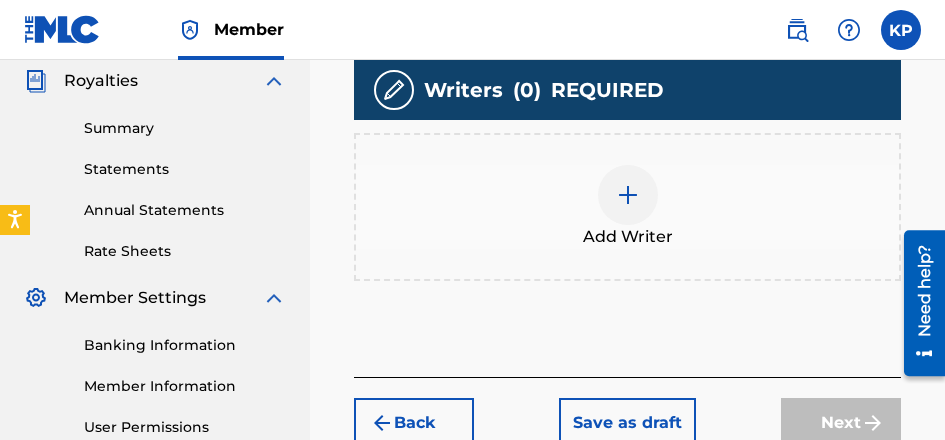 click at bounding box center [628, 195] 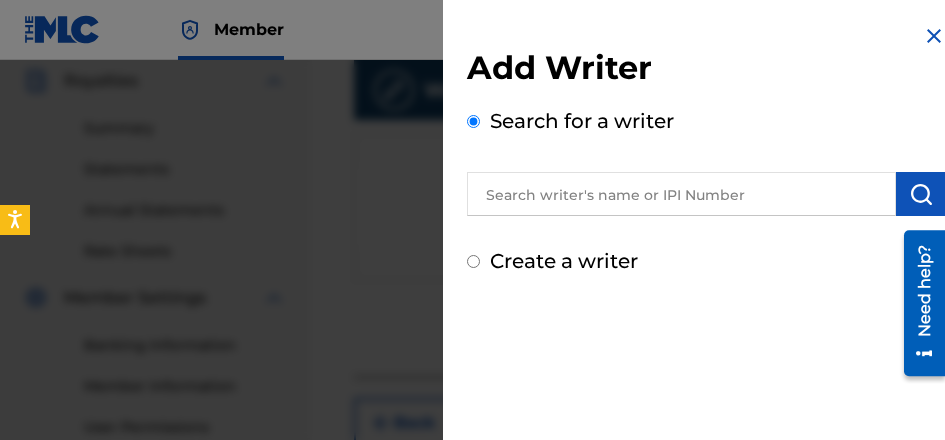 click at bounding box center [681, 194] 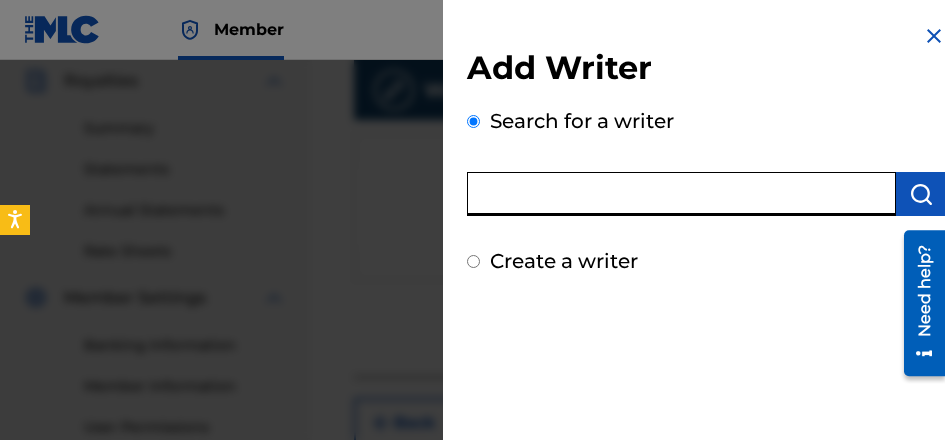 click at bounding box center (681, 194) 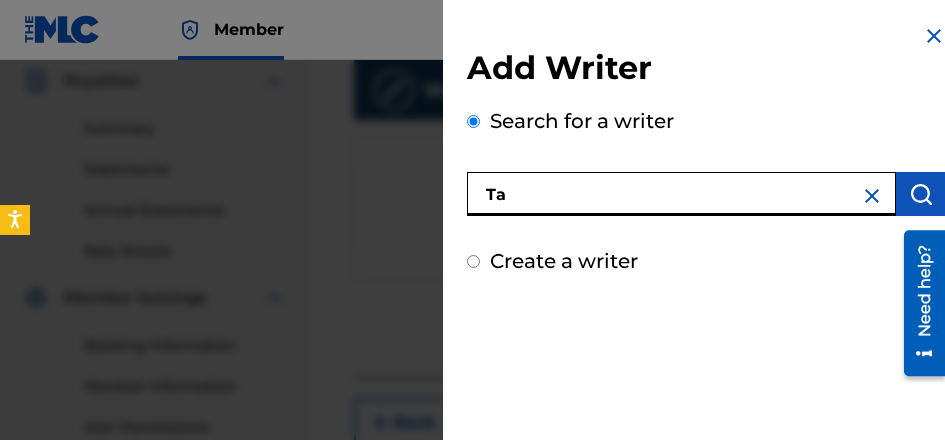 type on "T" 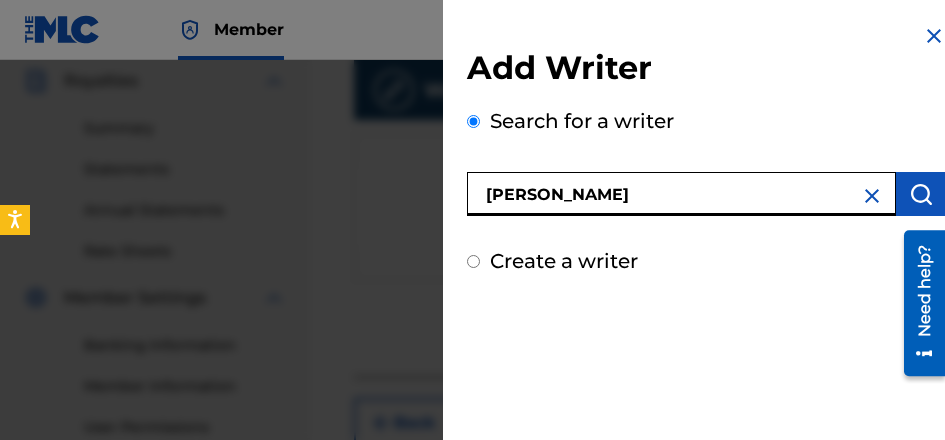 type on "[PERSON_NAME]" 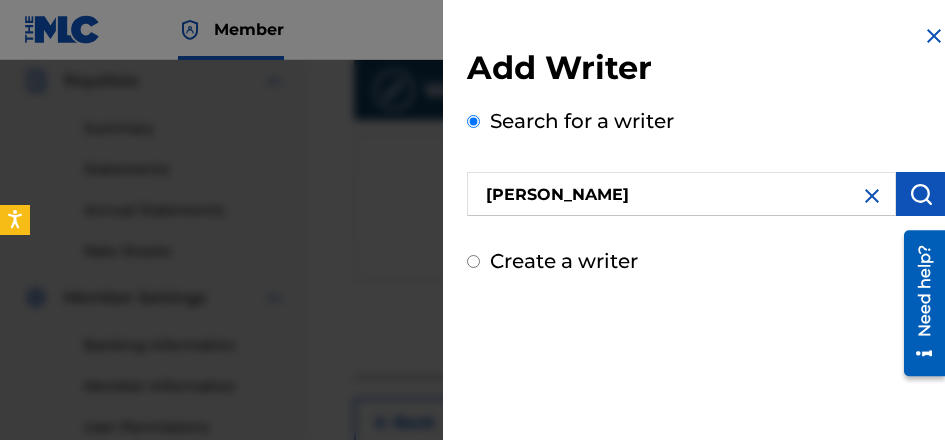 click at bounding box center [921, 194] 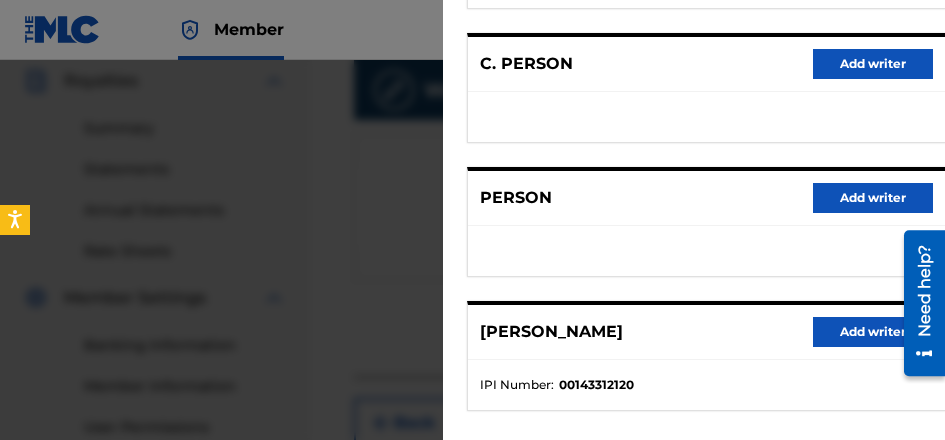 scroll, scrollTop: 597, scrollLeft: 0, axis: vertical 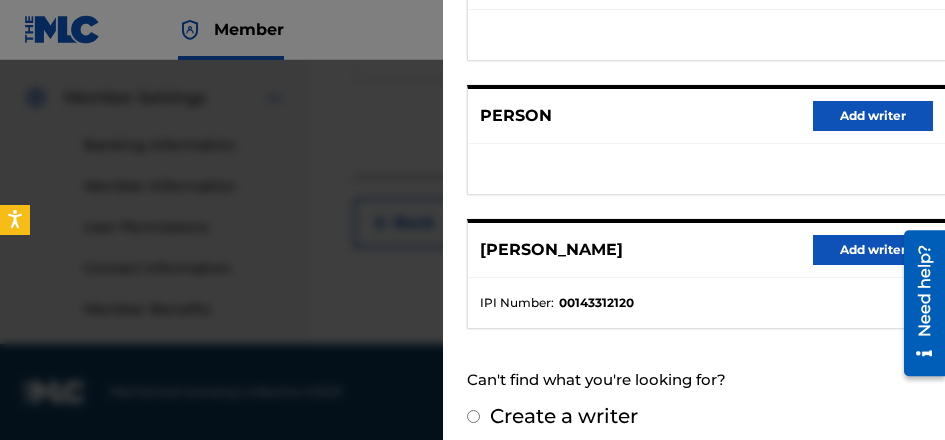 click on "00143312120" at bounding box center (596, 303) 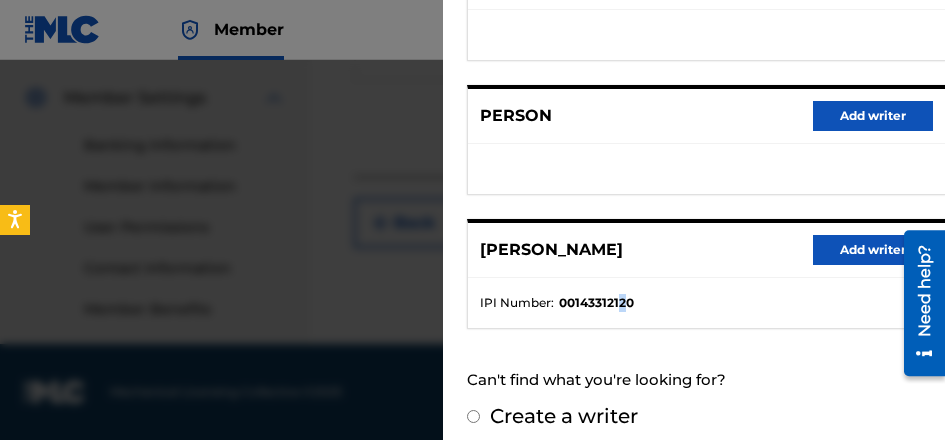 drag, startPoint x: 622, startPoint y: 290, endPoint x: 833, endPoint y: 236, distance: 217.80037 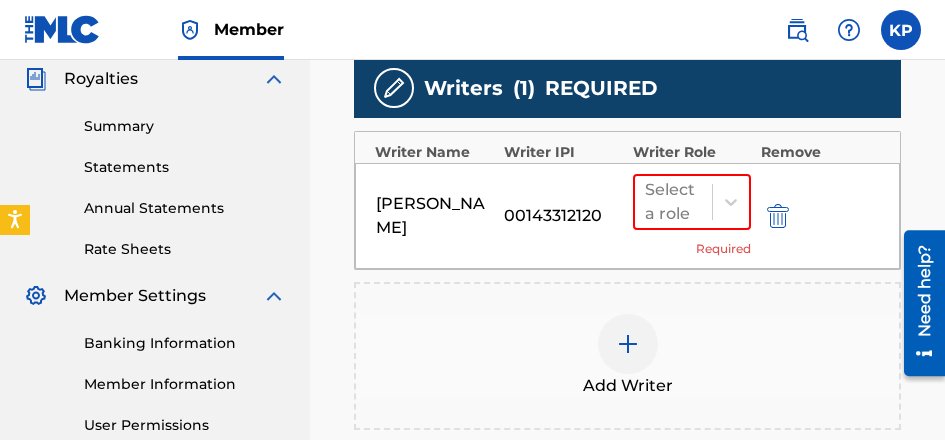 scroll, scrollTop: 600, scrollLeft: 0, axis: vertical 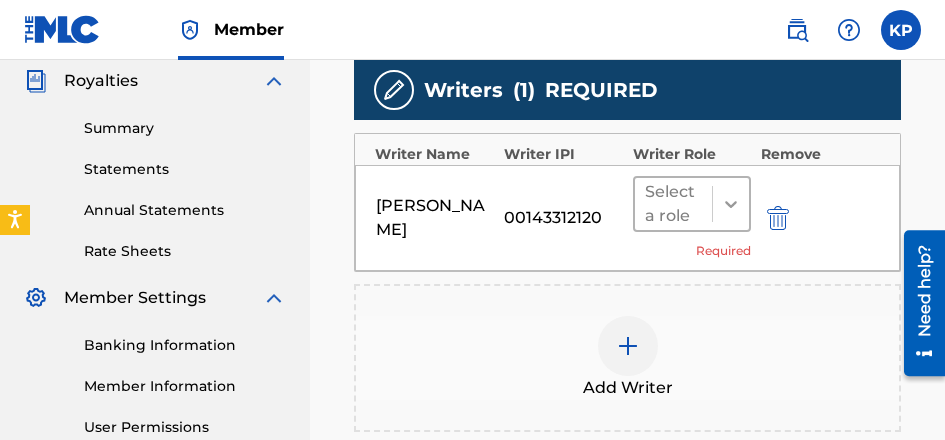 click 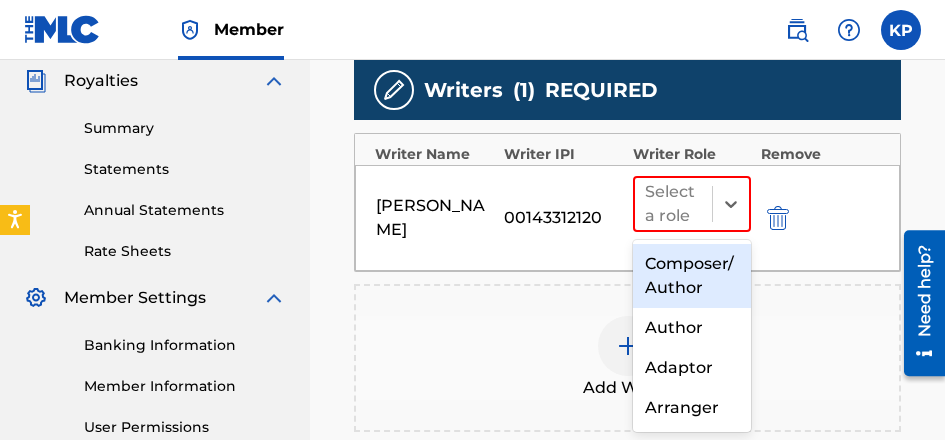 click on "Composer/Author" at bounding box center [692, 276] 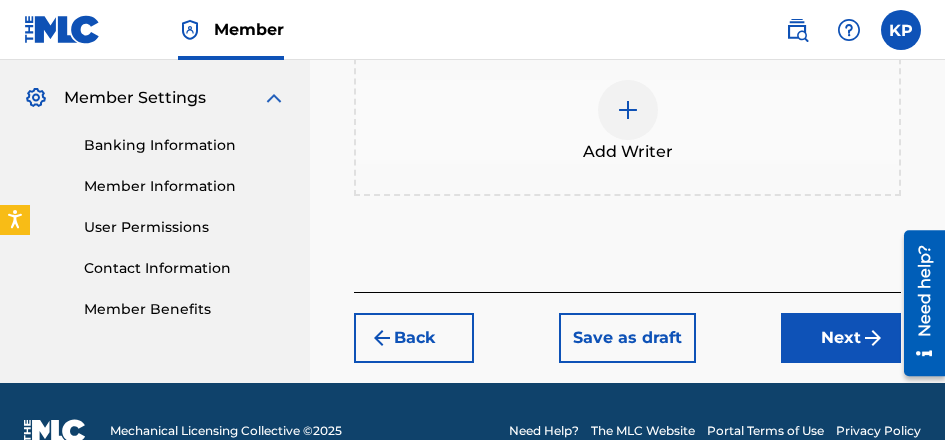 click on "Next" at bounding box center (841, 338) 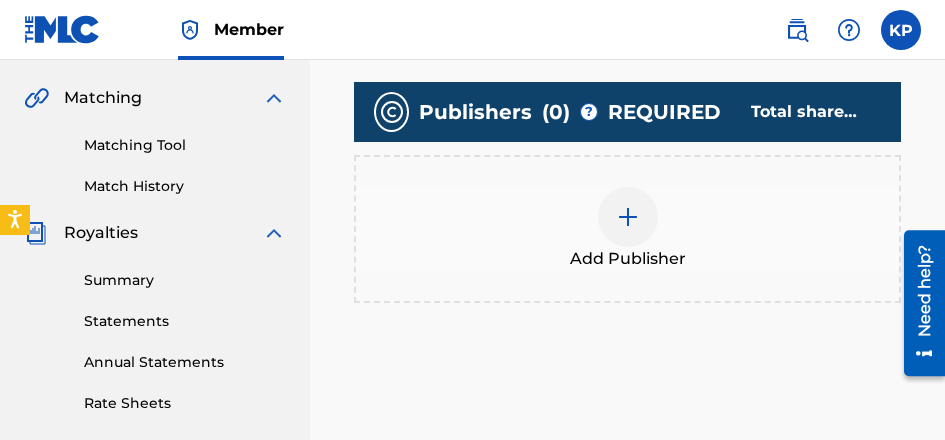 scroll, scrollTop: 490, scrollLeft: 0, axis: vertical 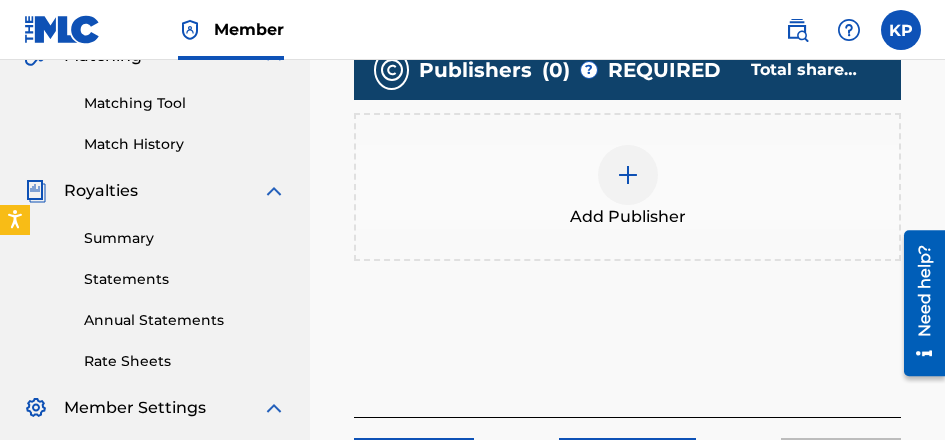 click at bounding box center (628, 175) 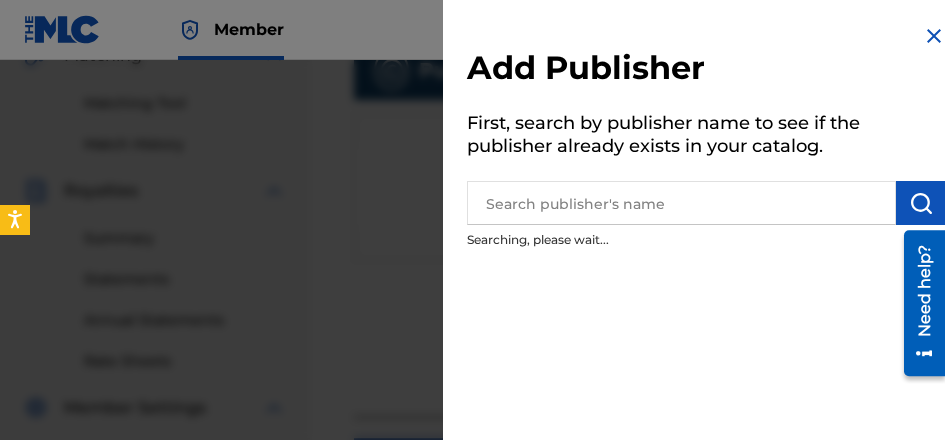 drag, startPoint x: 598, startPoint y: 208, endPoint x: 596, endPoint y: 193, distance: 15.132746 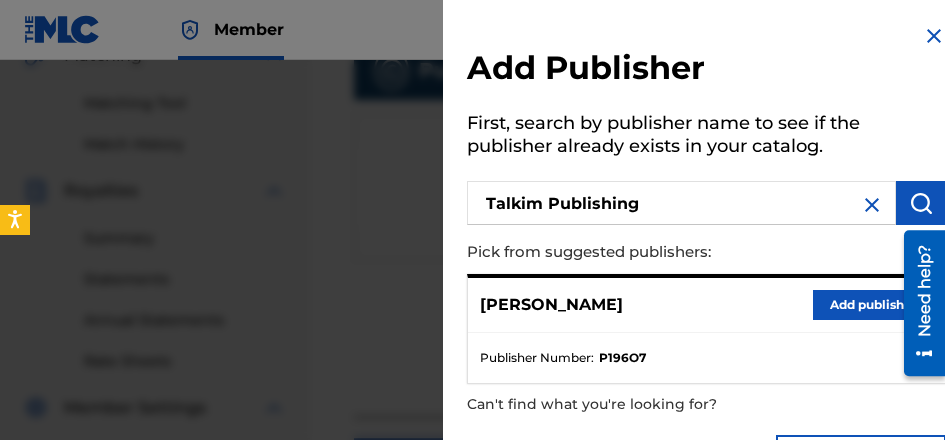 click at bounding box center [921, 203] 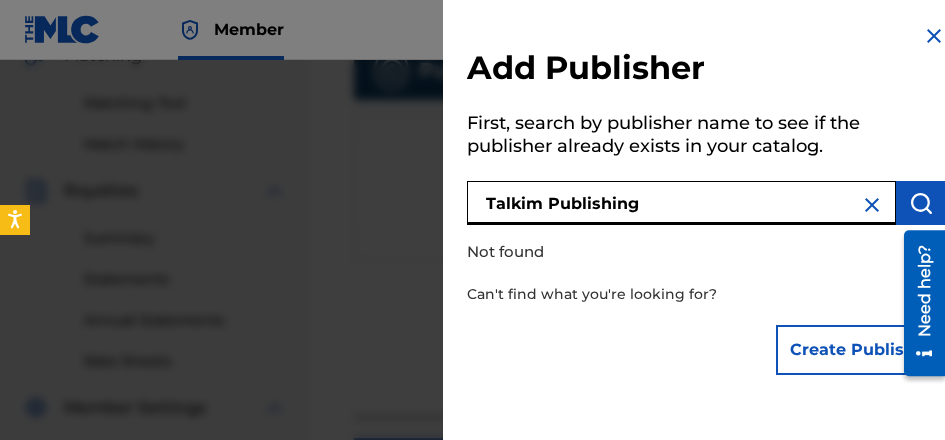 click on "Talkim Publishing" at bounding box center (681, 203) 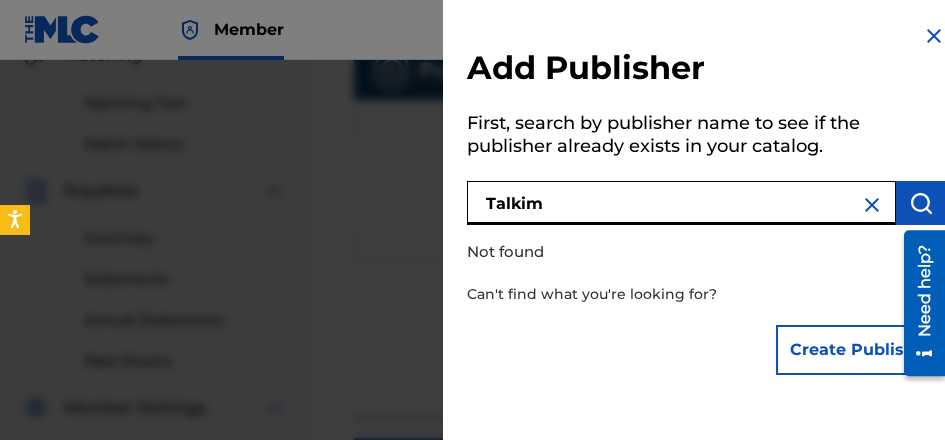 click at bounding box center (921, 203) 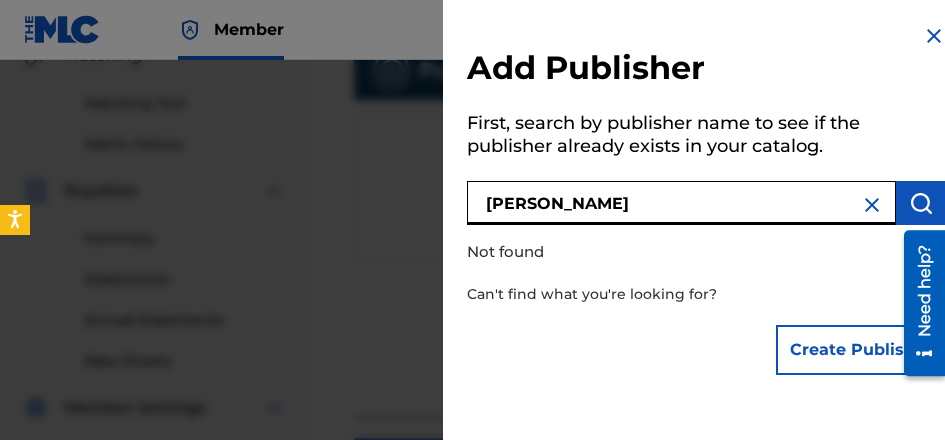 type on "[PERSON_NAME]" 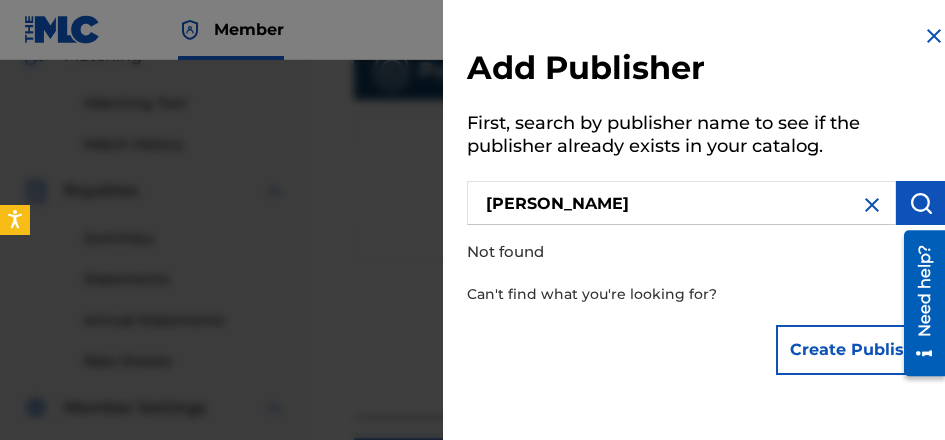 click at bounding box center (921, 203) 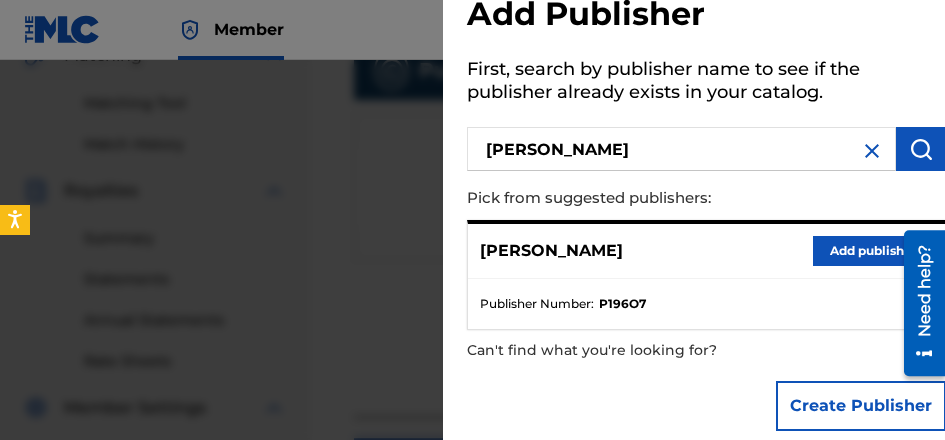 scroll, scrollTop: 78, scrollLeft: 0, axis: vertical 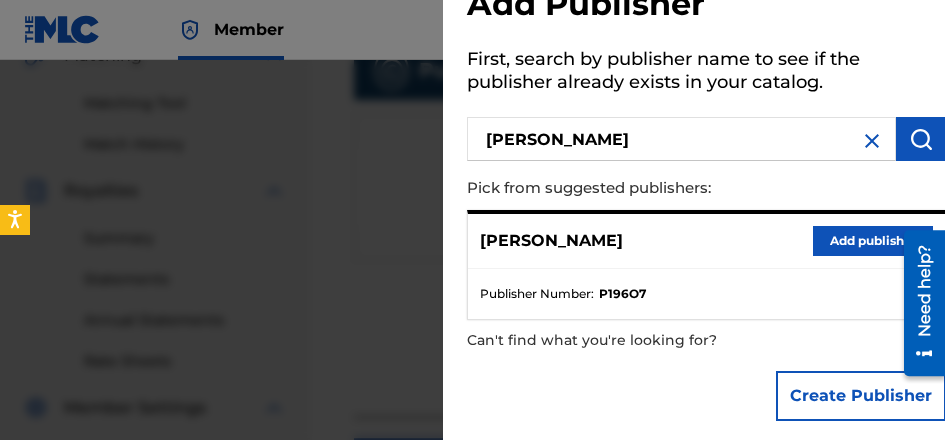 click on "Add publisher" at bounding box center [873, 241] 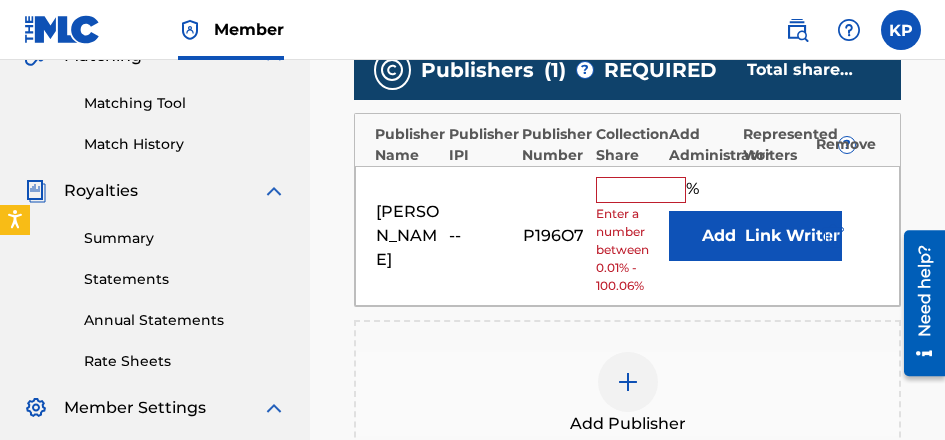 click at bounding box center [641, 190] 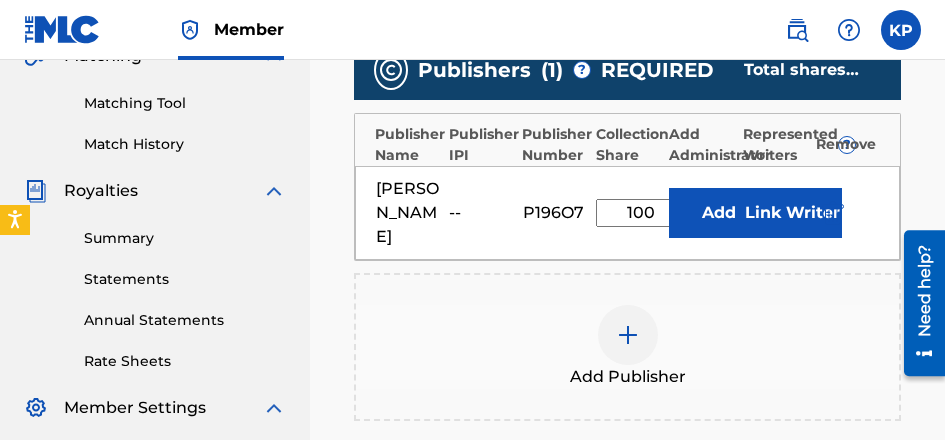 type on "100" 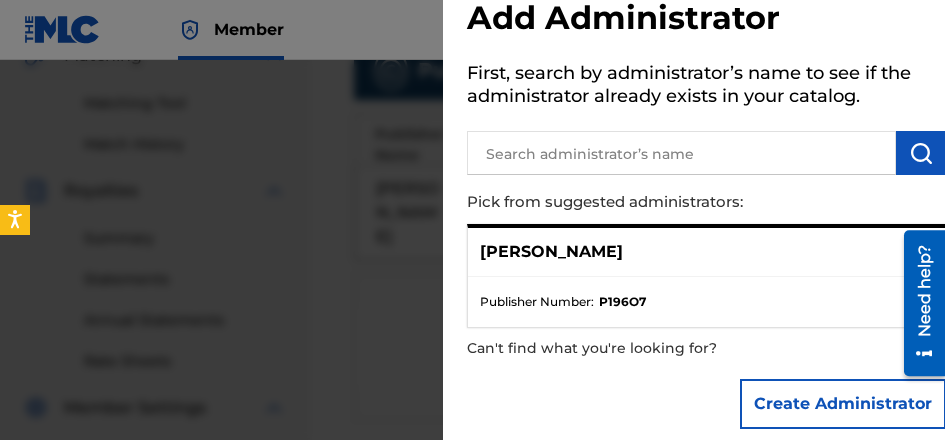 scroll, scrollTop: 72, scrollLeft: 0, axis: vertical 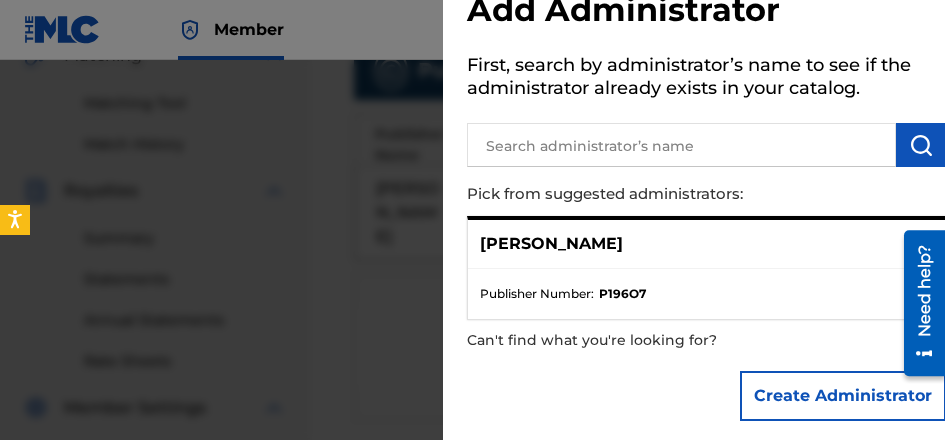 click at bounding box center (681, 145) 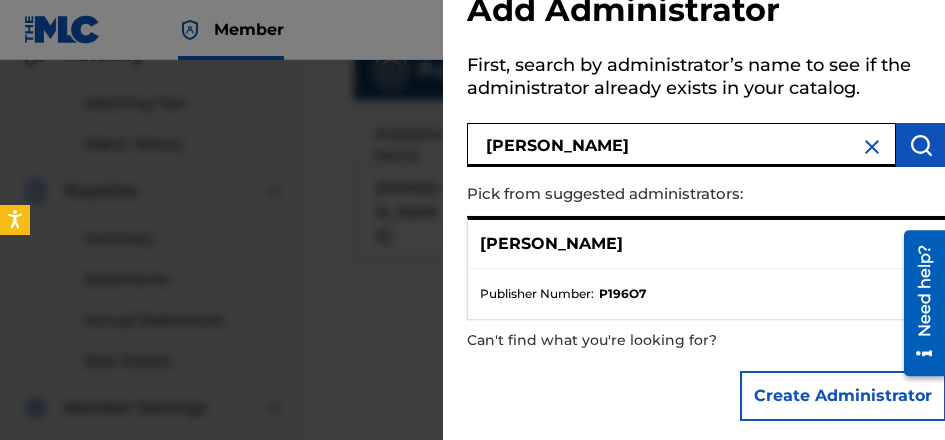 type on "[PERSON_NAME]" 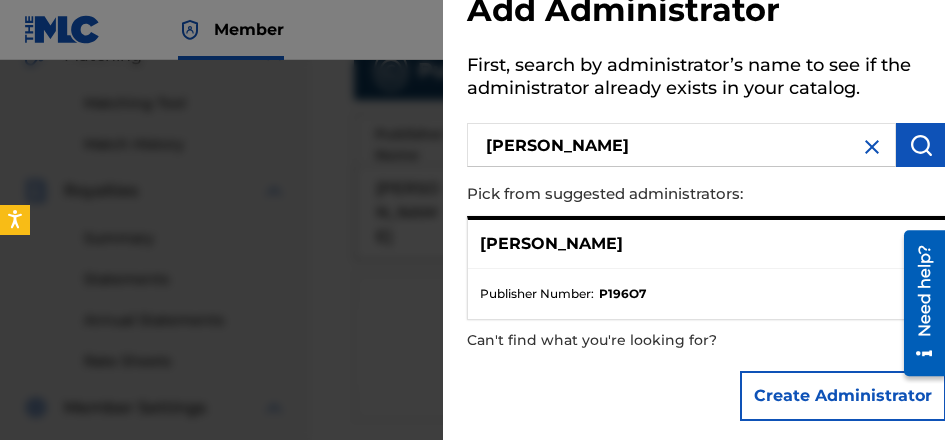 scroll, scrollTop: 690, scrollLeft: 0, axis: vertical 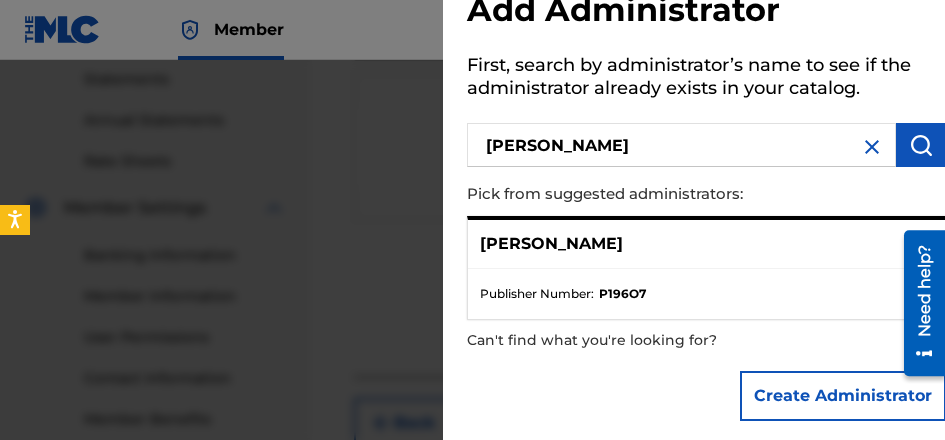 drag, startPoint x: 575, startPoint y: 378, endPoint x: 562, endPoint y: 366, distance: 17.691807 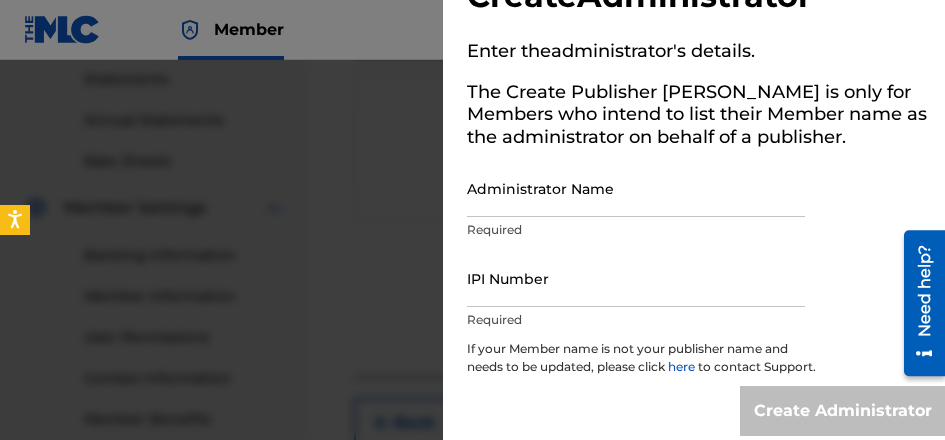 click on "IPI Number" at bounding box center [636, 278] 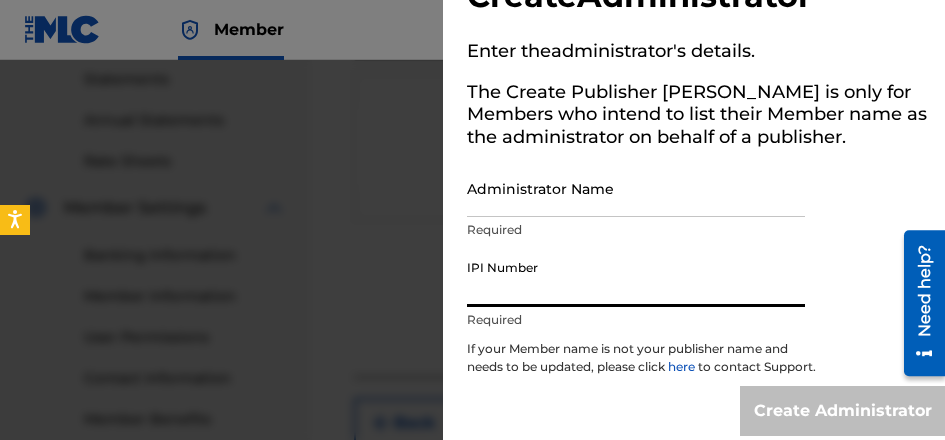 click on "Administrator Name" at bounding box center (636, 188) 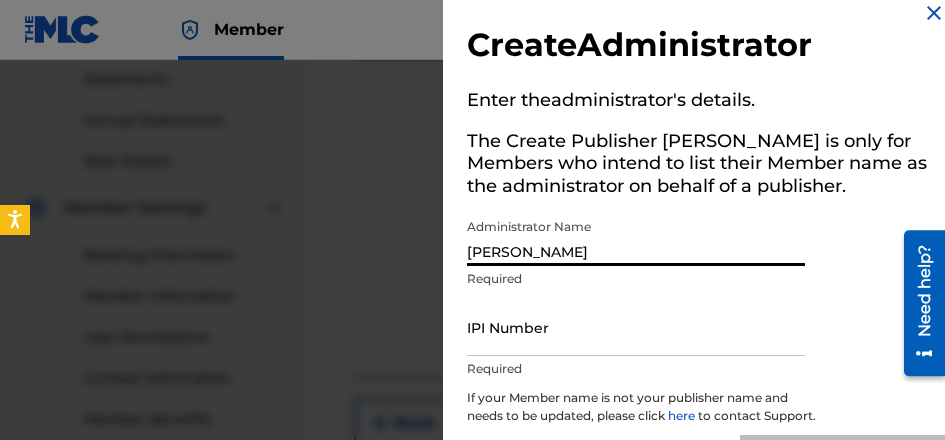 scroll, scrollTop: 0, scrollLeft: 0, axis: both 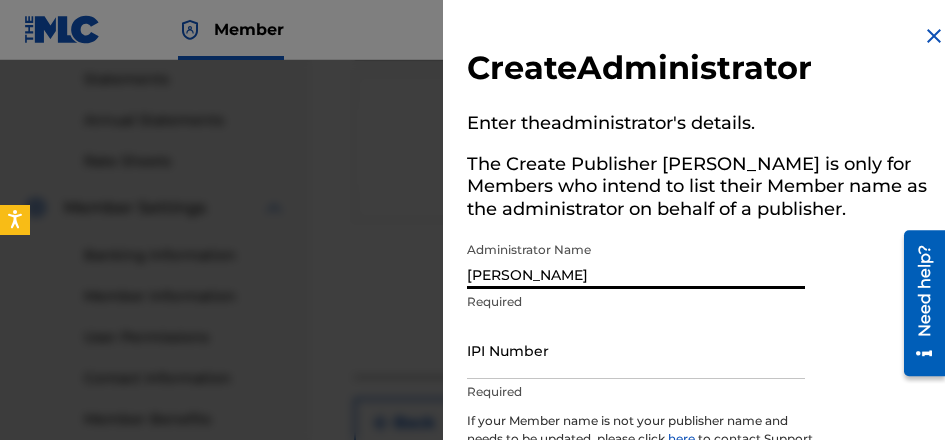type on "[PERSON_NAME]" 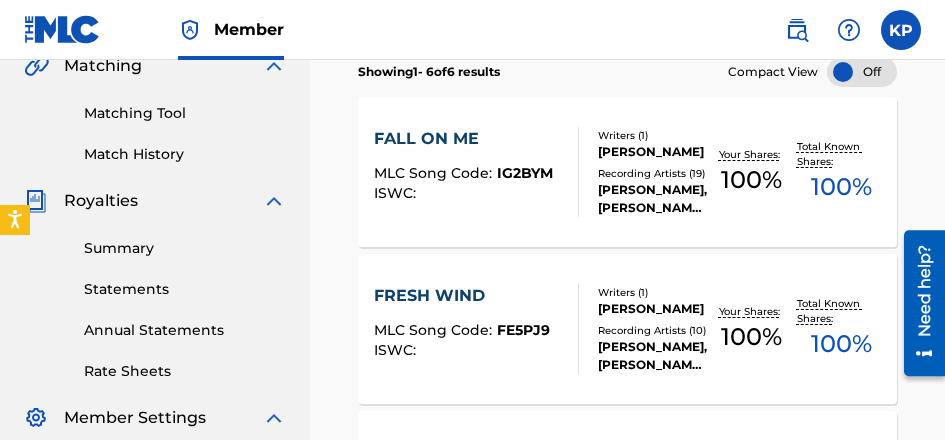 scroll, scrollTop: 562, scrollLeft: 0, axis: vertical 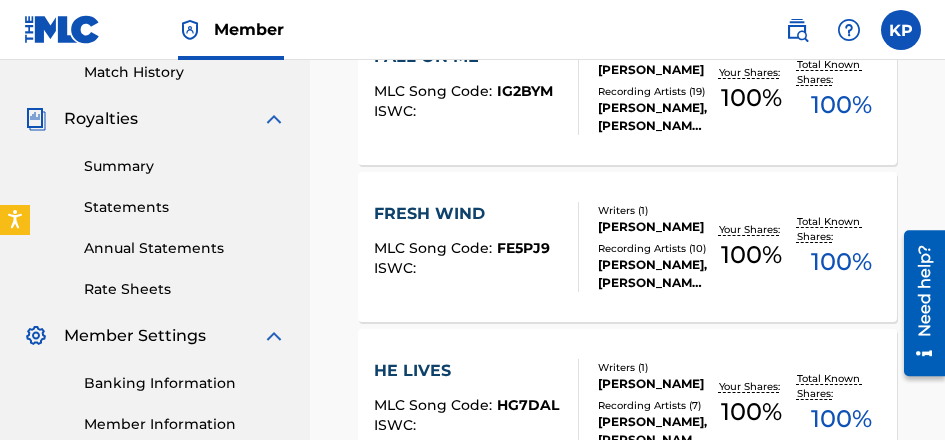 click on "[PERSON_NAME]" at bounding box center (652, 227) 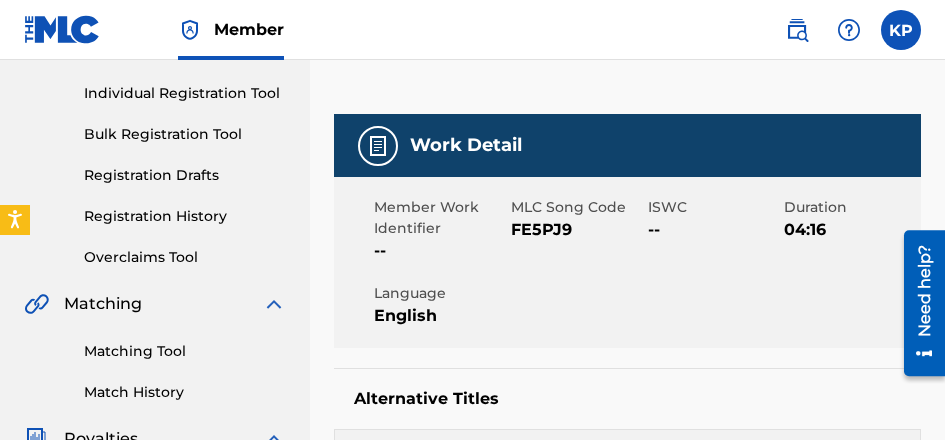 scroll, scrollTop: 400, scrollLeft: 0, axis: vertical 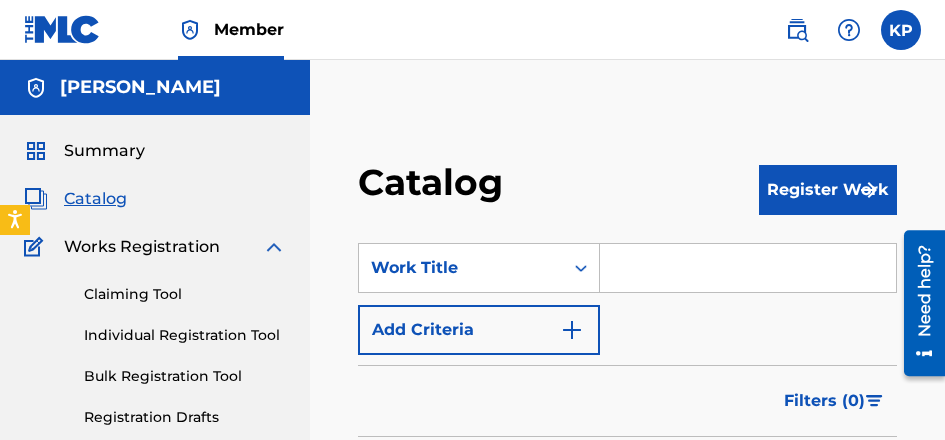 click on "Register Work" at bounding box center (828, 190) 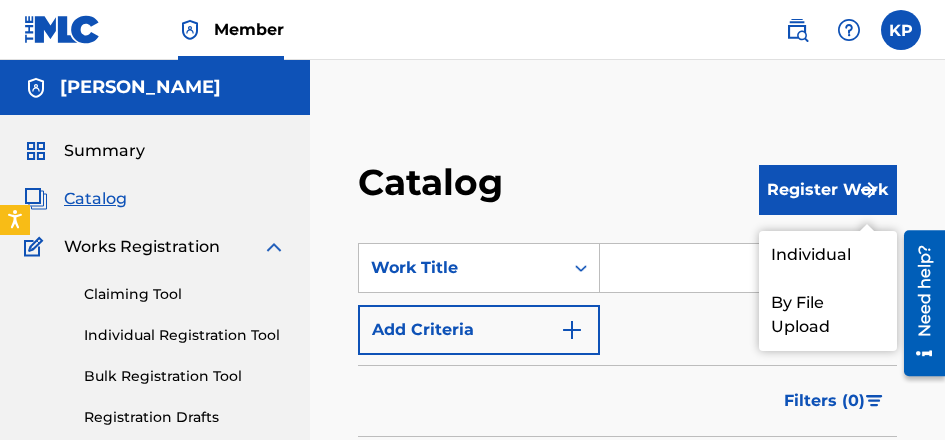 click on "Individual" at bounding box center [828, 255] 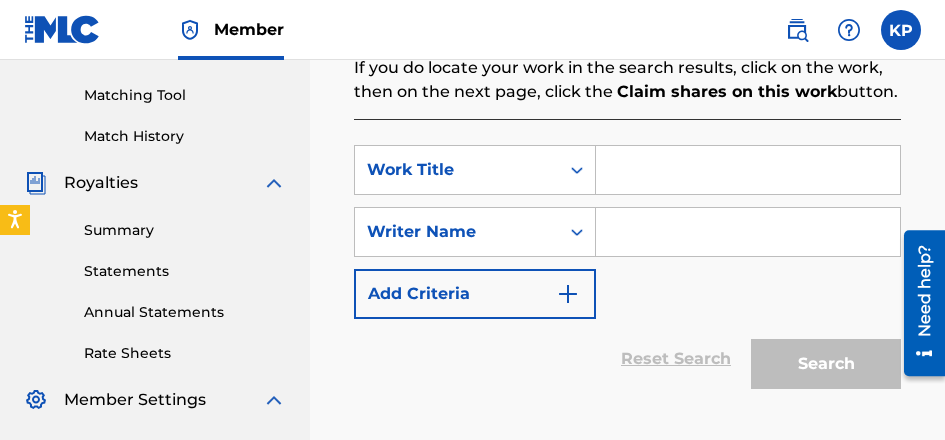scroll, scrollTop: 500, scrollLeft: 0, axis: vertical 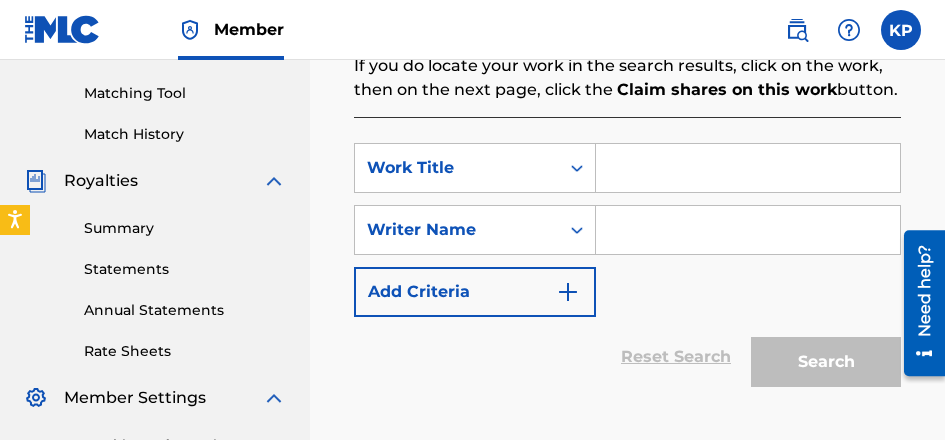 click at bounding box center (748, 168) 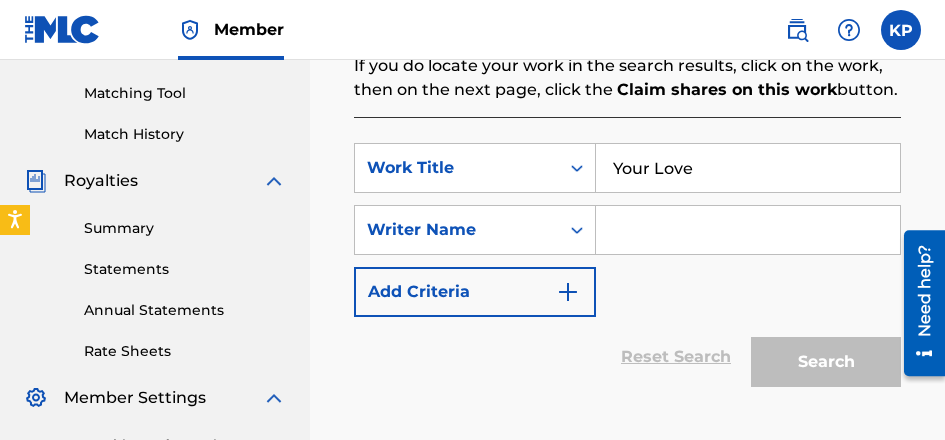 type on "Your Love" 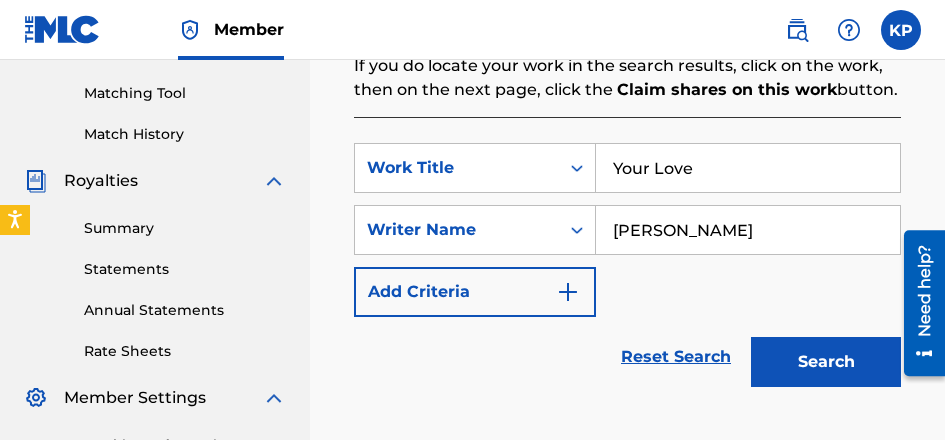 type on "[PERSON_NAME]" 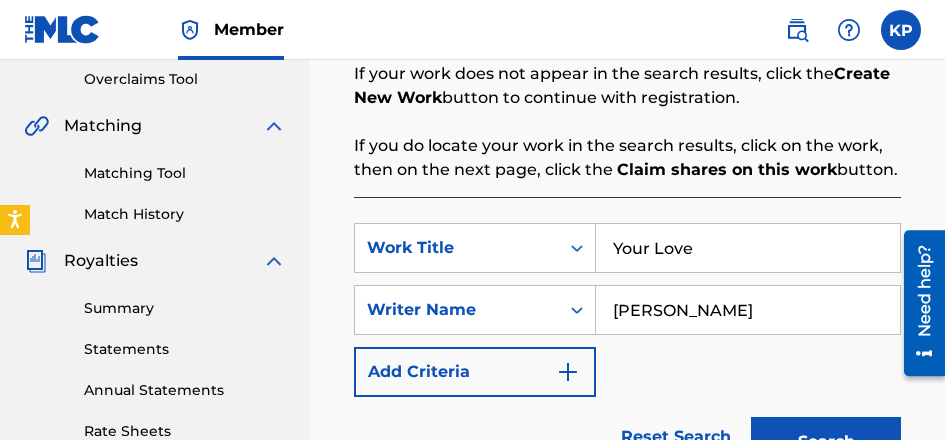 scroll, scrollTop: 500, scrollLeft: 0, axis: vertical 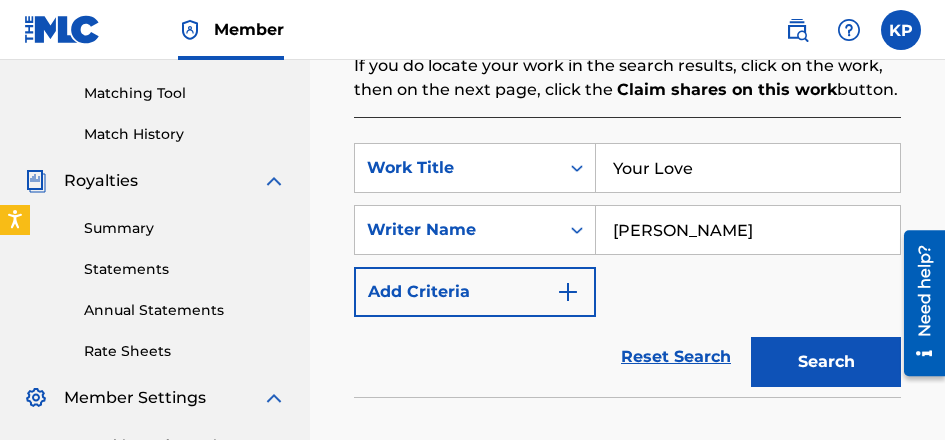 click on "Search" at bounding box center [826, 362] 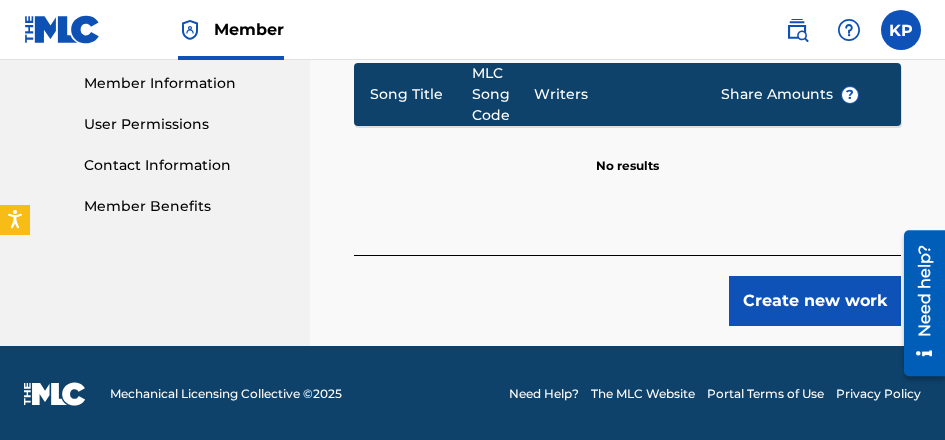 scroll, scrollTop: 905, scrollLeft: 0, axis: vertical 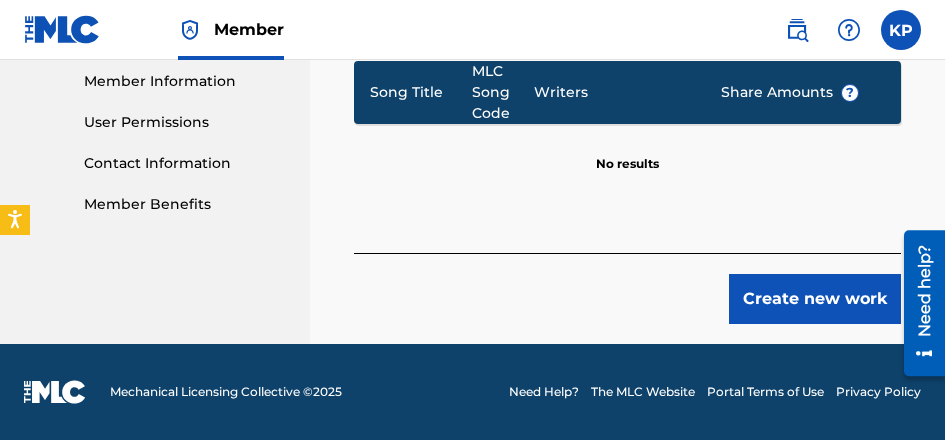 click on "Create new work" at bounding box center (815, 299) 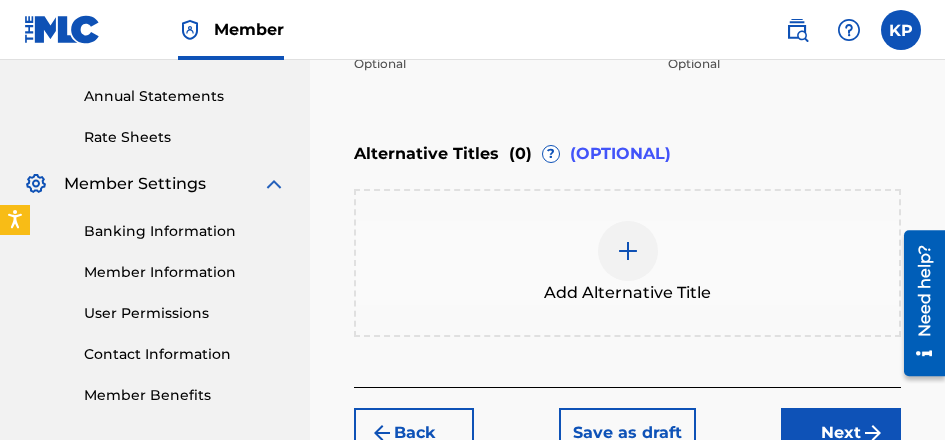 scroll, scrollTop: 747, scrollLeft: 0, axis: vertical 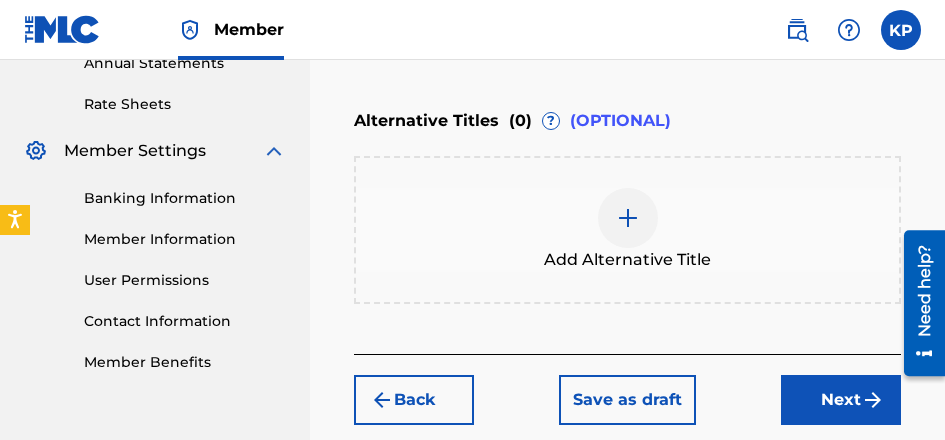 click on "Next" at bounding box center (841, 400) 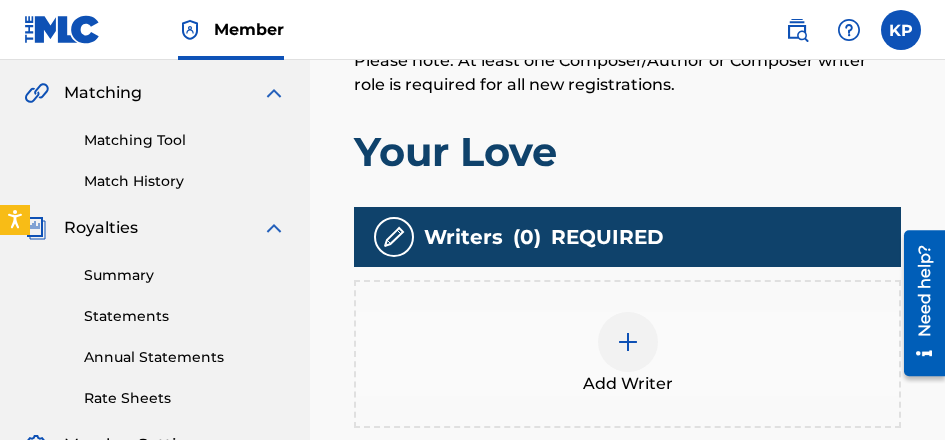 scroll, scrollTop: 590, scrollLeft: 0, axis: vertical 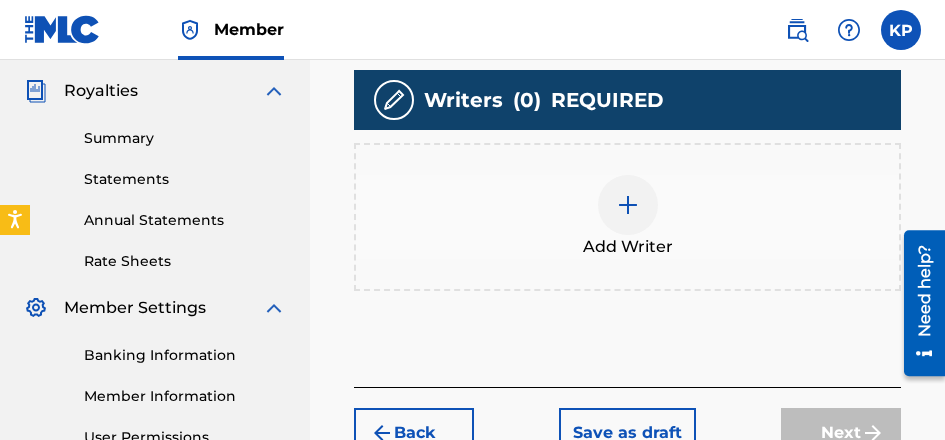 click at bounding box center [628, 205] 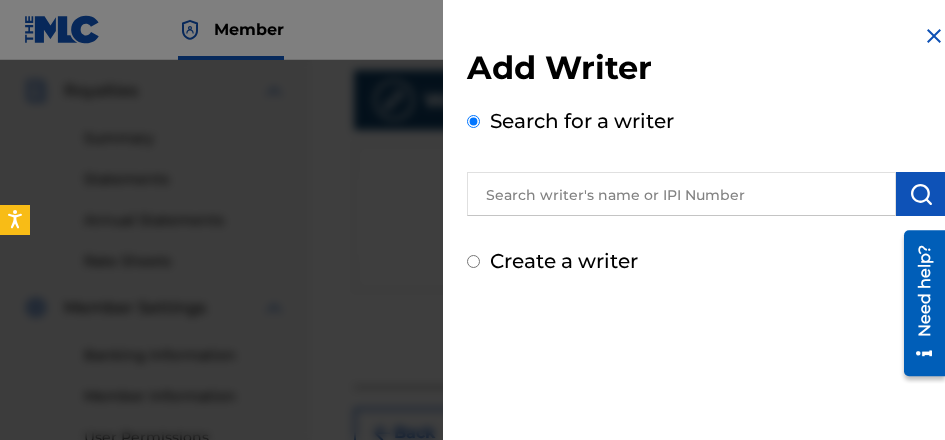 click at bounding box center [681, 194] 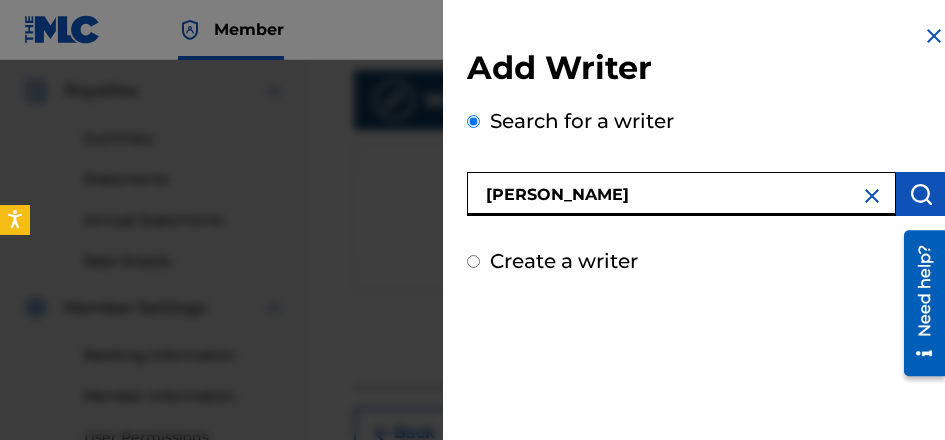 type on "[PERSON_NAME]" 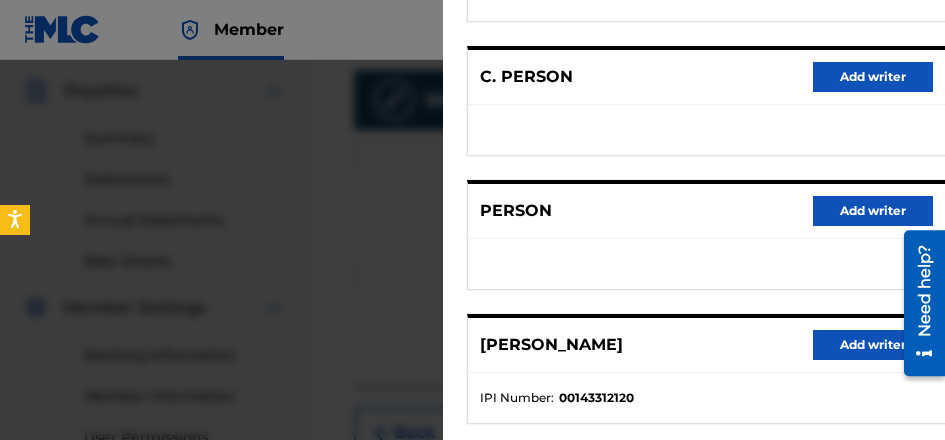scroll, scrollTop: 597, scrollLeft: 0, axis: vertical 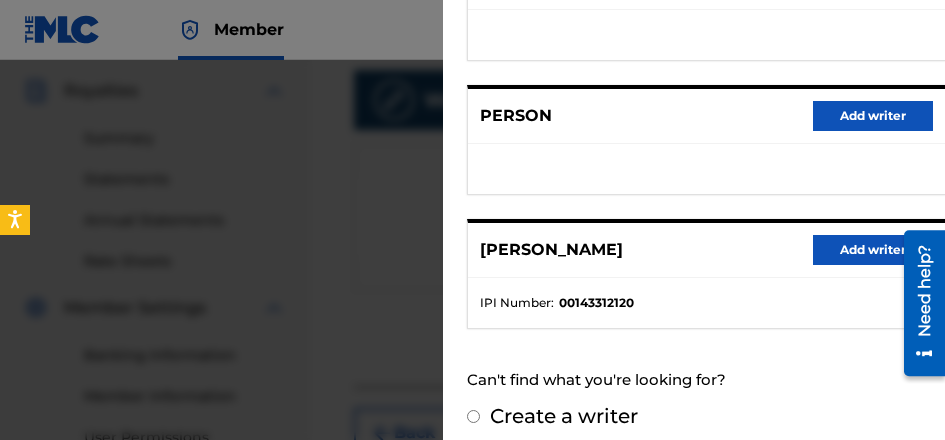click on "Add writer" at bounding box center (873, 250) 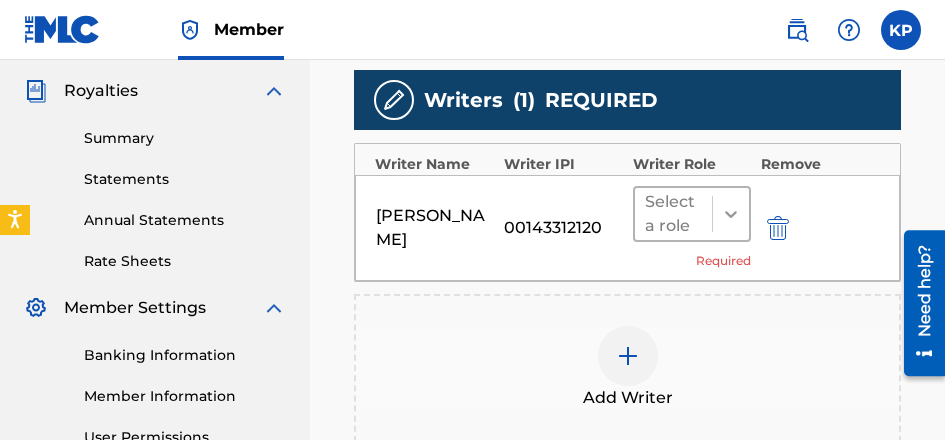 click 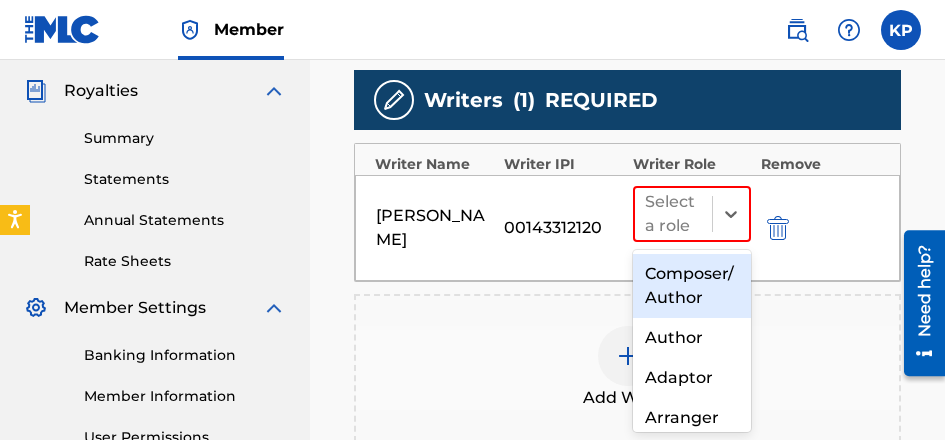 click on "Composer/Author" at bounding box center (692, 286) 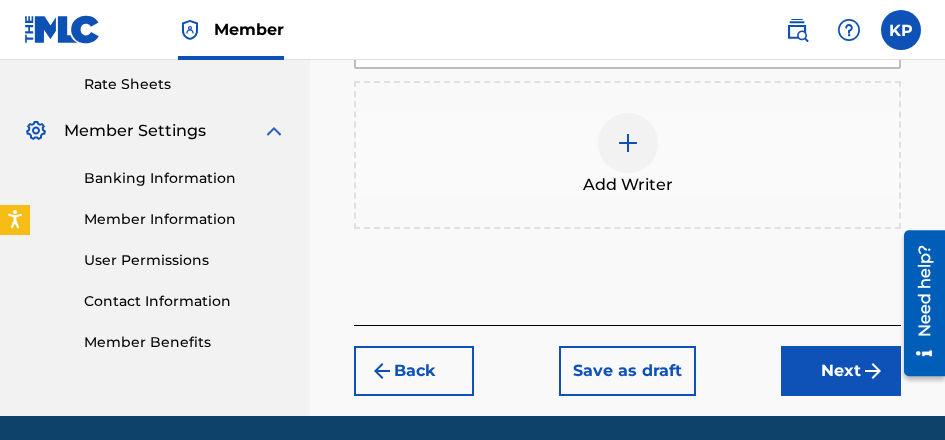 scroll, scrollTop: 790, scrollLeft: 0, axis: vertical 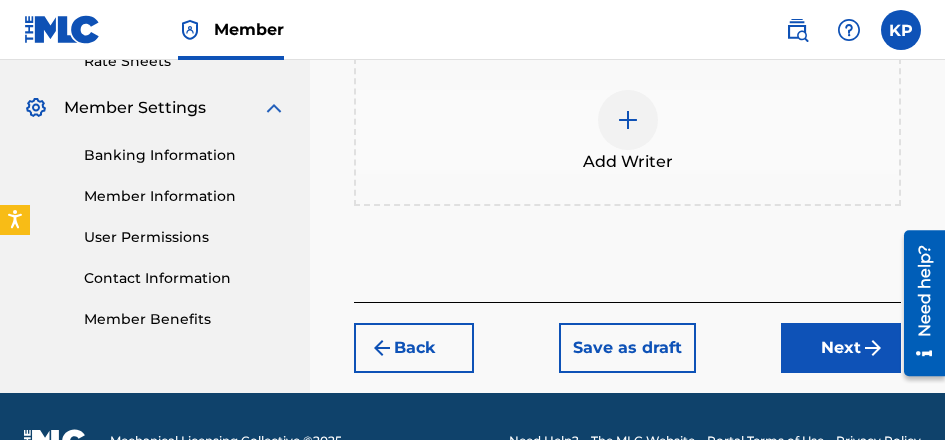 click on "Next" at bounding box center (841, 348) 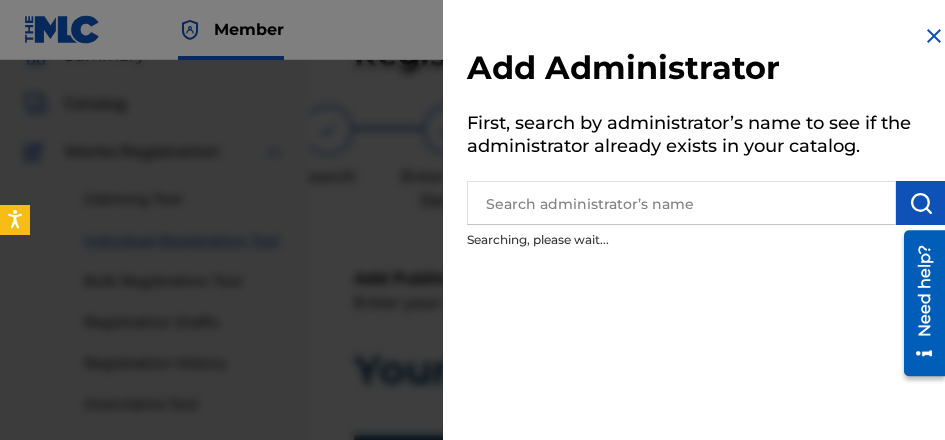 scroll, scrollTop: 90, scrollLeft: 0, axis: vertical 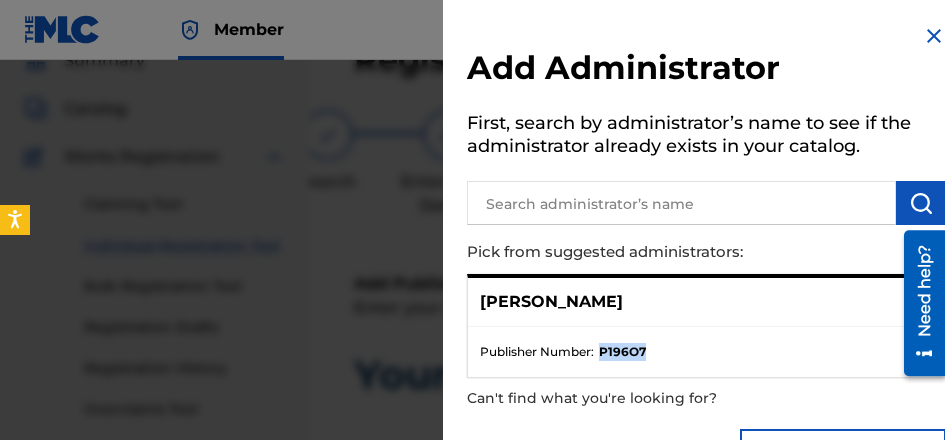 drag, startPoint x: 603, startPoint y: 355, endPoint x: 651, endPoint y: 358, distance: 48.09366 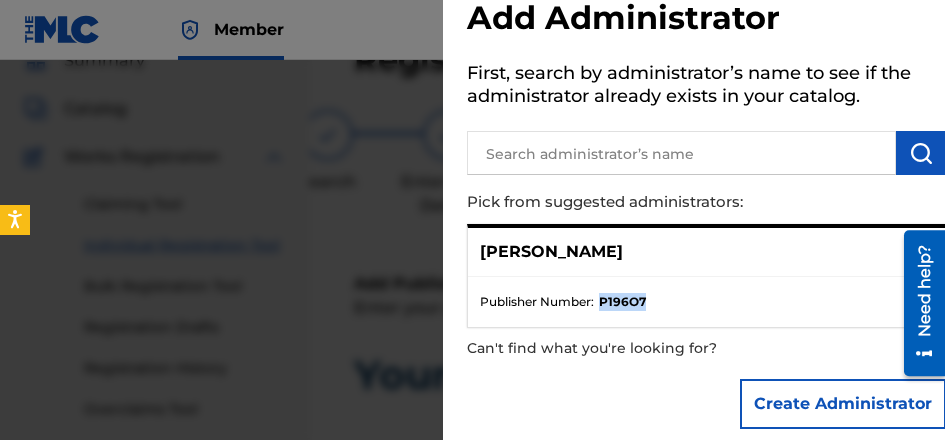 scroll, scrollTop: 72, scrollLeft: 0, axis: vertical 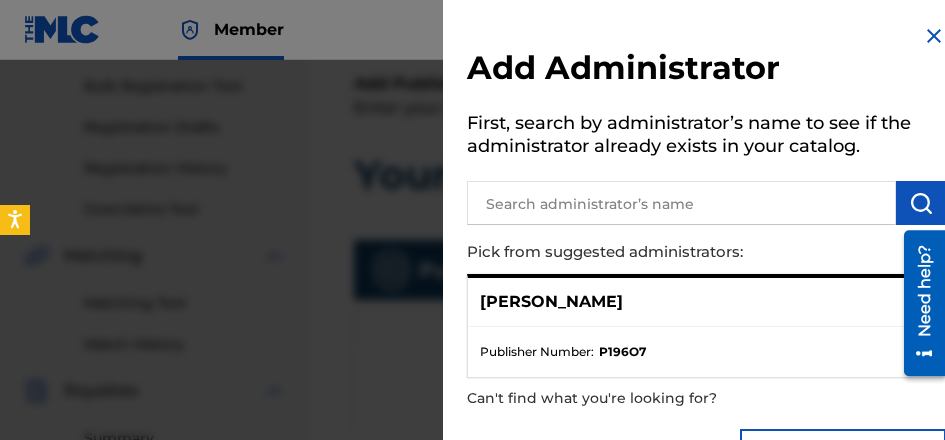 click at bounding box center (681, 203) 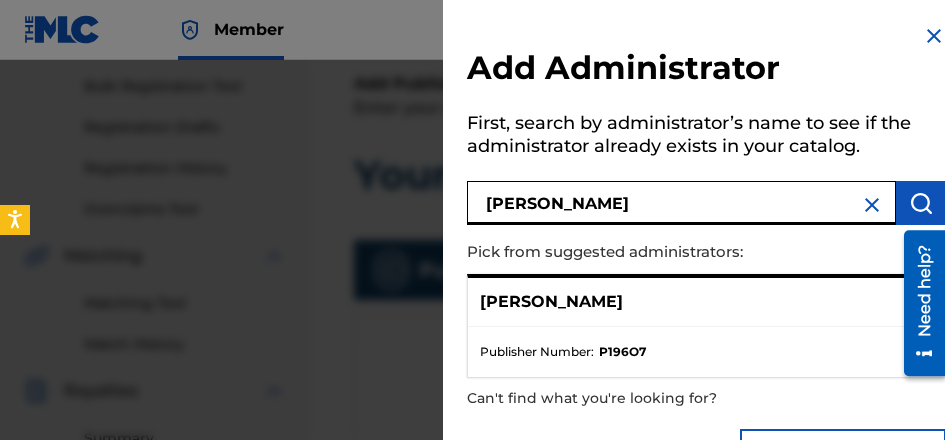 type on "[PERSON_NAME]" 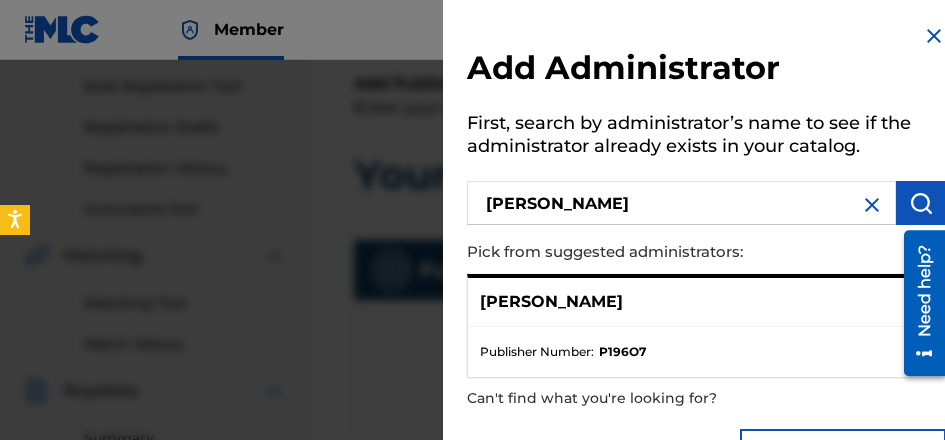 click at bounding box center (921, 203) 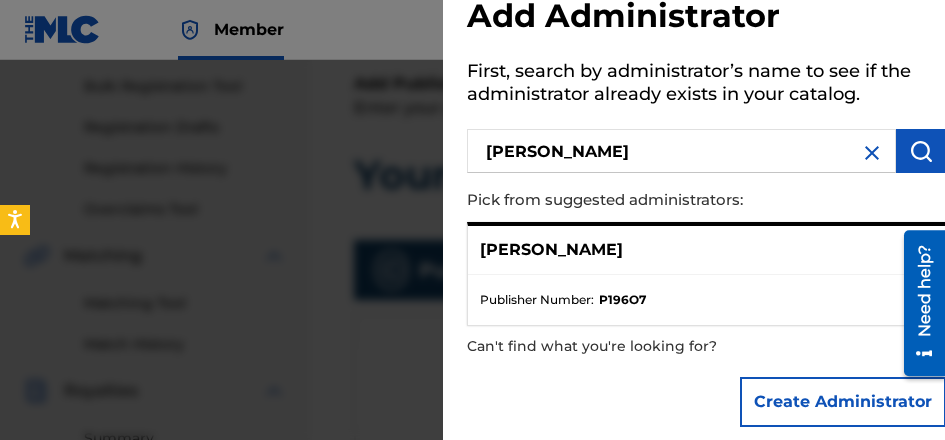 scroll, scrollTop: 72, scrollLeft: 0, axis: vertical 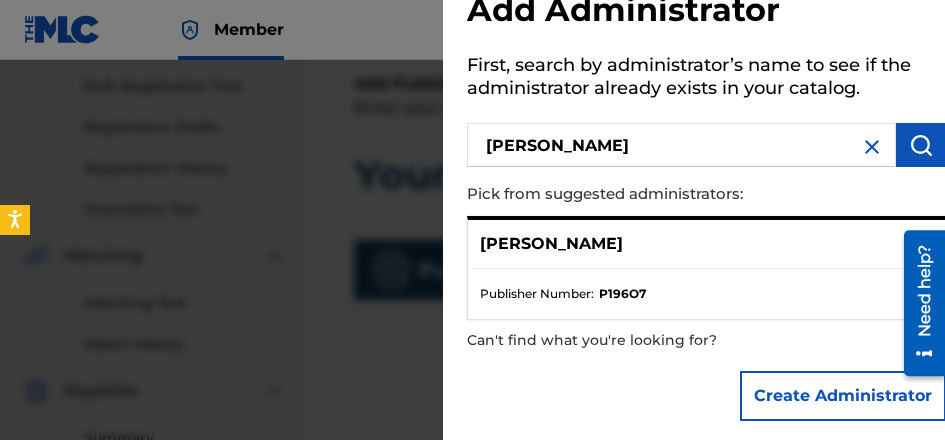 click on "[PERSON_NAME]" at bounding box center (706, 244) 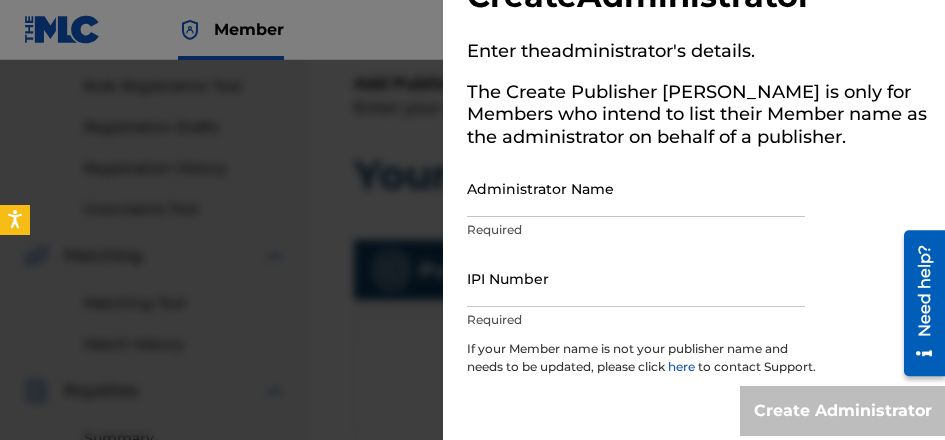 click on "Administrator Name" at bounding box center (636, 188) 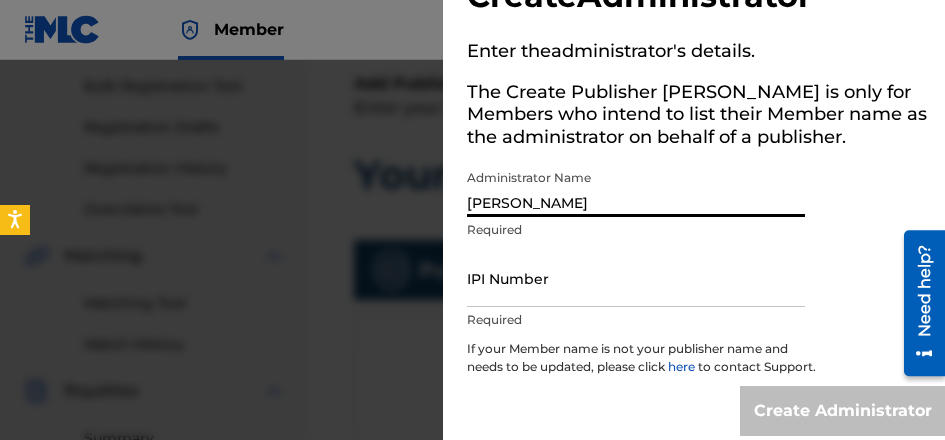 type on "[PERSON_NAME]" 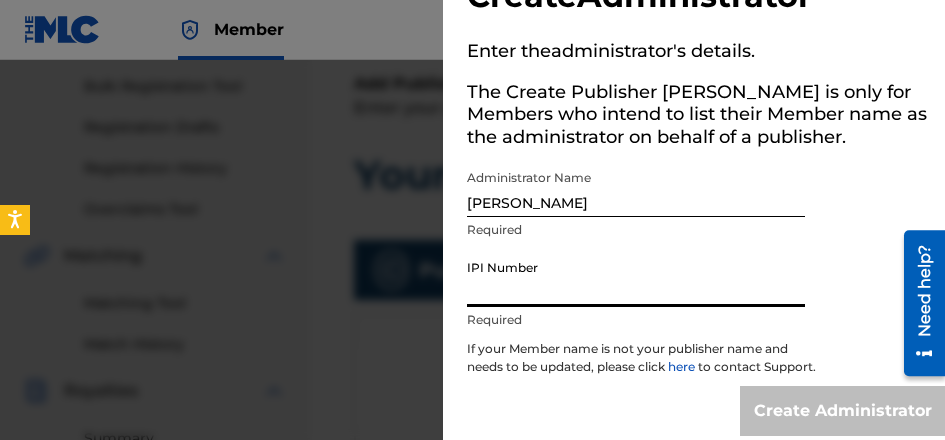 paste on "P196O7" 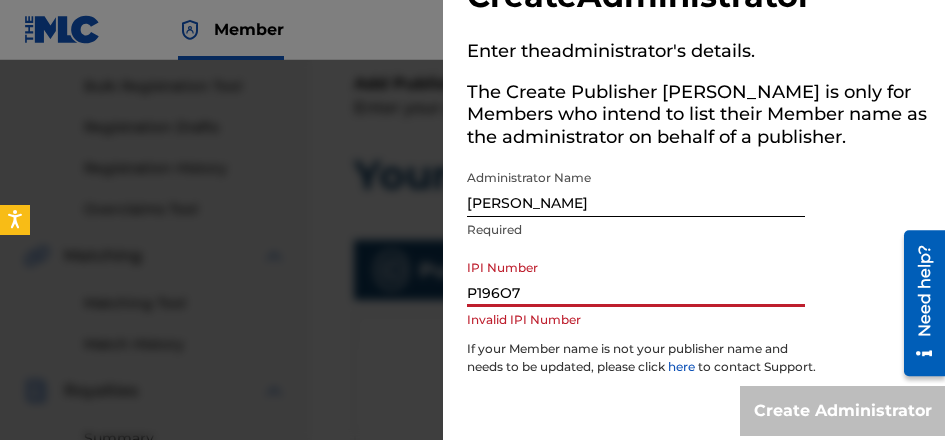 drag, startPoint x: 532, startPoint y: 295, endPoint x: 422, endPoint y: 298, distance: 110.0409 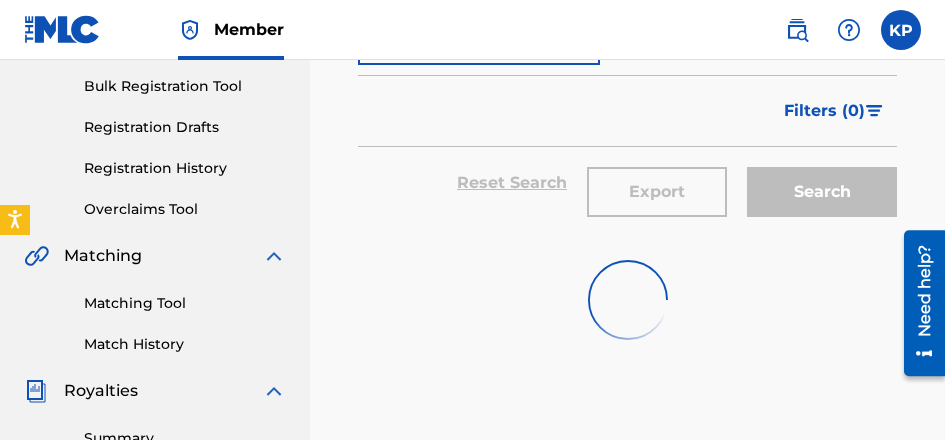 scroll, scrollTop: 0, scrollLeft: 0, axis: both 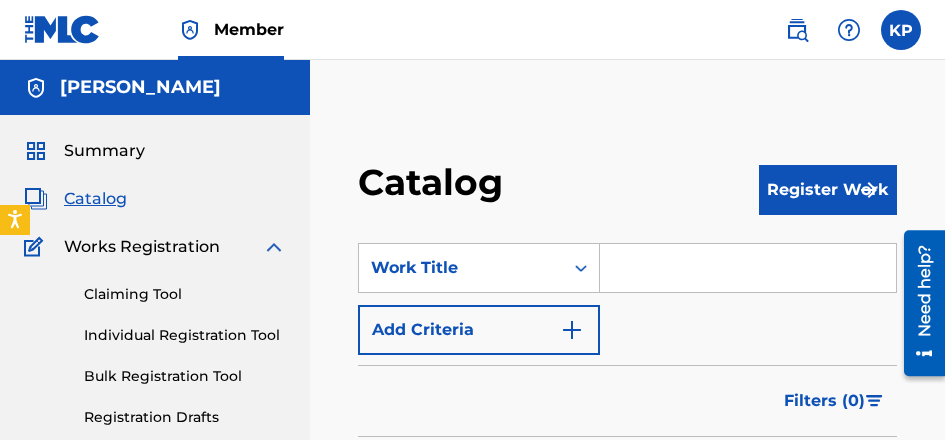 click on "Register Work" at bounding box center (828, 190) 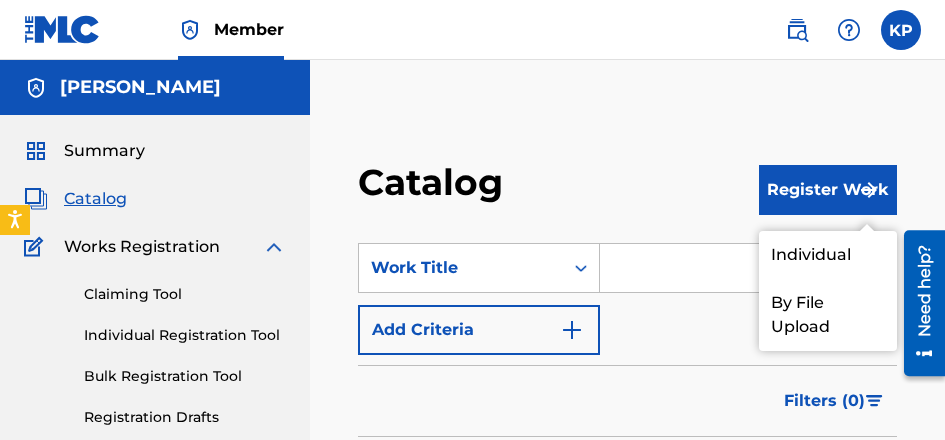 click on "Individual" at bounding box center [828, 255] 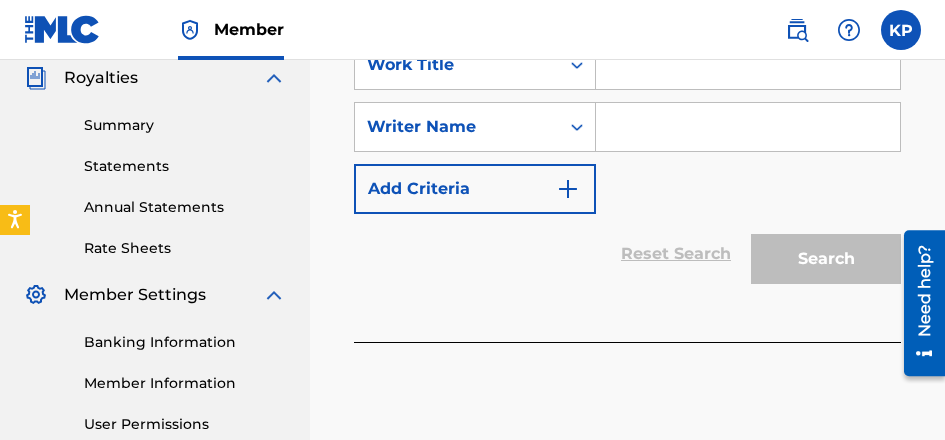 scroll, scrollTop: 400, scrollLeft: 0, axis: vertical 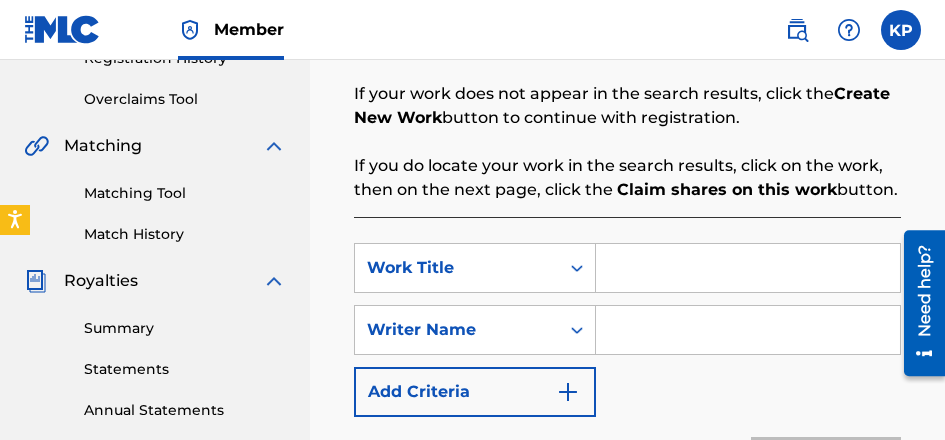 click at bounding box center (748, 268) 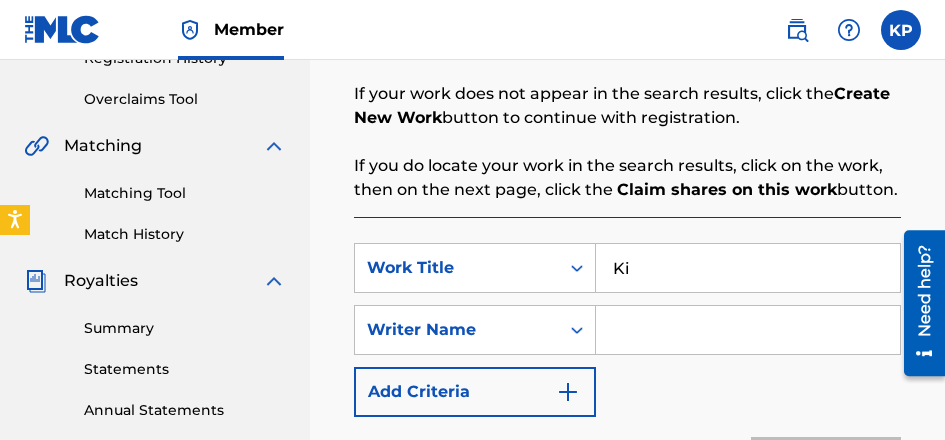 type on "K" 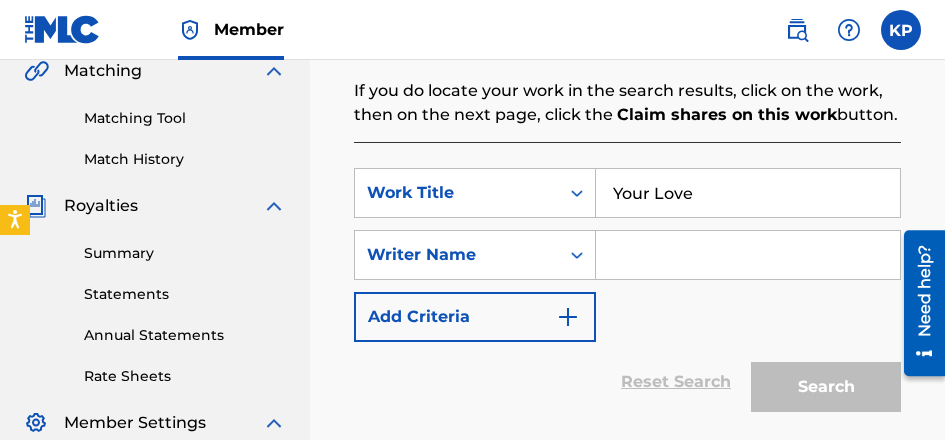 scroll, scrollTop: 500, scrollLeft: 0, axis: vertical 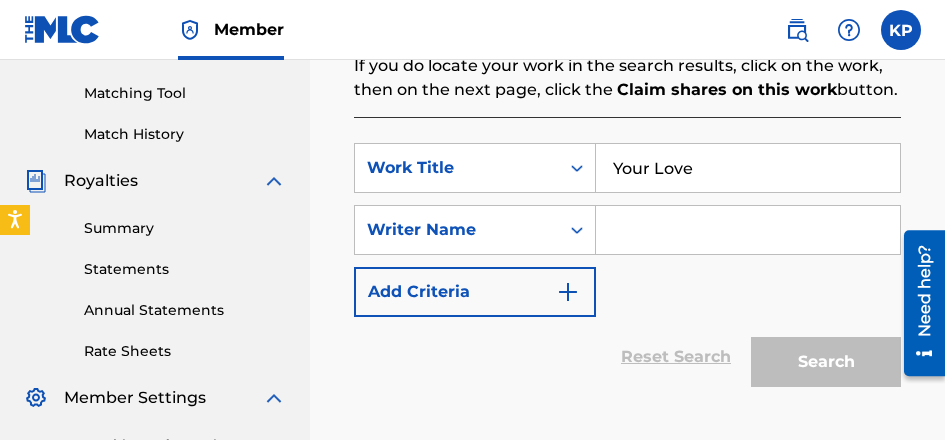 type on "Your Love" 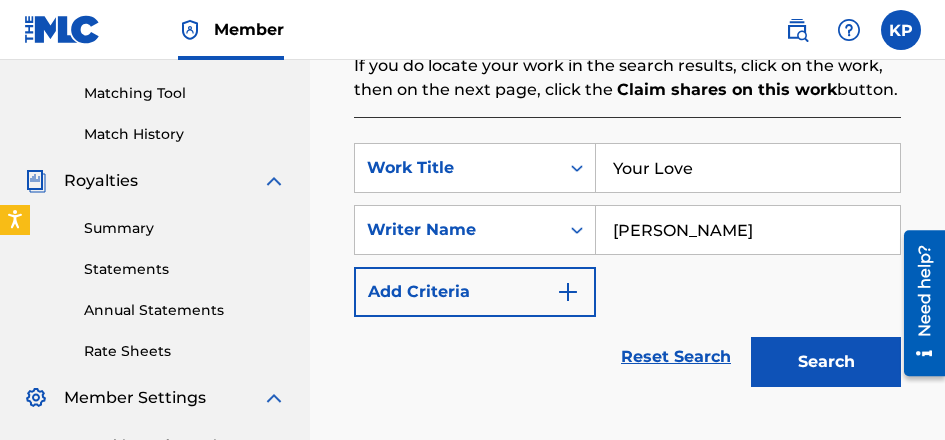 type on "[PERSON_NAME]" 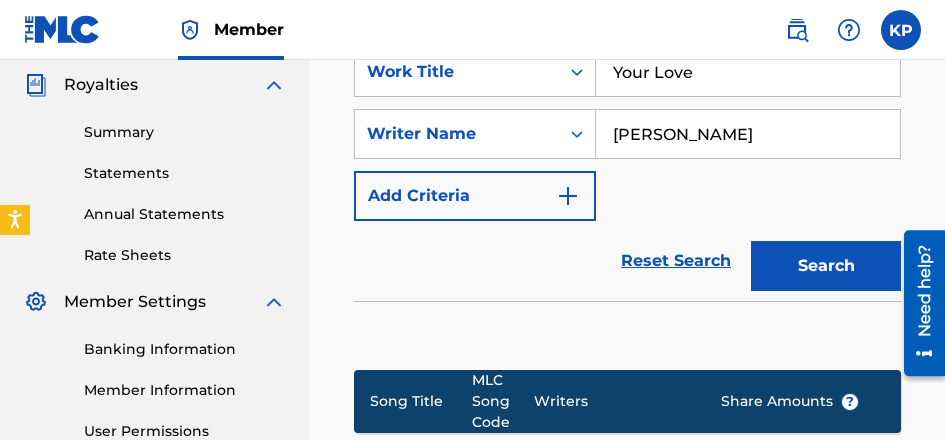 scroll, scrollTop: 700, scrollLeft: 0, axis: vertical 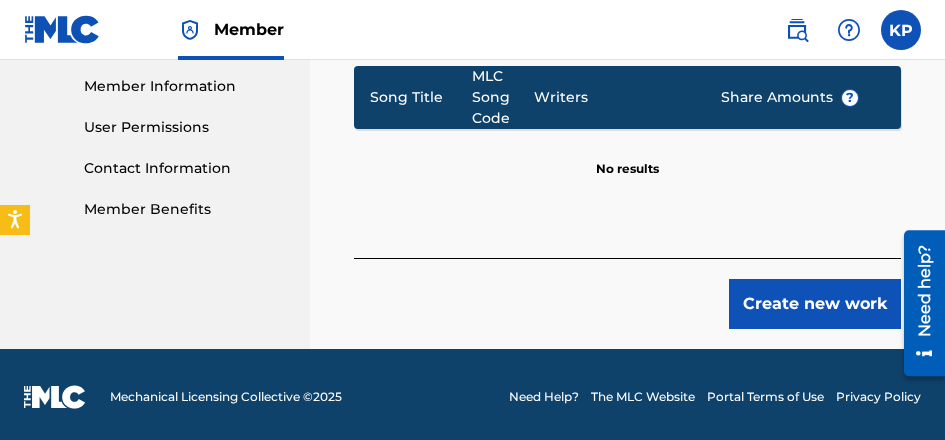 click on "Create new work" at bounding box center (815, 304) 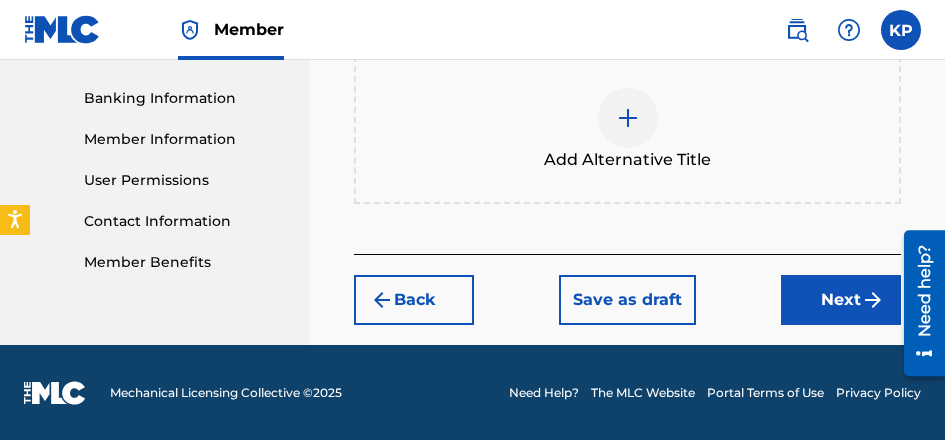 click on "Next" at bounding box center [841, 300] 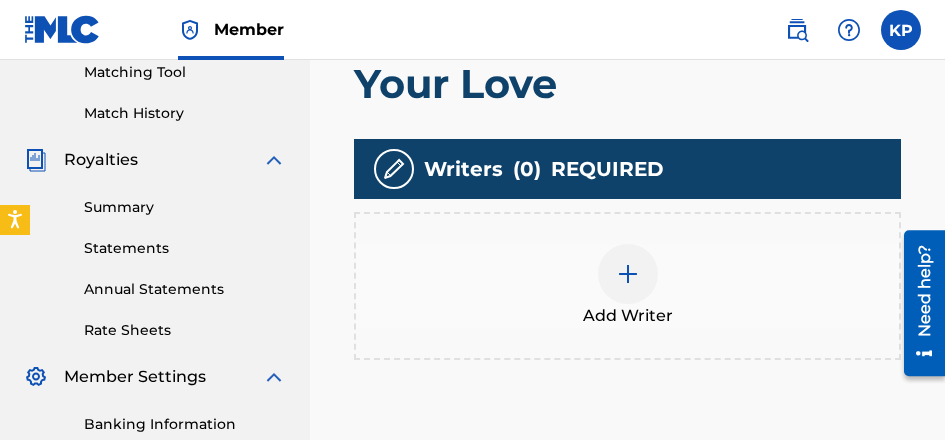 scroll, scrollTop: 590, scrollLeft: 0, axis: vertical 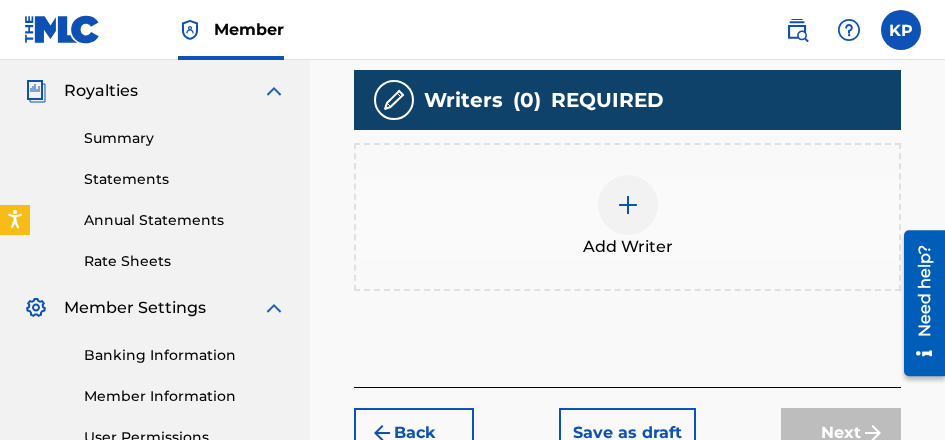 click at bounding box center [628, 205] 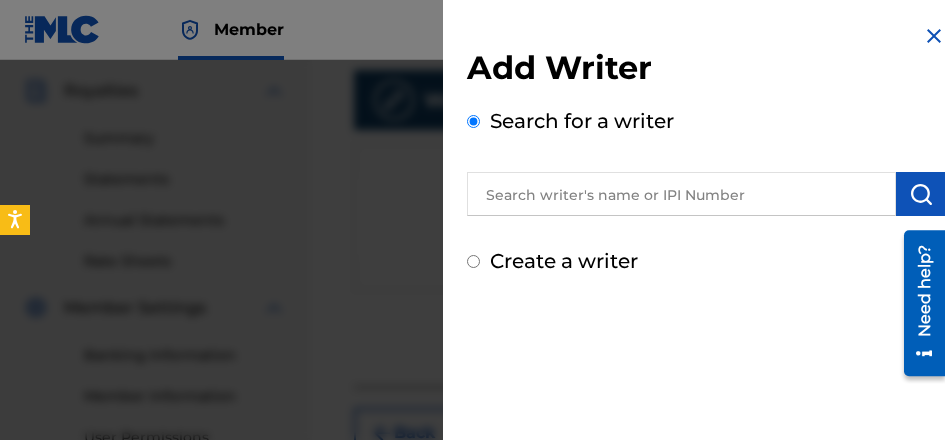 click at bounding box center [681, 194] 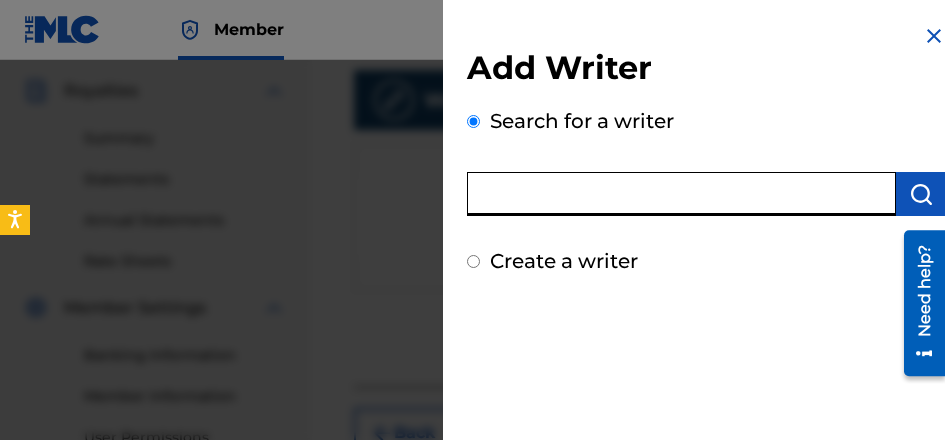paste on "P196O7" 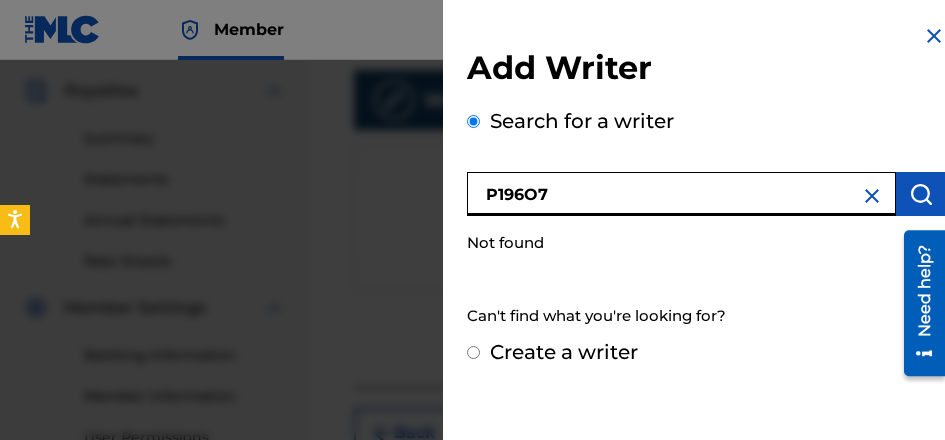 drag, startPoint x: 532, startPoint y: 193, endPoint x: 448, endPoint y: 211, distance: 85.90693 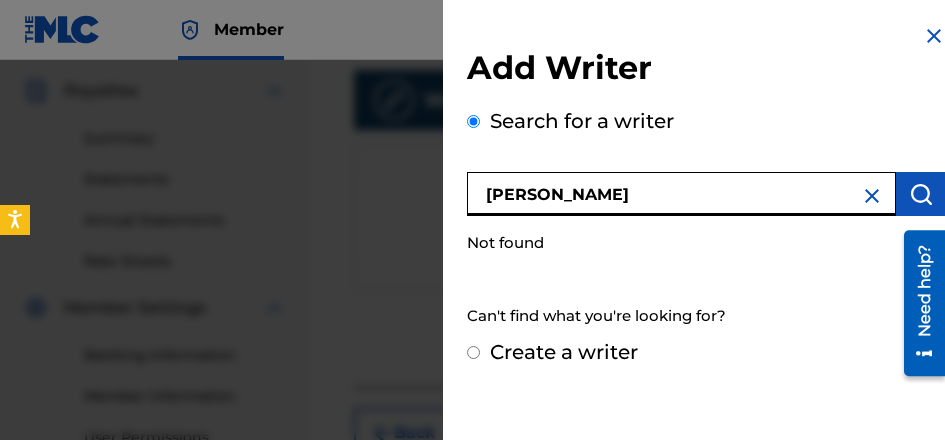 type on "[PERSON_NAME]" 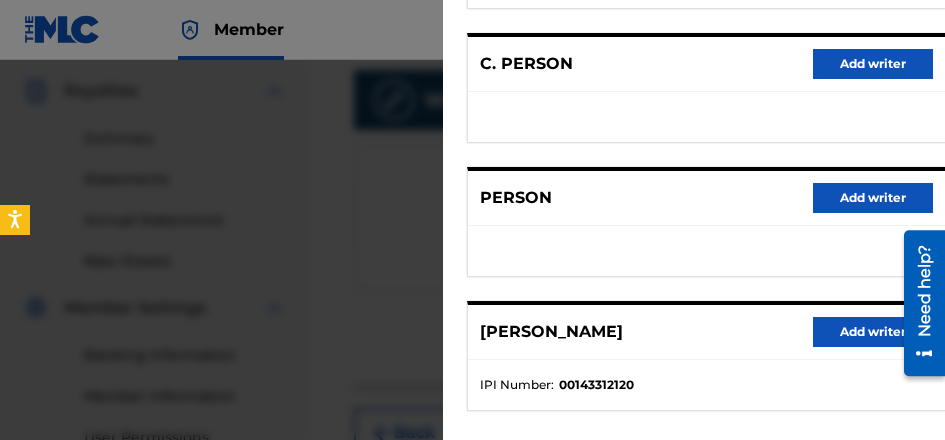 scroll, scrollTop: 597, scrollLeft: 0, axis: vertical 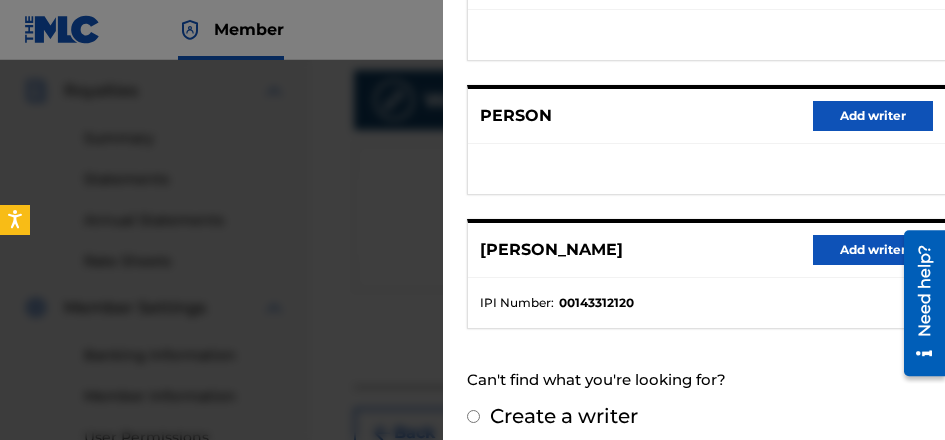 click on "Add writer" at bounding box center (873, 250) 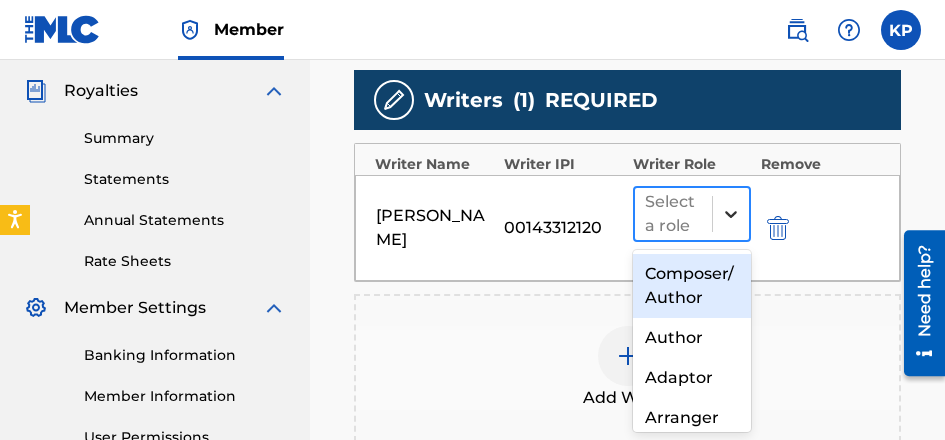 click 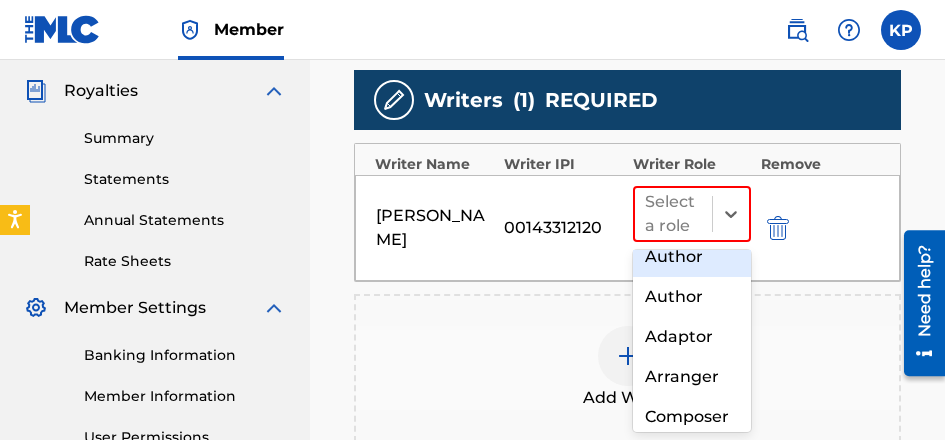 scroll, scrollTop: 0, scrollLeft: 0, axis: both 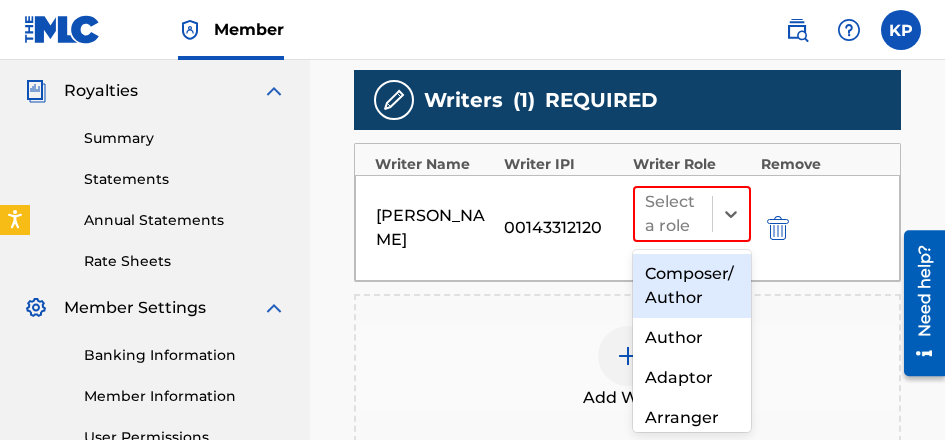 click on "Composer/Author" at bounding box center (692, 286) 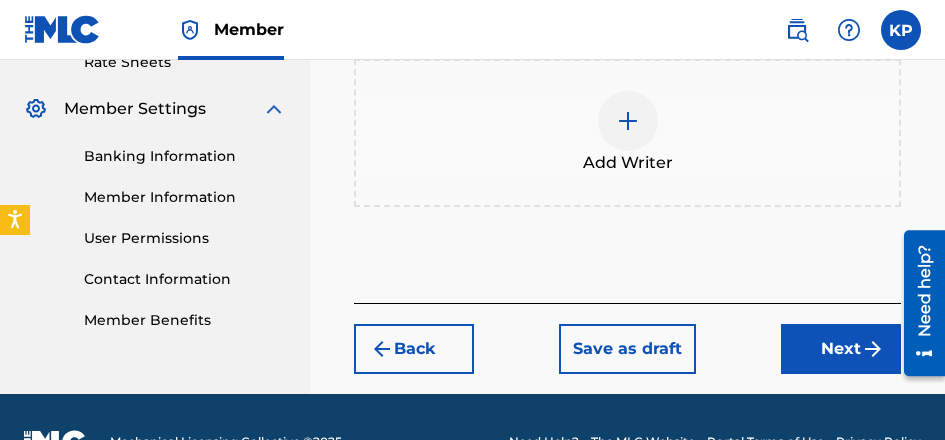 scroll, scrollTop: 790, scrollLeft: 0, axis: vertical 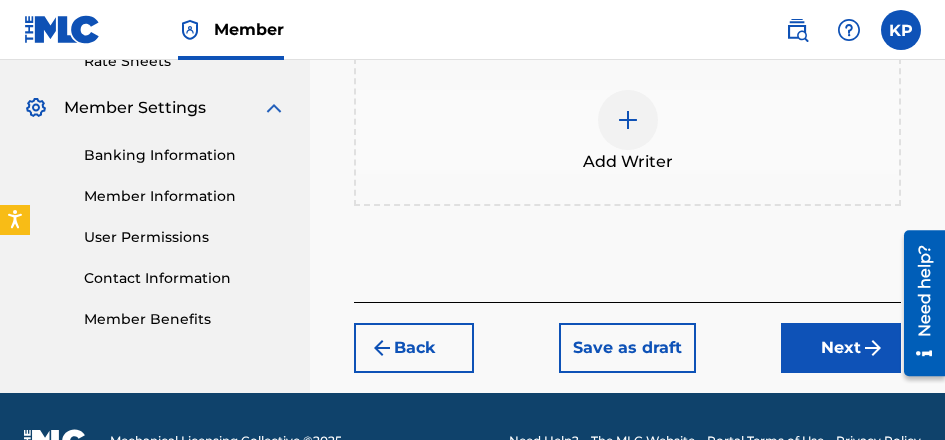 click on "Next" at bounding box center (841, 348) 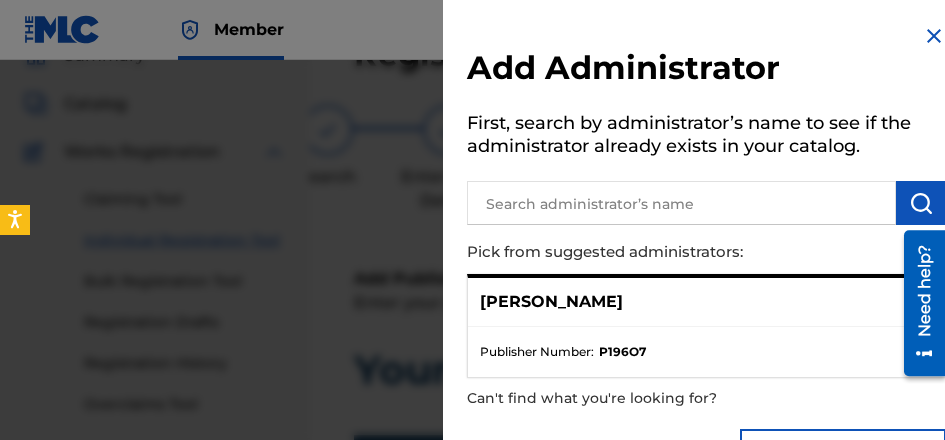 scroll, scrollTop: 90, scrollLeft: 0, axis: vertical 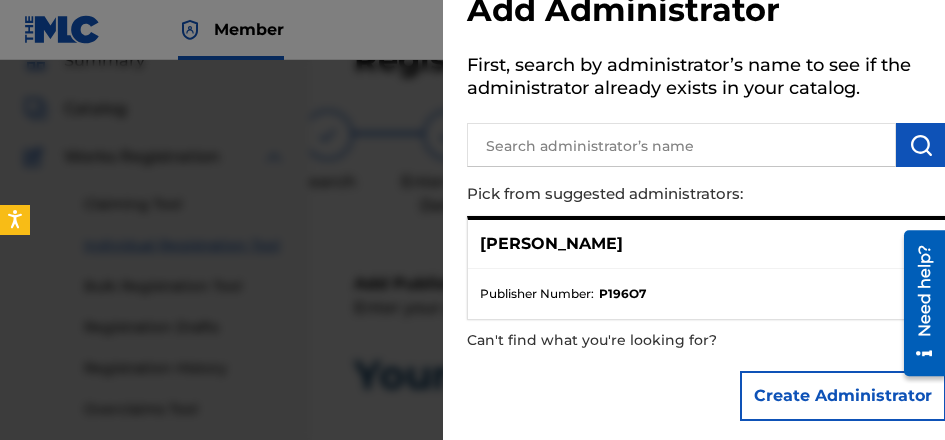 click on "Publisher Number : P196O7" at bounding box center (706, 294) 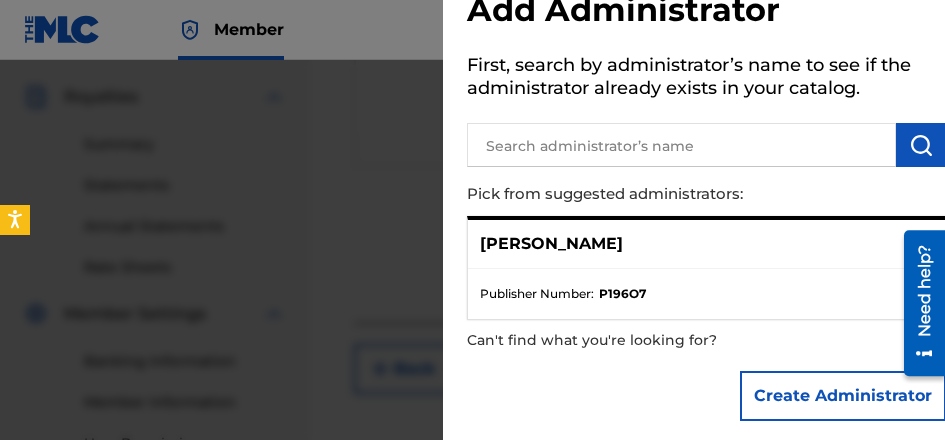 scroll, scrollTop: 590, scrollLeft: 0, axis: vertical 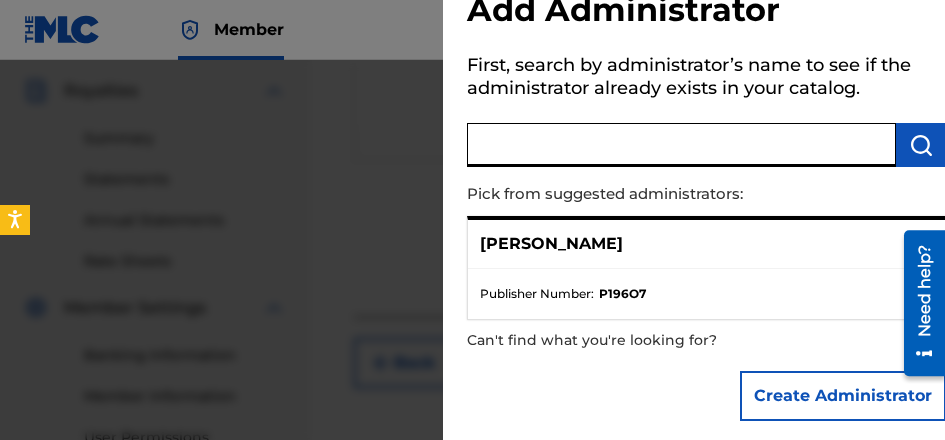 click at bounding box center (681, 145) 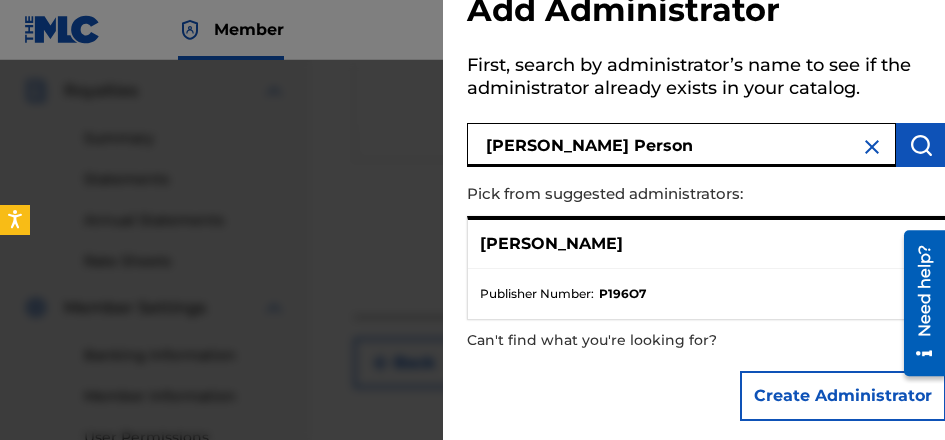 click at bounding box center (921, 145) 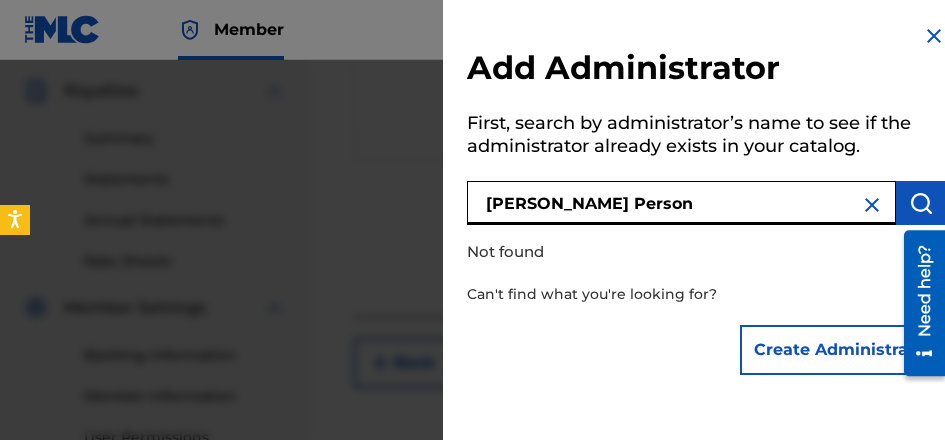 drag, startPoint x: 644, startPoint y: 207, endPoint x: 428, endPoint y: 239, distance: 218.3575 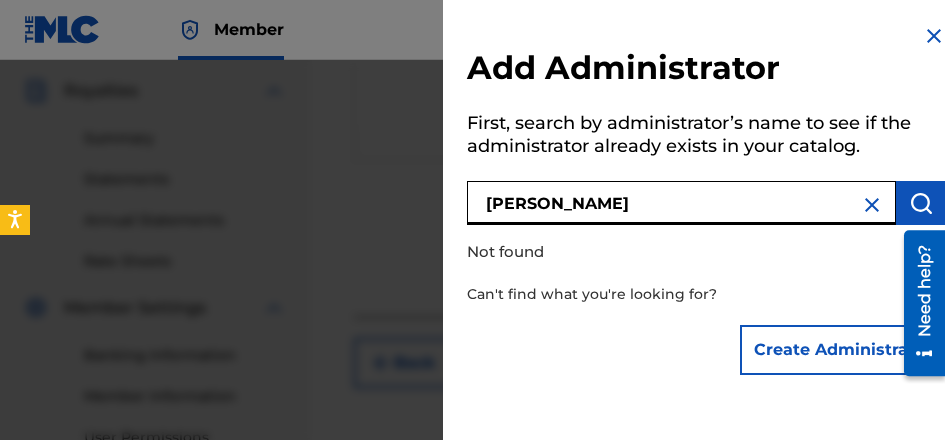 type on "[PERSON_NAME]" 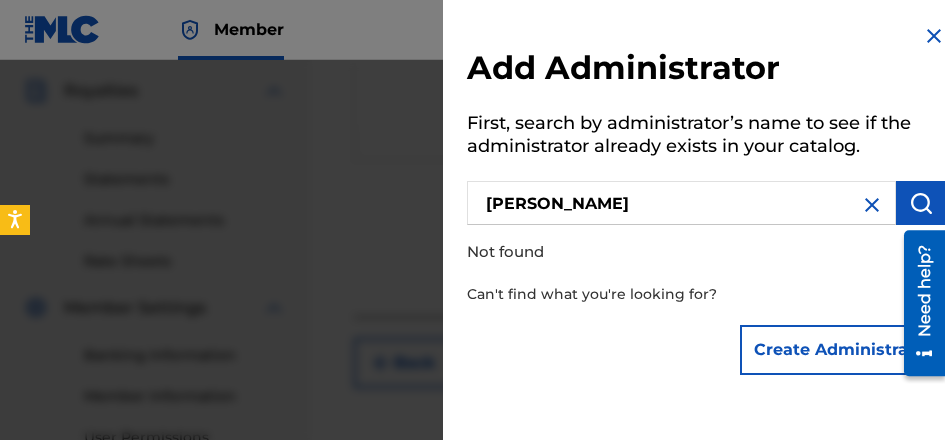 click at bounding box center (921, 203) 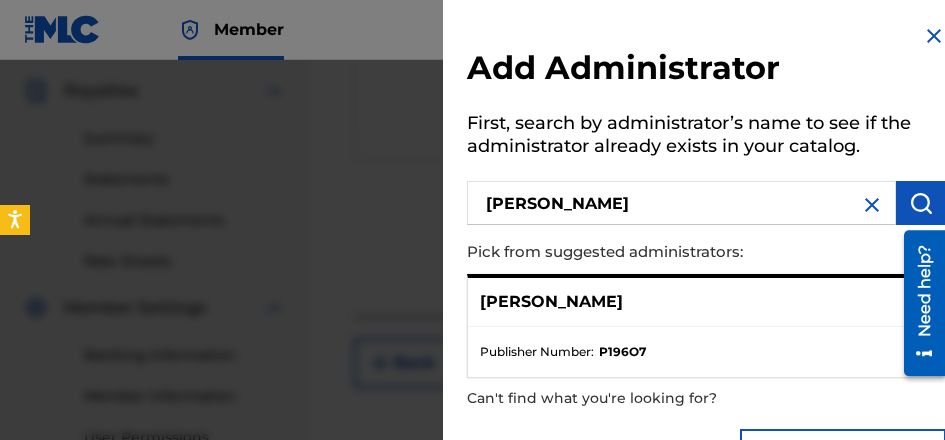 scroll, scrollTop: 72, scrollLeft: 0, axis: vertical 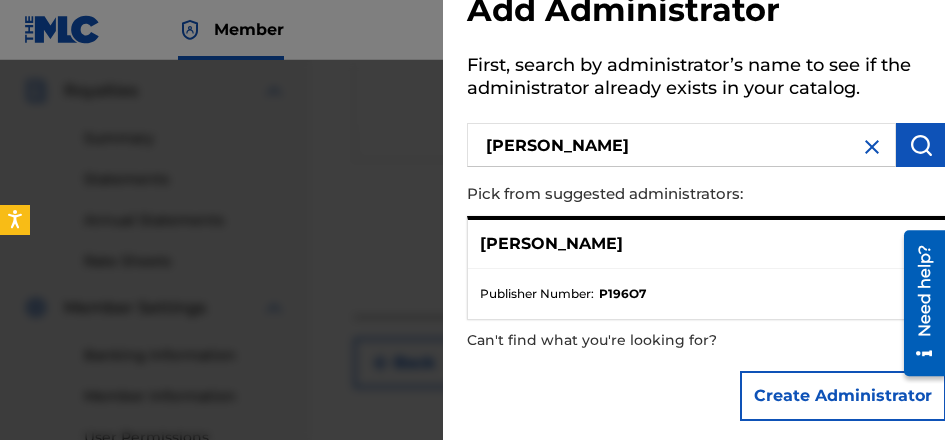 click on "Create Administrator" at bounding box center (843, 396) 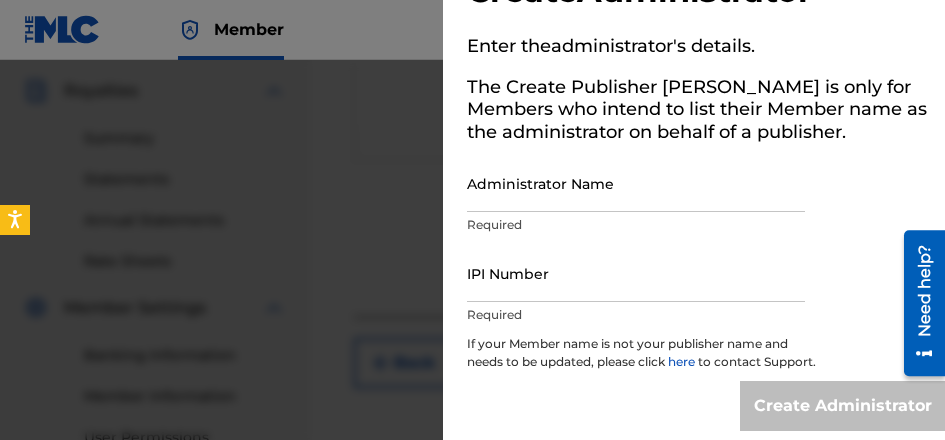 scroll, scrollTop: 0, scrollLeft: 0, axis: both 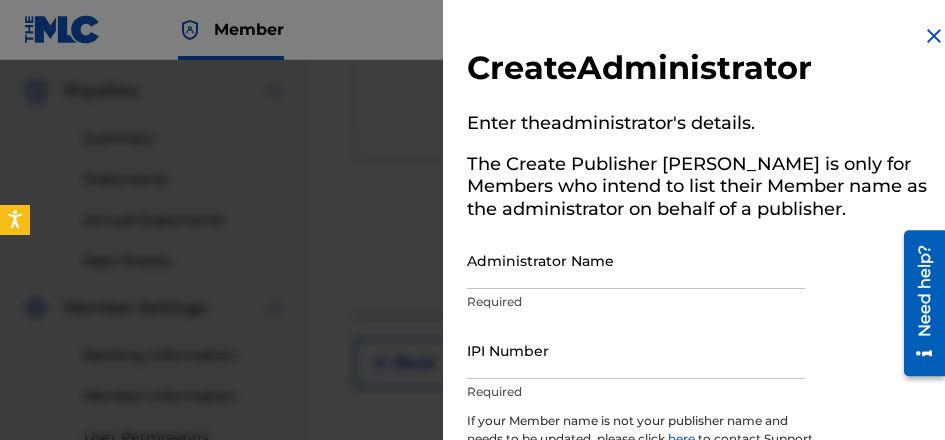click on "Administrator Name" at bounding box center (636, 260) 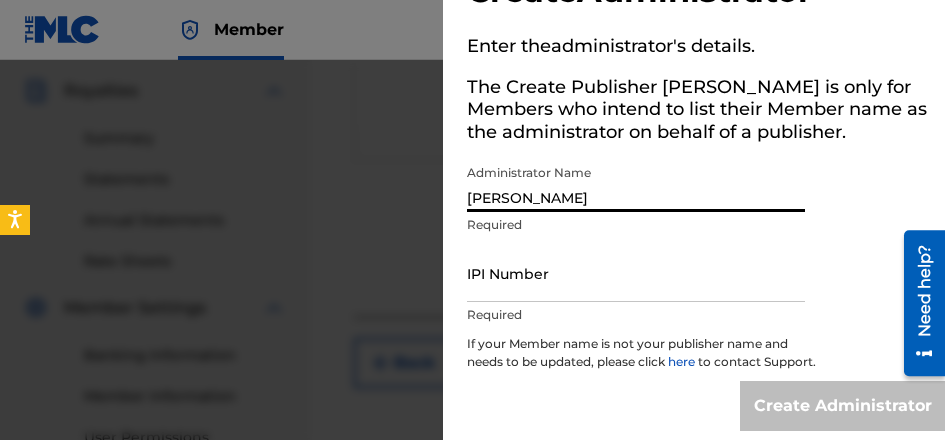 scroll, scrollTop: 110, scrollLeft: 0, axis: vertical 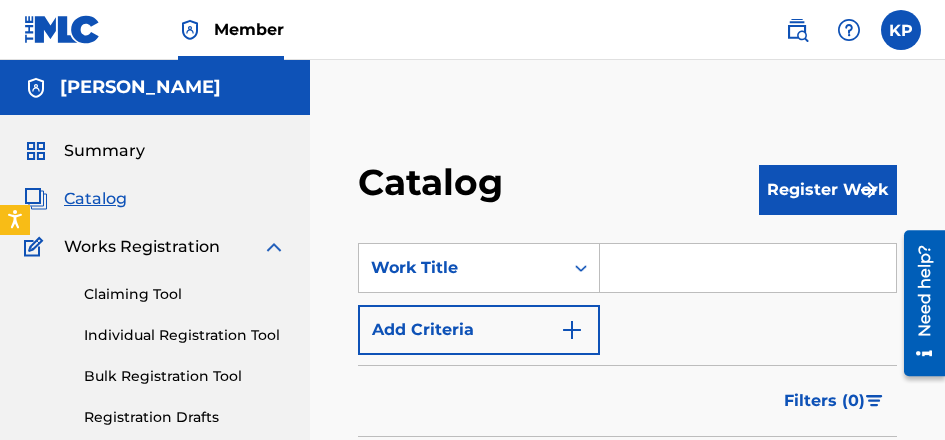 click on "Register Work" at bounding box center (828, 190) 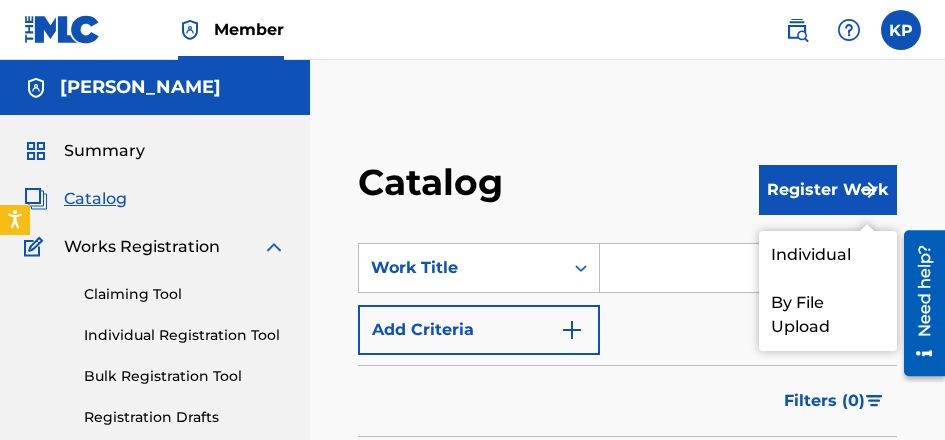 click on "Individual" at bounding box center [828, 255] 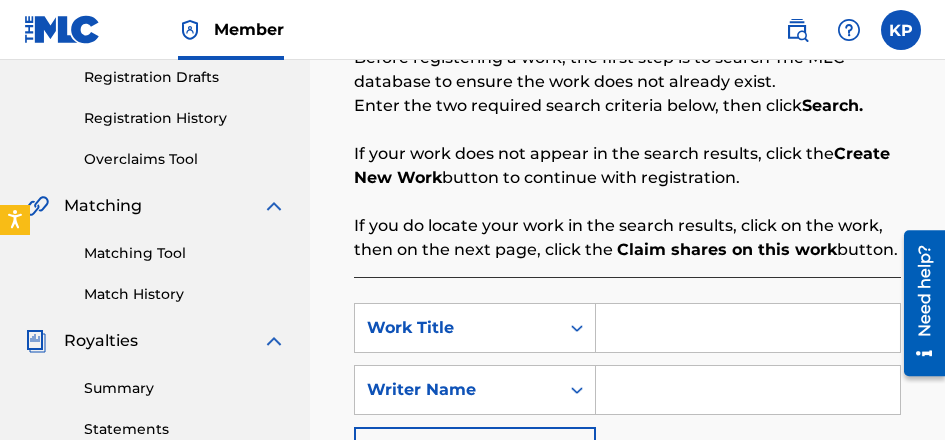 scroll, scrollTop: 500, scrollLeft: 0, axis: vertical 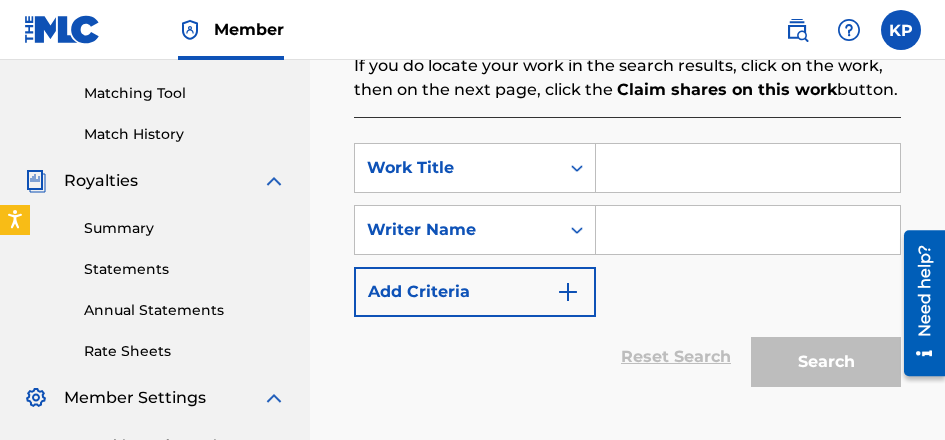 click at bounding box center (748, 168) 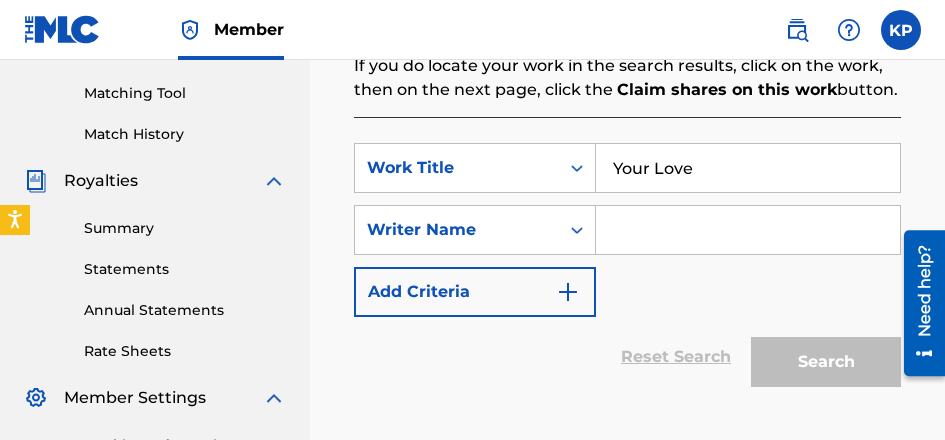 type on "Your Love" 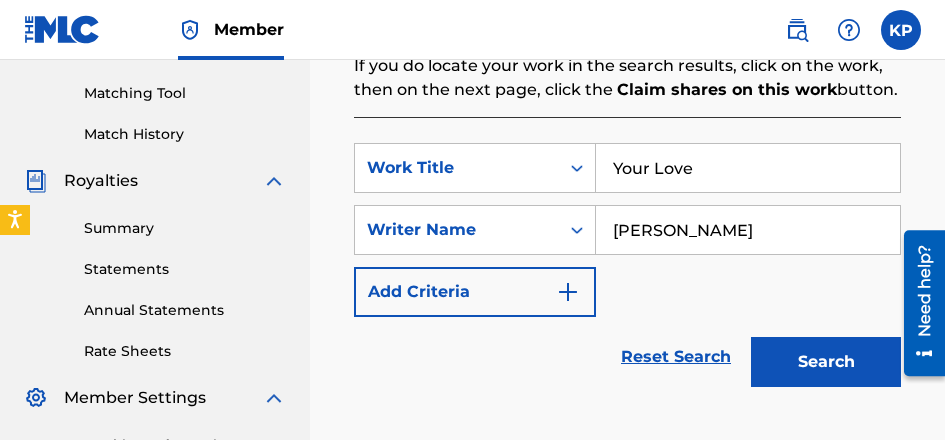type on "[PERSON_NAME]" 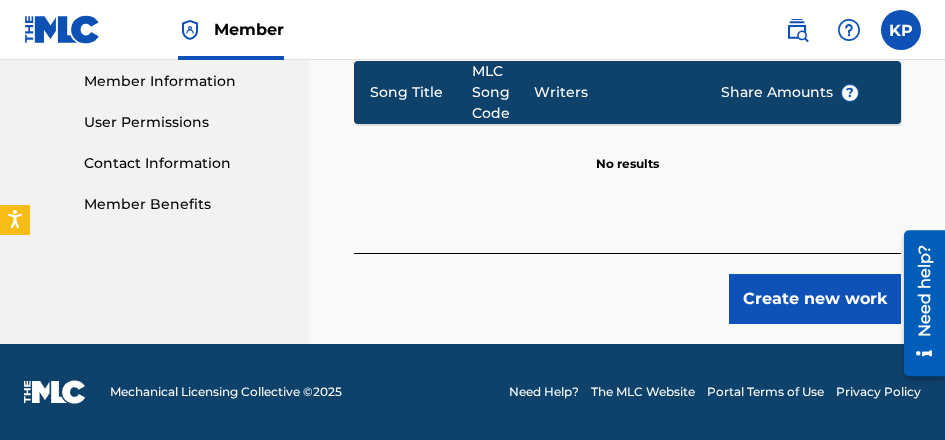 click on "Create new work" at bounding box center [815, 299] 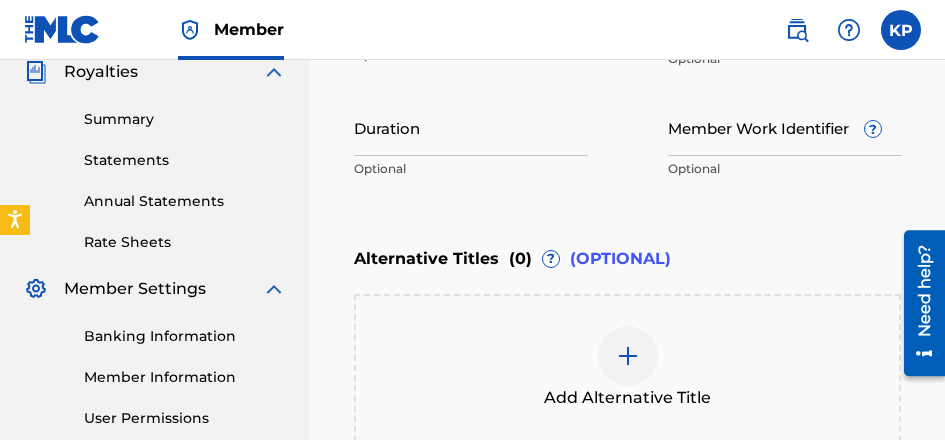 scroll, scrollTop: 847, scrollLeft: 0, axis: vertical 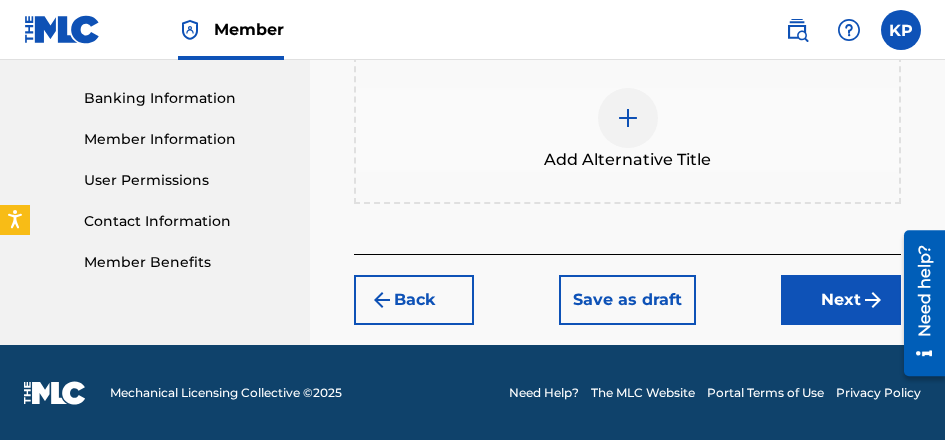 click on "Next" at bounding box center (841, 300) 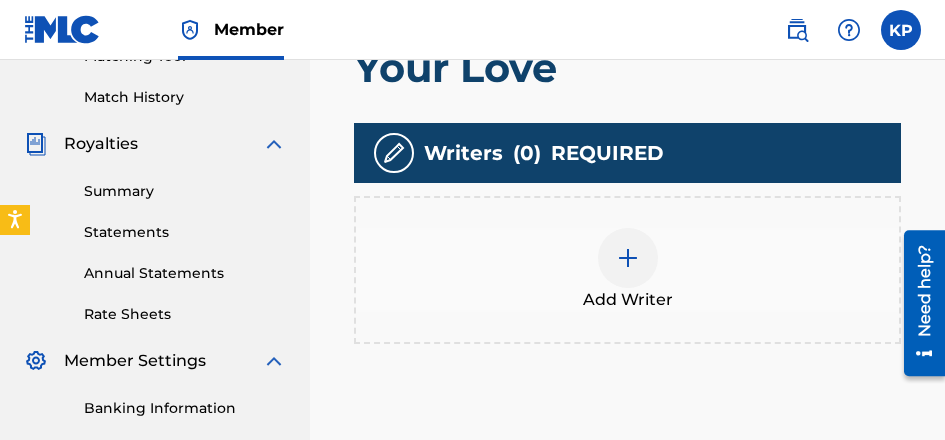 scroll, scrollTop: 590, scrollLeft: 0, axis: vertical 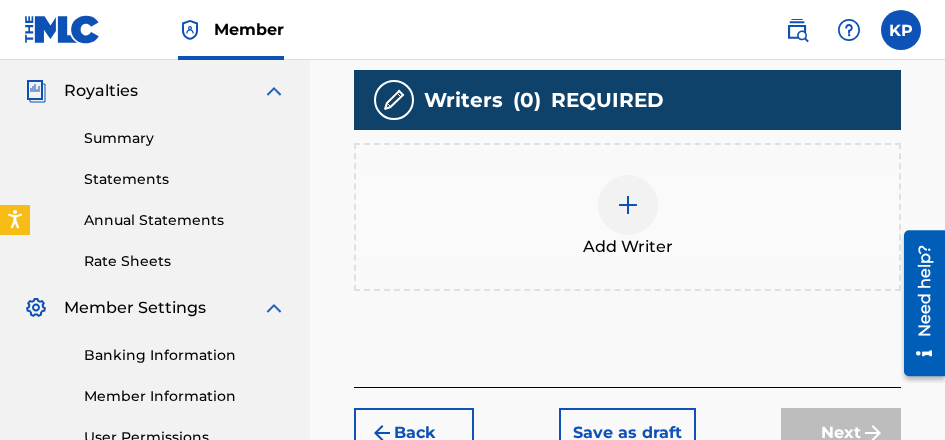 click at bounding box center [628, 205] 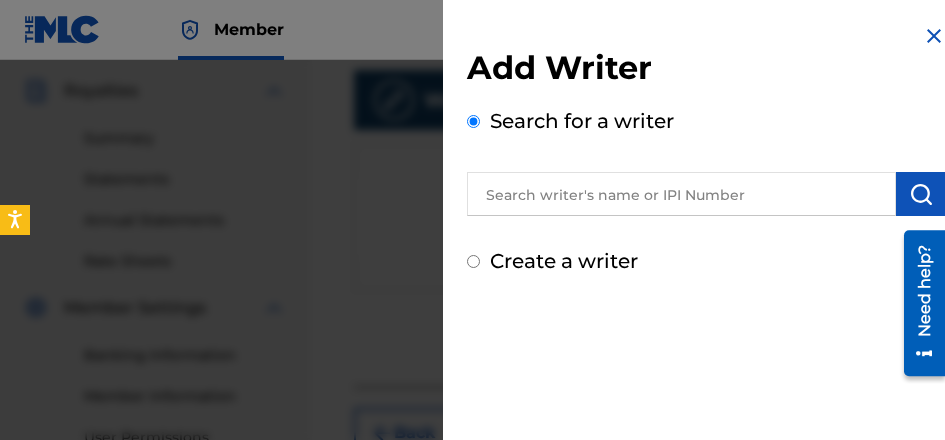 click at bounding box center [681, 194] 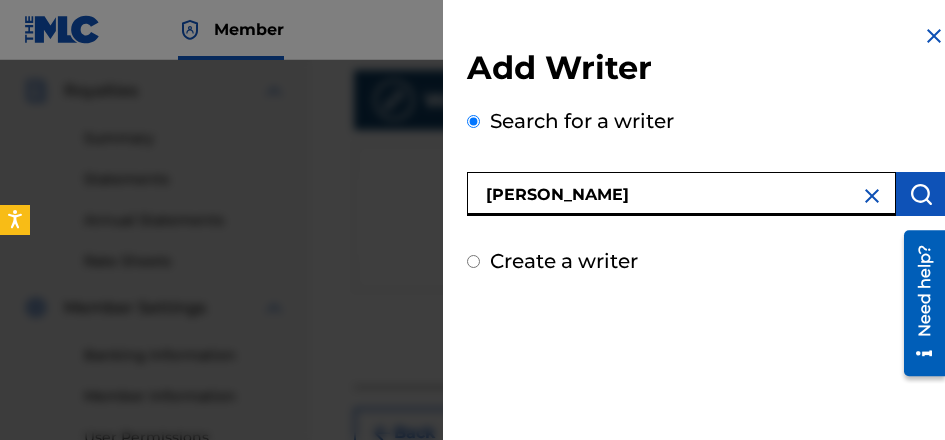 type on "[PERSON_NAME]" 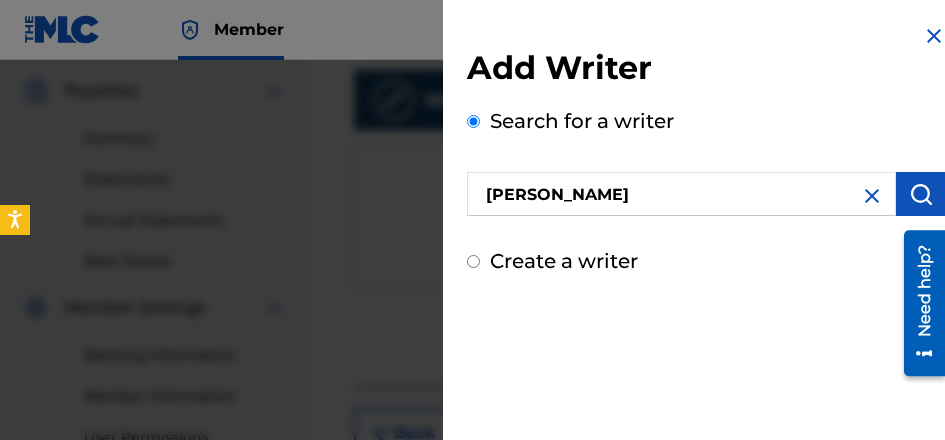 click at bounding box center (921, 194) 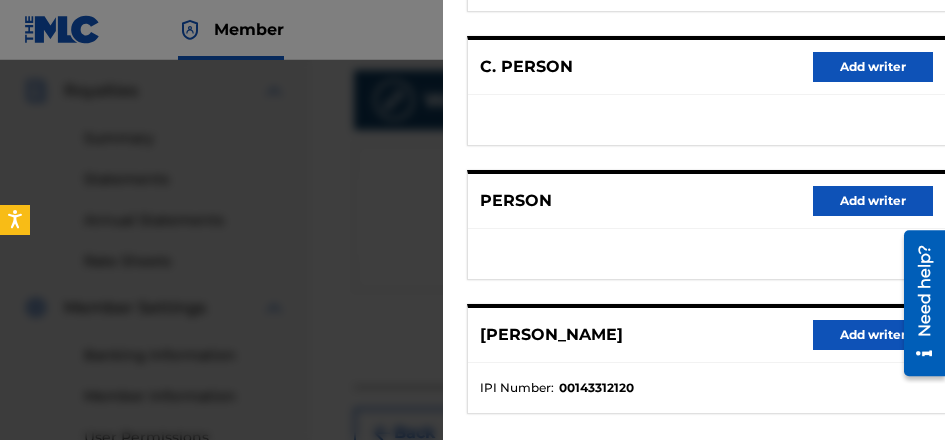scroll, scrollTop: 597, scrollLeft: 0, axis: vertical 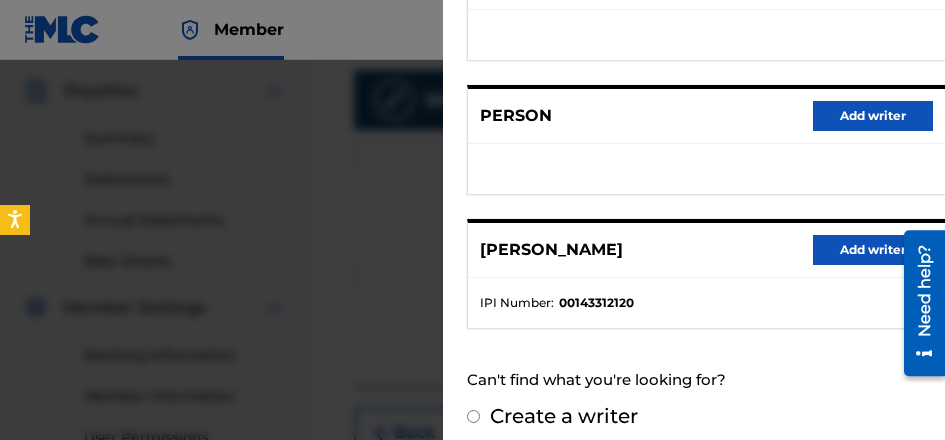 click on "Add writer" at bounding box center (873, 250) 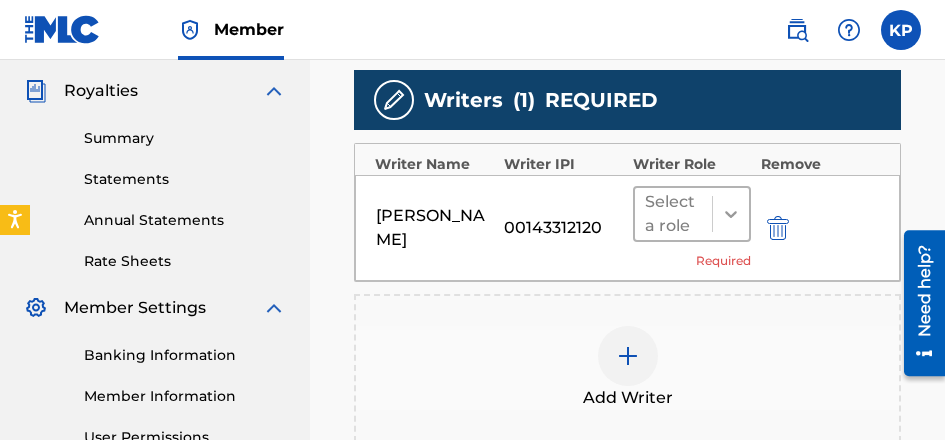 click 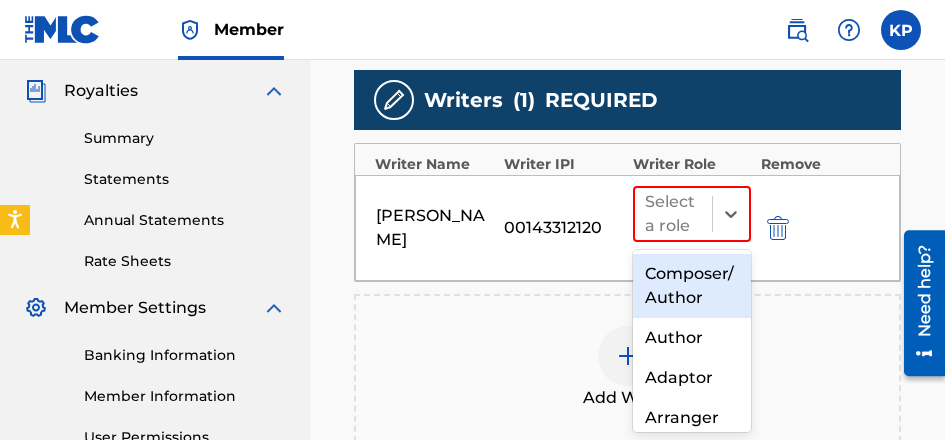 click on "Composer/Author" at bounding box center (692, 286) 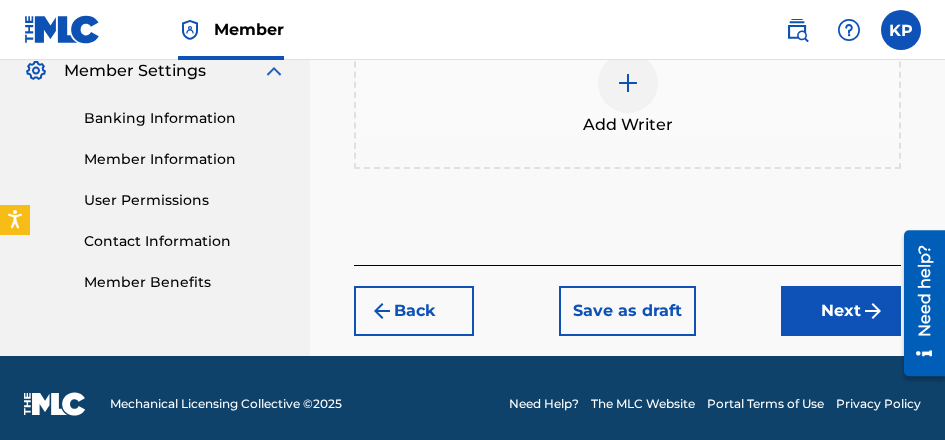 scroll, scrollTop: 829, scrollLeft: 0, axis: vertical 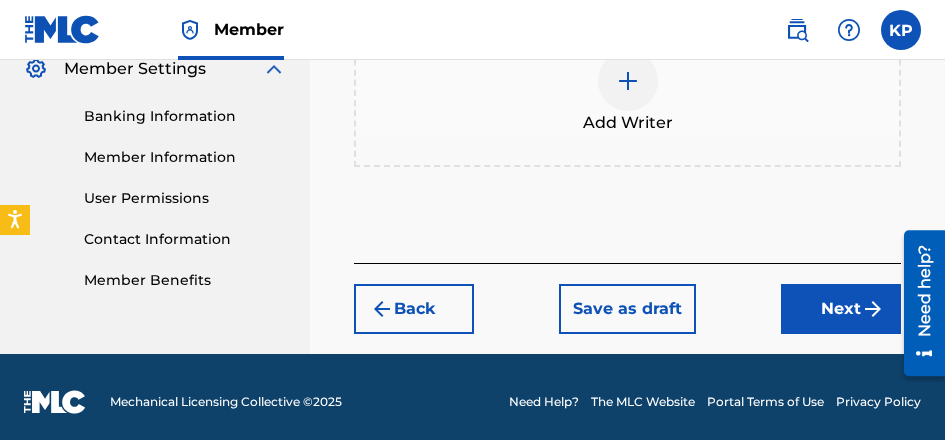 click on "Next" at bounding box center (841, 309) 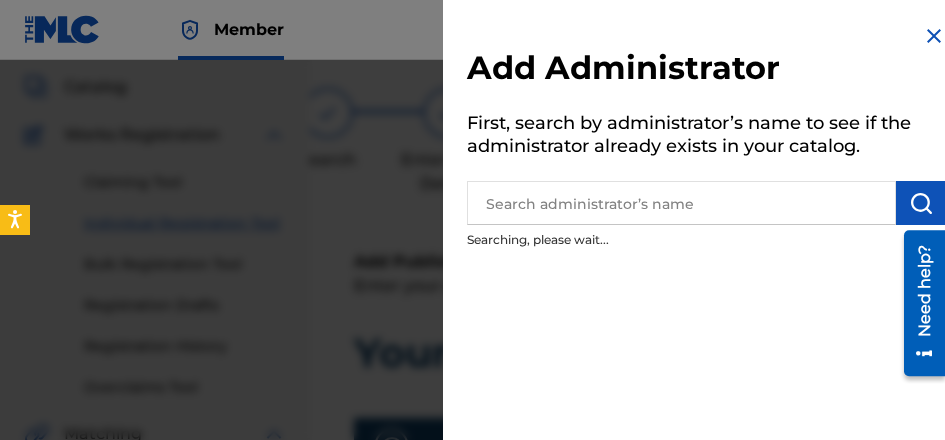 scroll, scrollTop: 90, scrollLeft: 0, axis: vertical 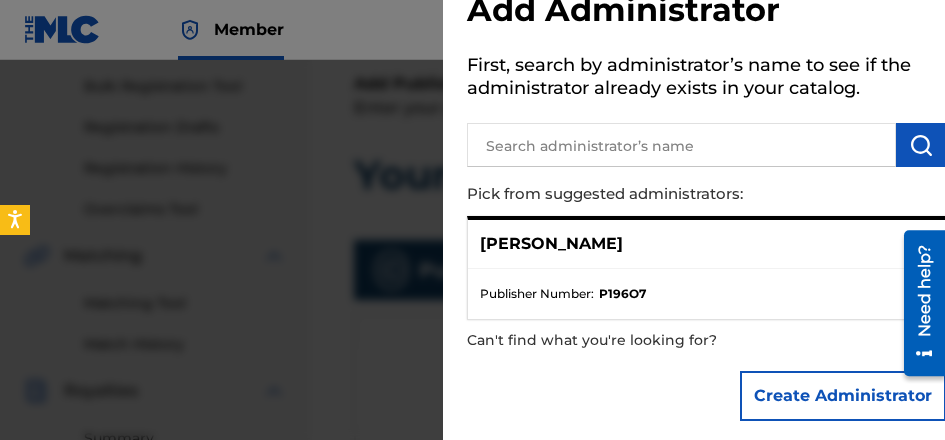 click on "Can't find what you're looking for?" at bounding box center (642, 340) 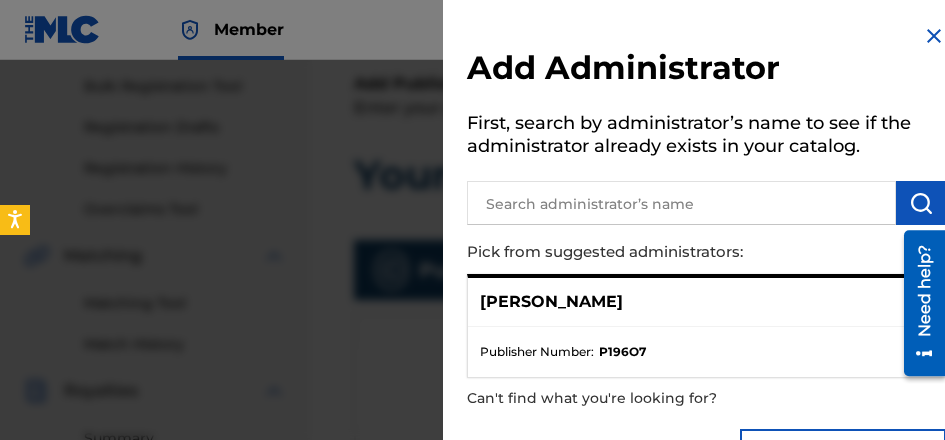 click on "Pick from suggested administrators:" at bounding box center [642, 252] 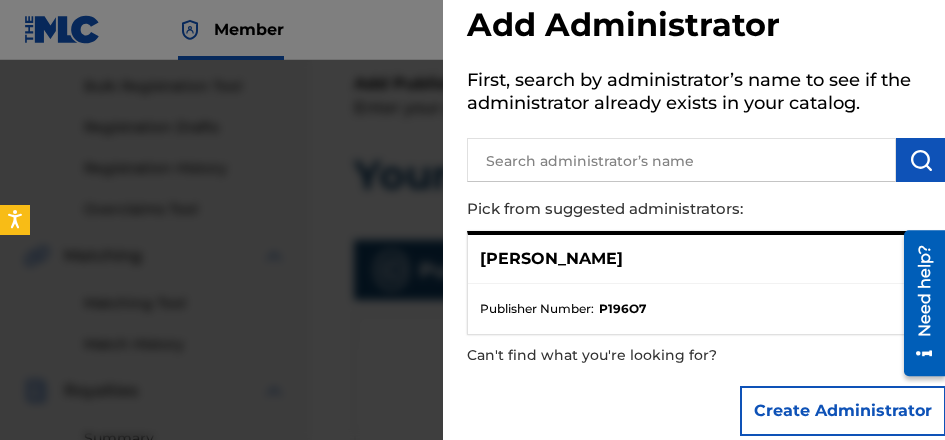 scroll, scrollTop: 72, scrollLeft: 0, axis: vertical 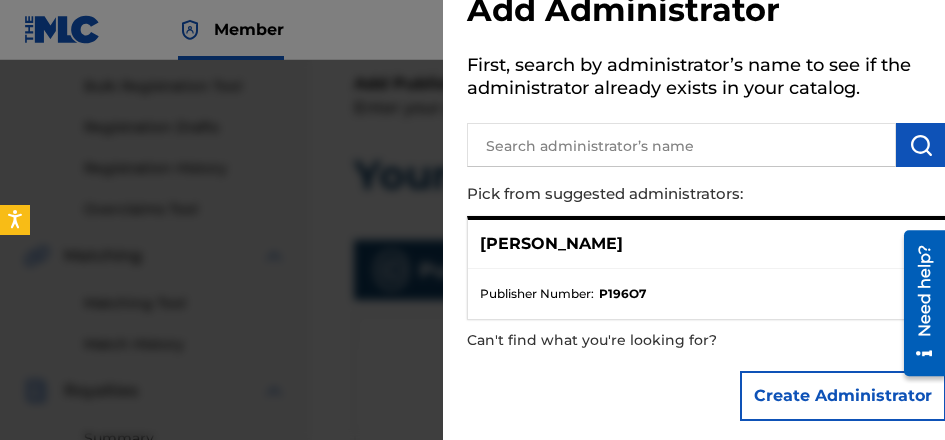 click on "Publisher Number :" at bounding box center (537, 294) 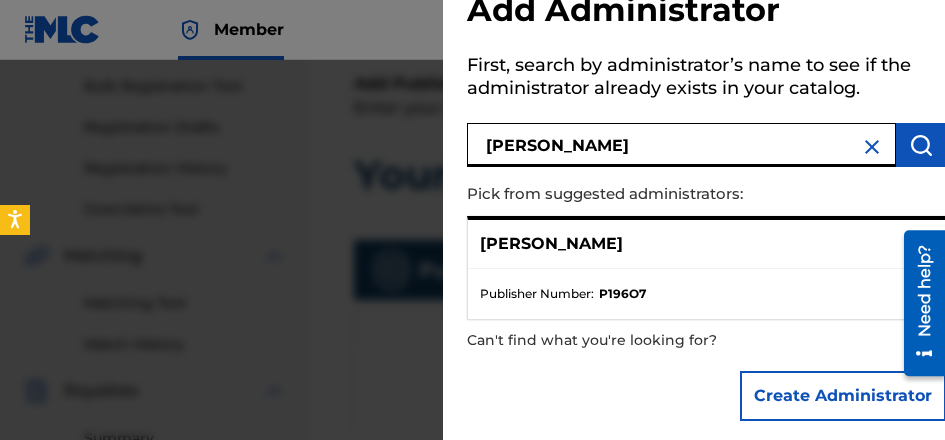 click at bounding box center [921, 145] 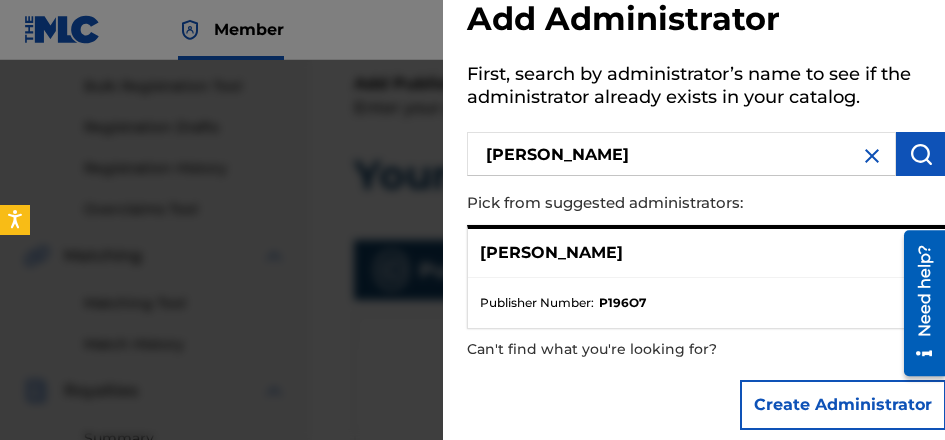 scroll, scrollTop: 72, scrollLeft: 0, axis: vertical 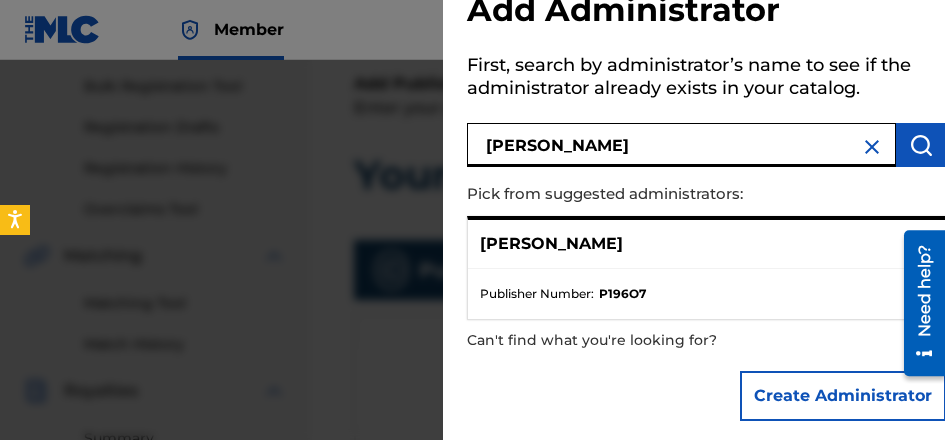 drag, startPoint x: 603, startPoint y: 138, endPoint x: 388, endPoint y: 161, distance: 216.22673 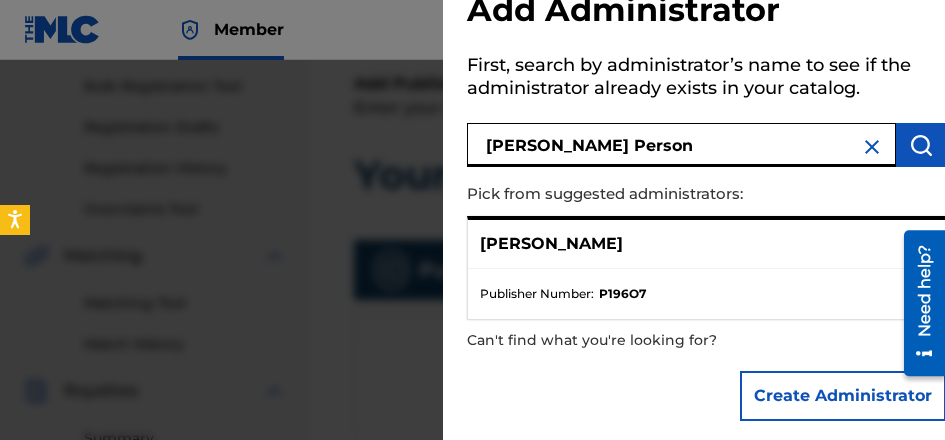 type on "[PERSON_NAME] Person" 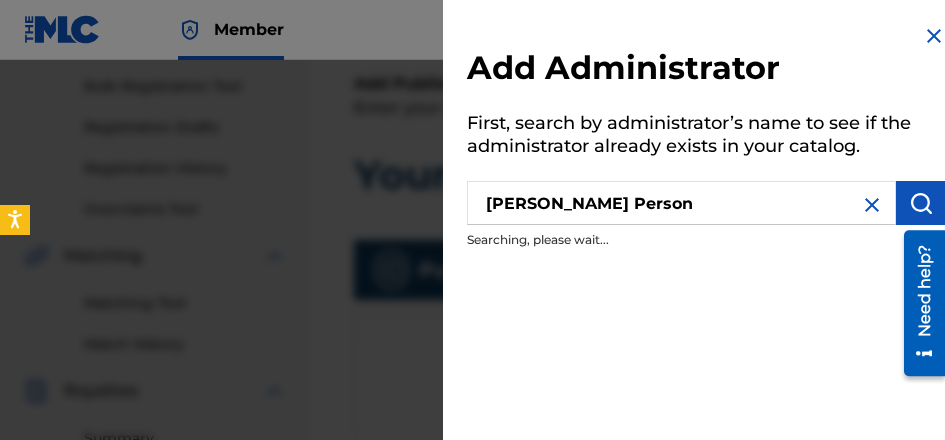 scroll, scrollTop: 0, scrollLeft: 0, axis: both 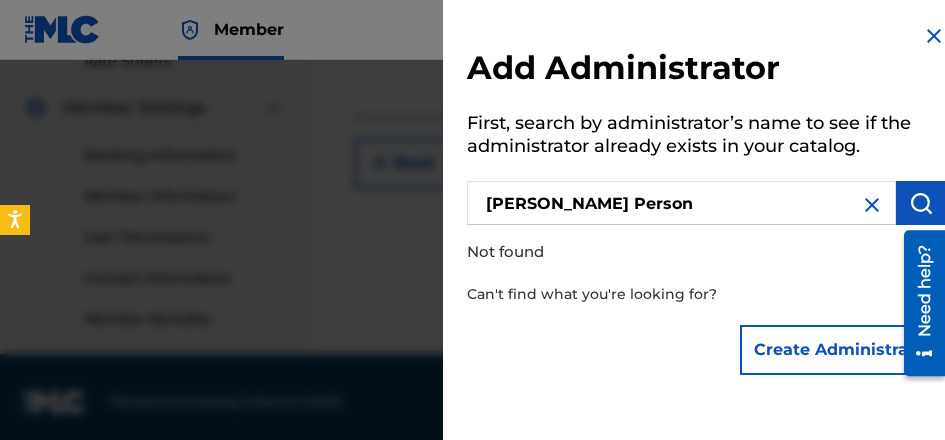 click on "Need help?" at bounding box center [924, 290] 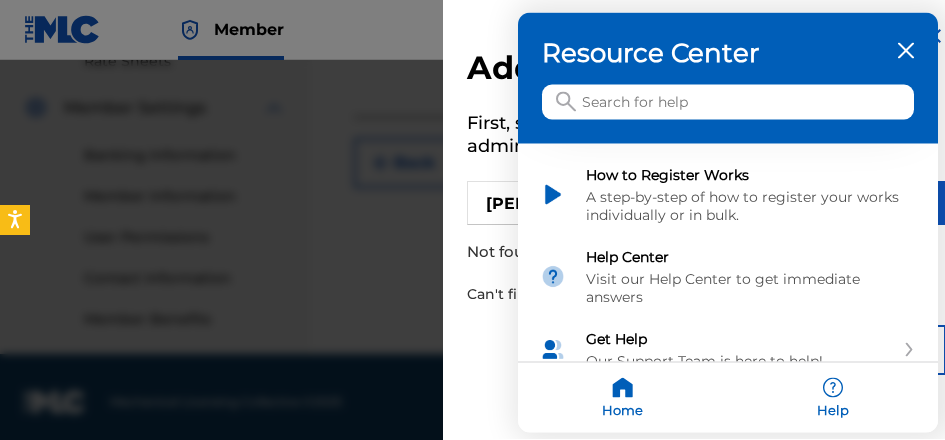 click at bounding box center (728, 102) 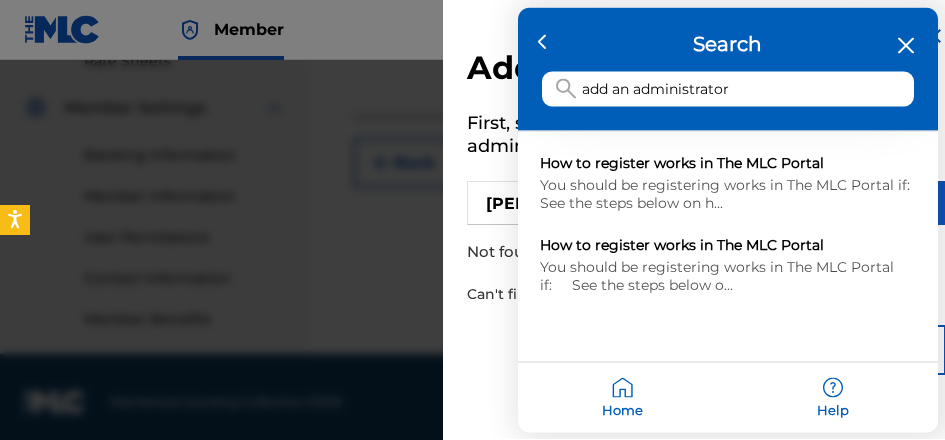 click on "add an administrator" at bounding box center (728, 89) 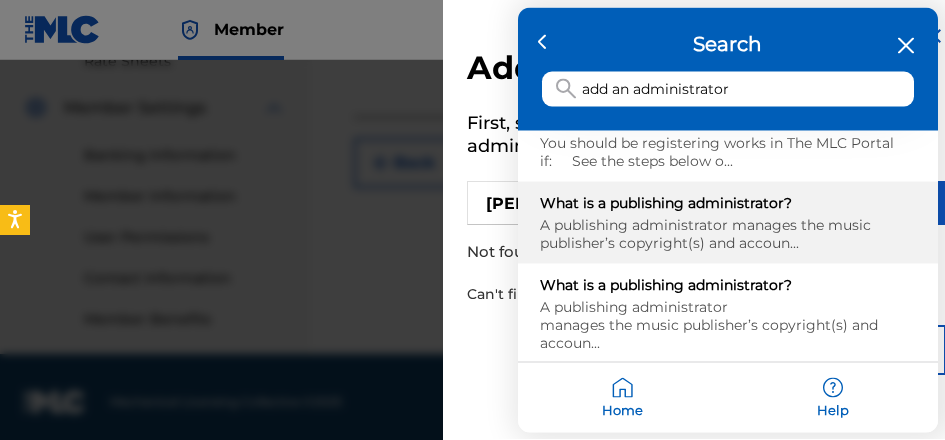 scroll, scrollTop: 100, scrollLeft: 0, axis: vertical 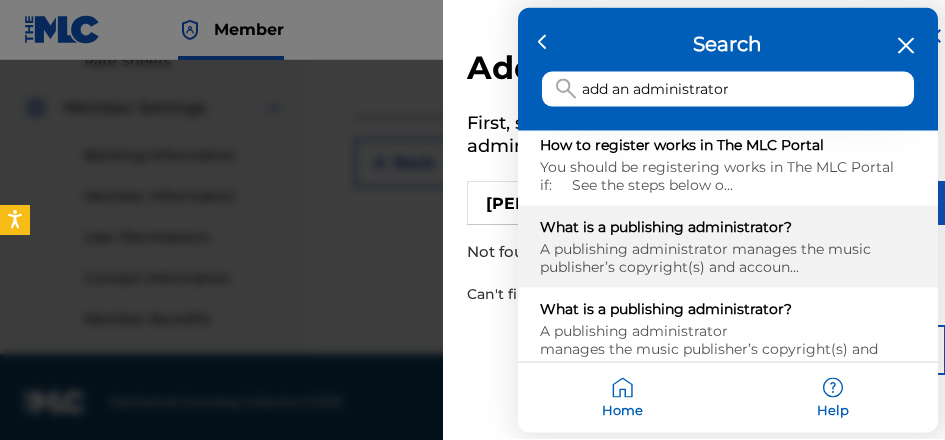 type on "add an administrator" 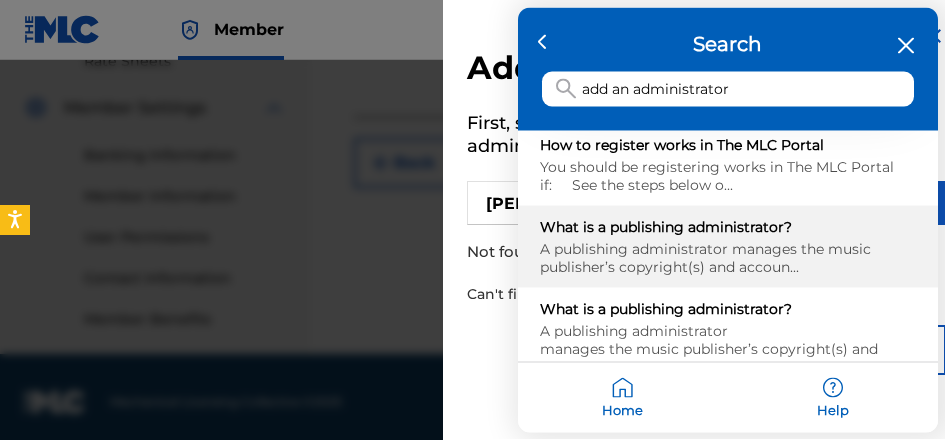 click on "A publishing administrator manages the music publisher’s copyright(s) and accoun..." at bounding box center (728, 258) 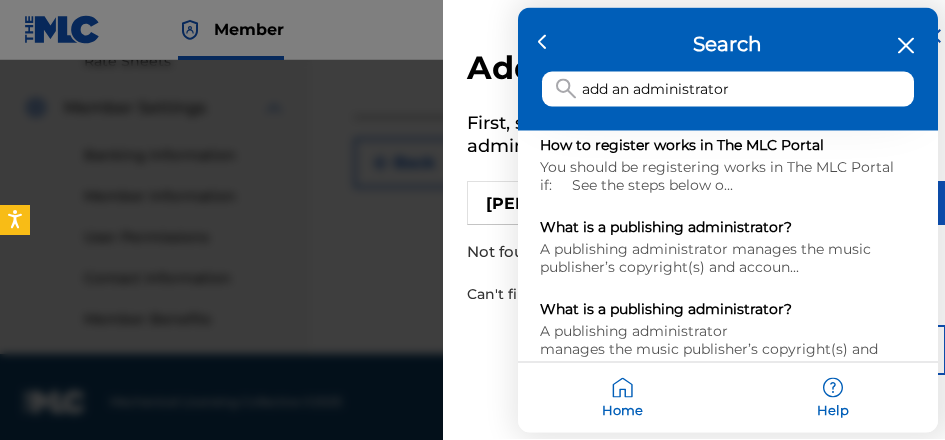 click 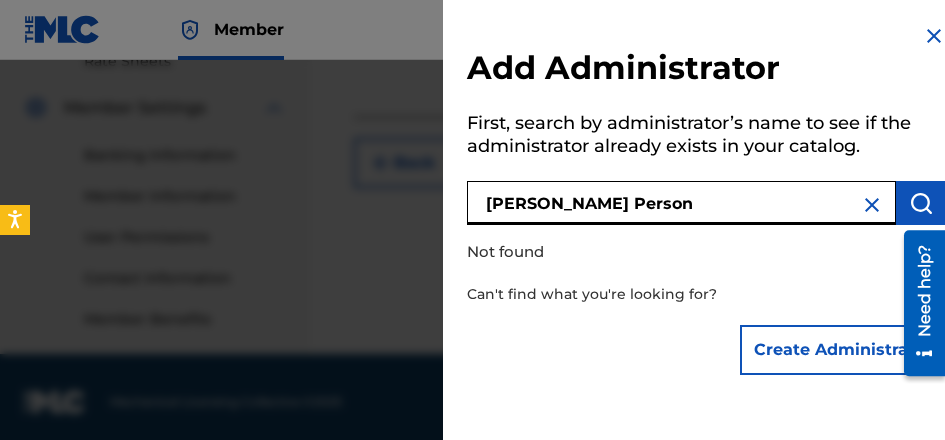 drag, startPoint x: 607, startPoint y: 208, endPoint x: 384, endPoint y: 213, distance: 223.05605 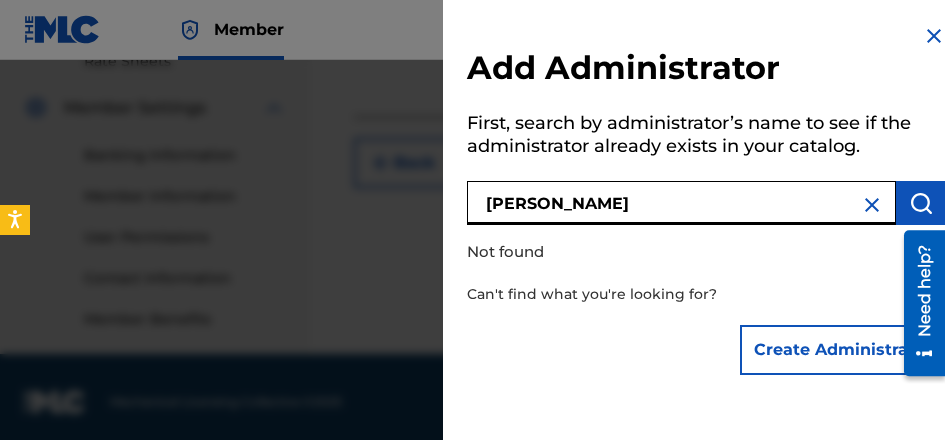 type on "[PERSON_NAME]" 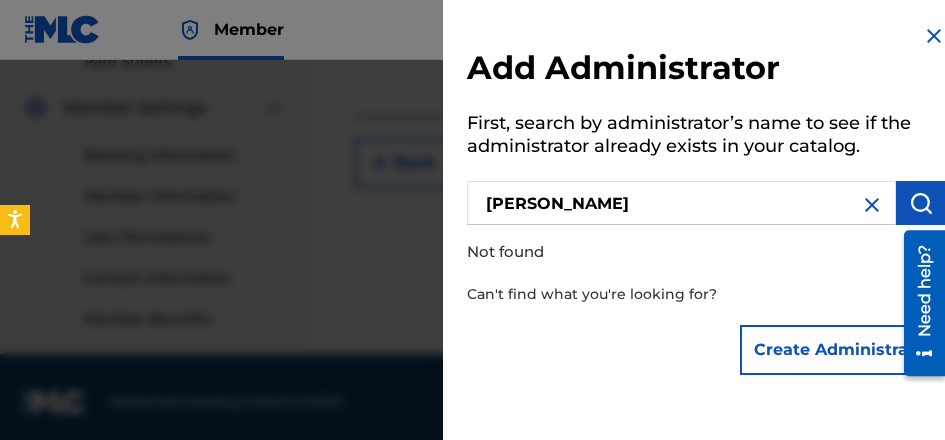 click at bounding box center [921, 203] 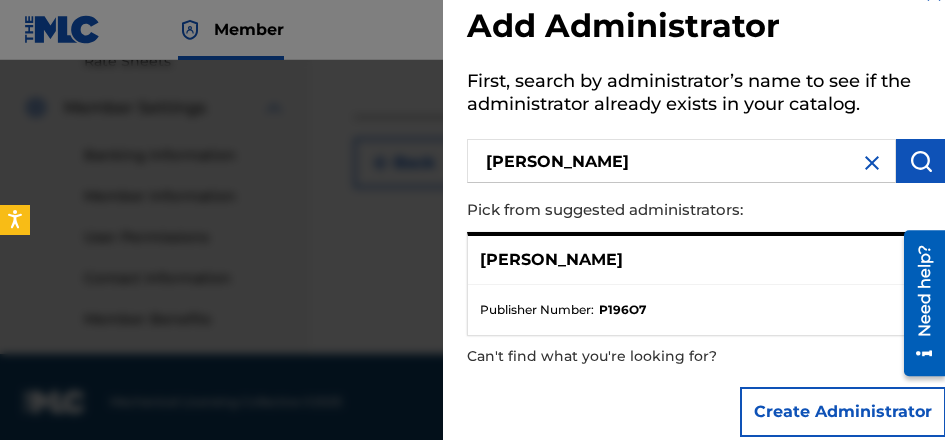 scroll, scrollTop: 72, scrollLeft: 0, axis: vertical 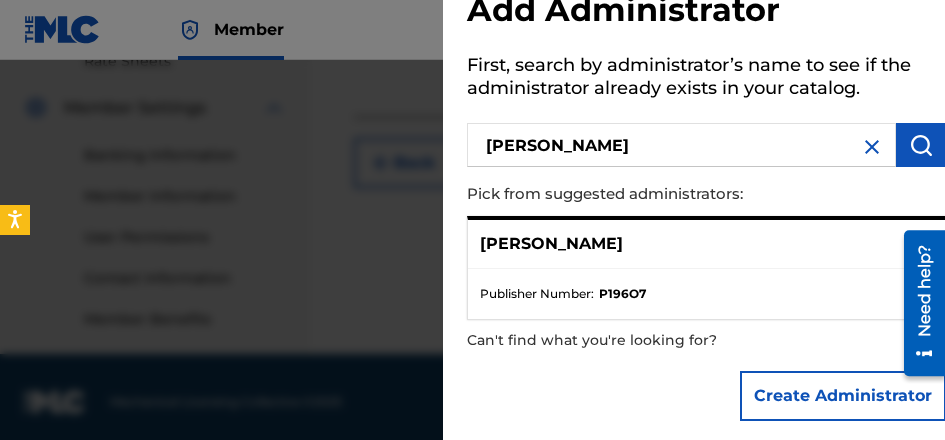 click on "Publisher Number : P196O7" at bounding box center [706, 294] 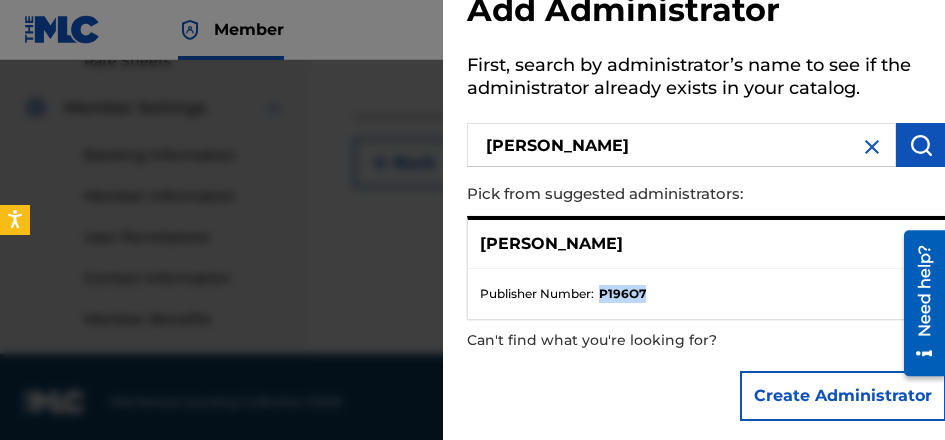 click on "P196O7" at bounding box center [622, 294] 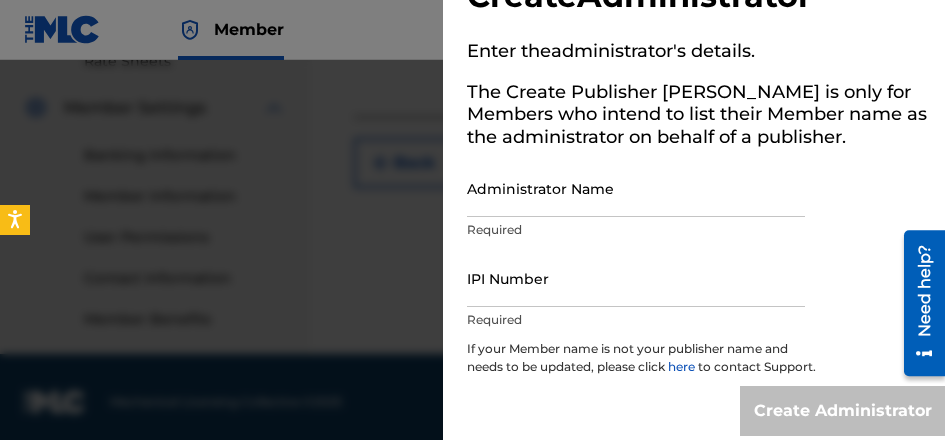 click on "Administrator Name" at bounding box center [636, 188] 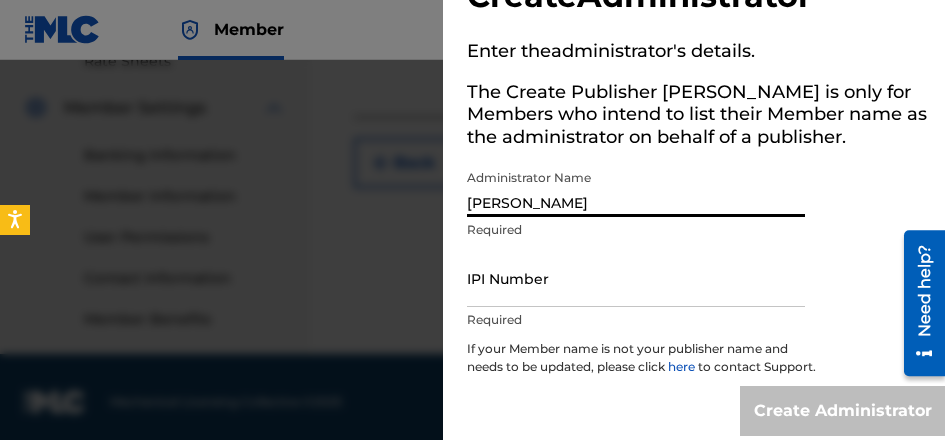 type on "[PERSON_NAME]" 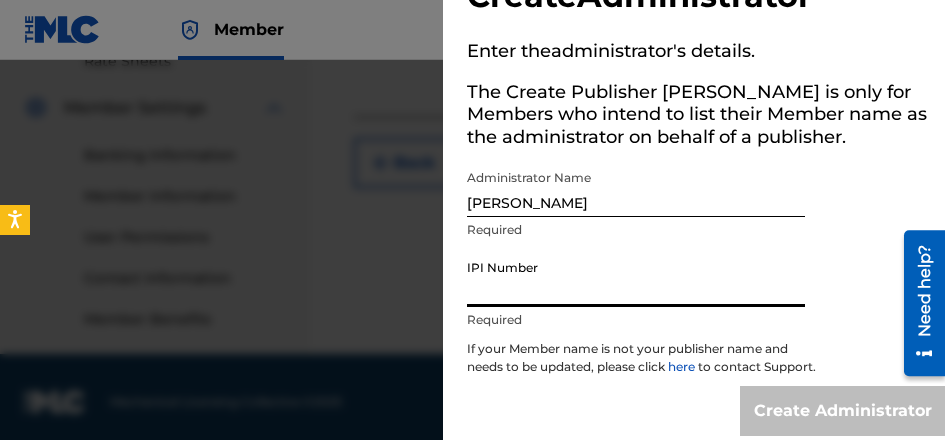 paste on "348875705" 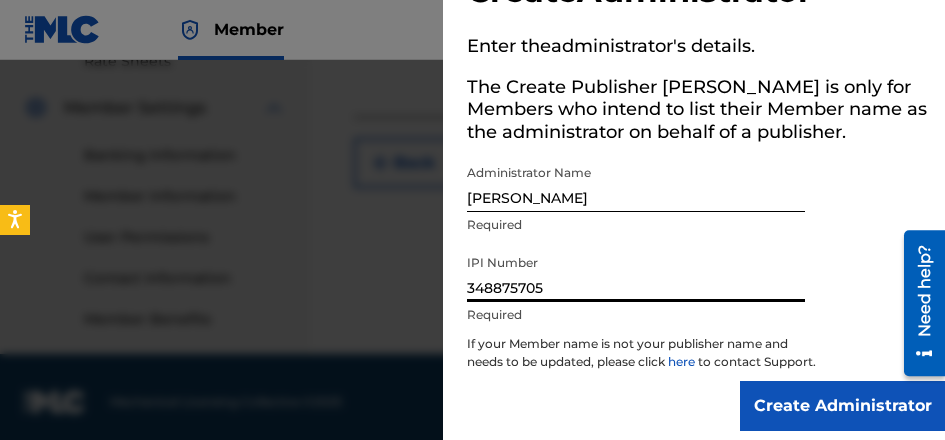 scroll, scrollTop: 110, scrollLeft: 0, axis: vertical 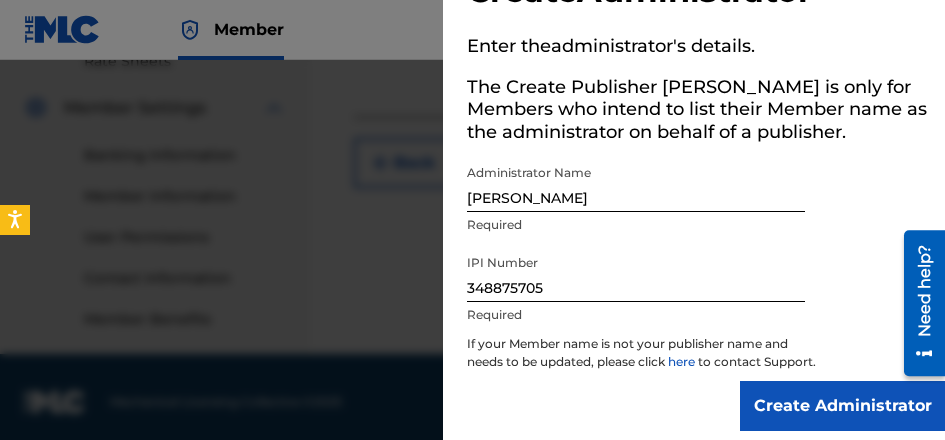 click on "Create Administrator" at bounding box center (843, 406) 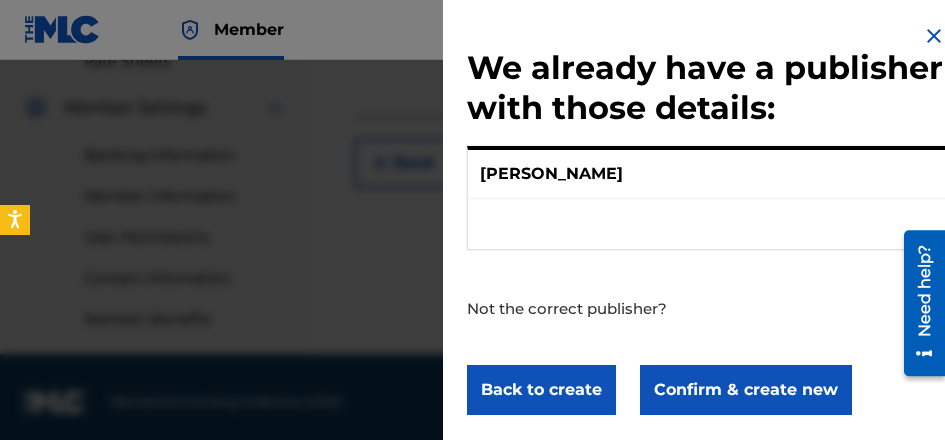 scroll, scrollTop: 38, scrollLeft: 0, axis: vertical 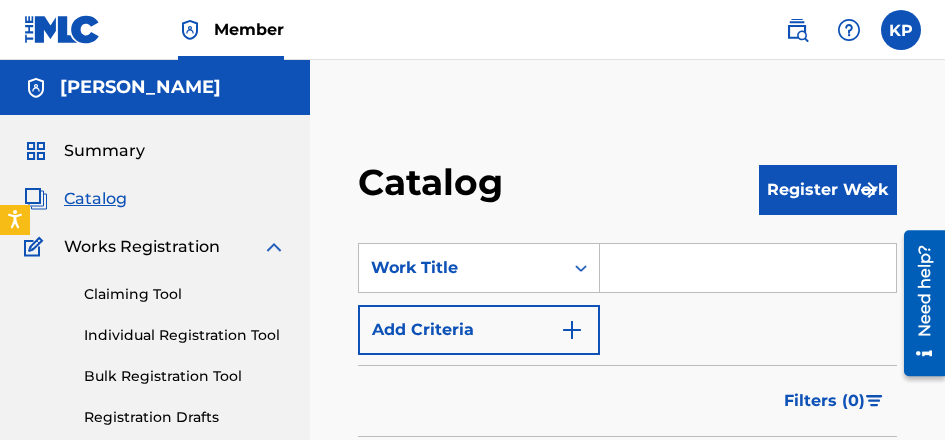 click at bounding box center (748, 268) 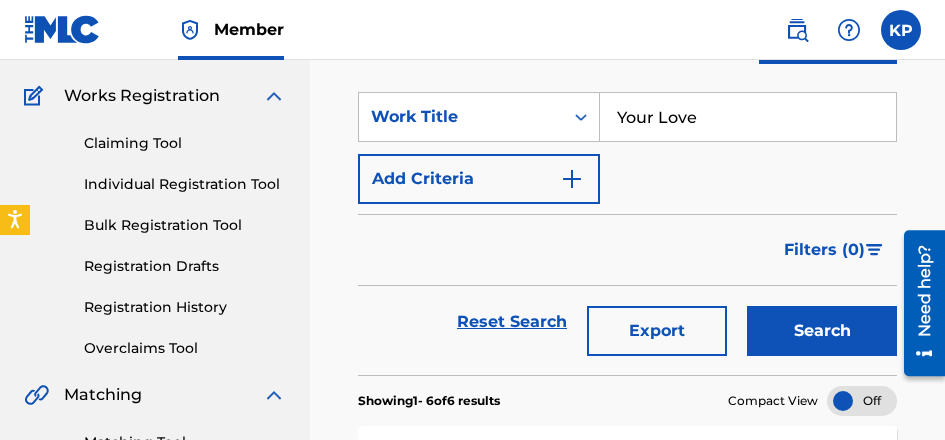 scroll, scrollTop: 200, scrollLeft: 0, axis: vertical 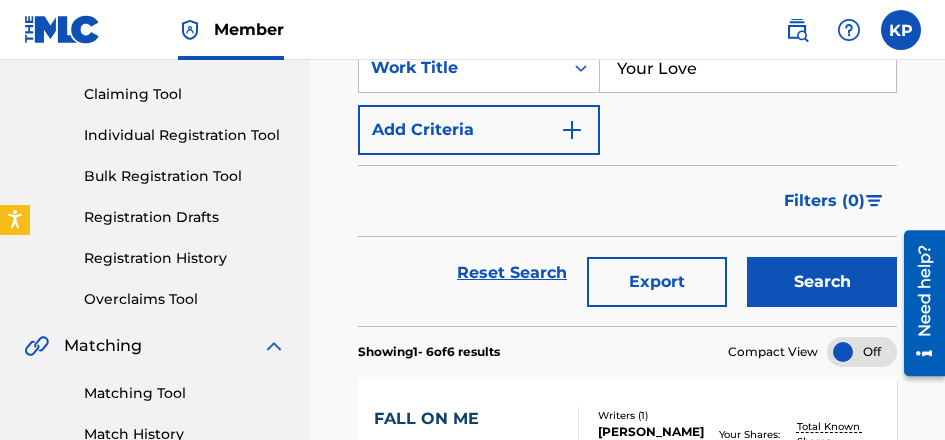 type on "Your Love" 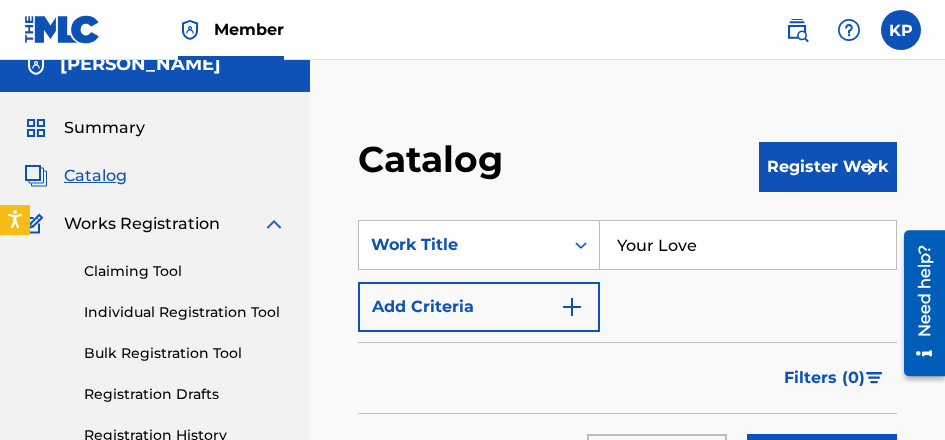 scroll, scrollTop: 0, scrollLeft: 0, axis: both 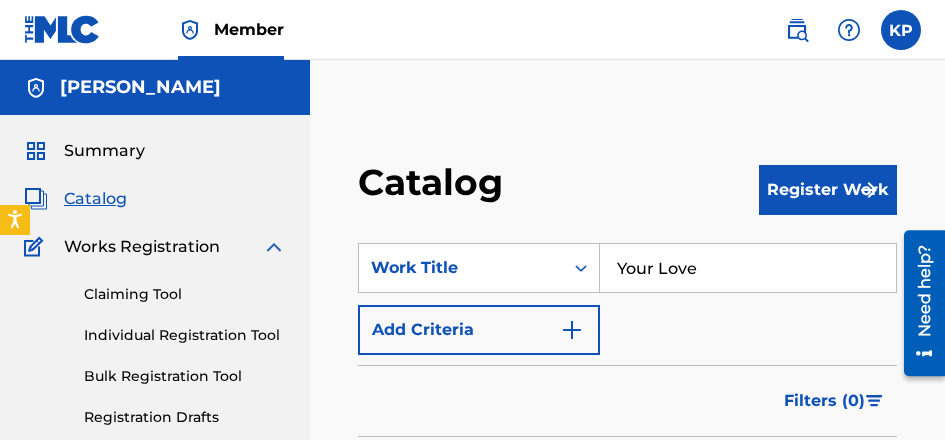 click on "Register Work" at bounding box center (828, 190) 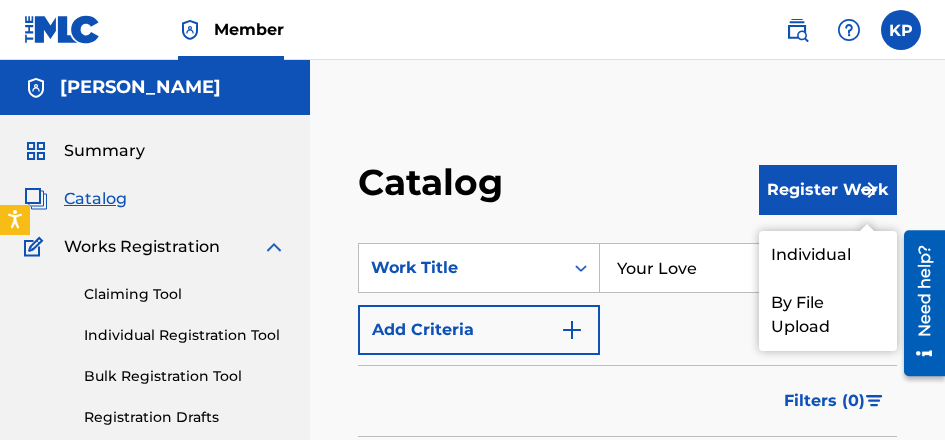 click on "Individual" at bounding box center (828, 255) 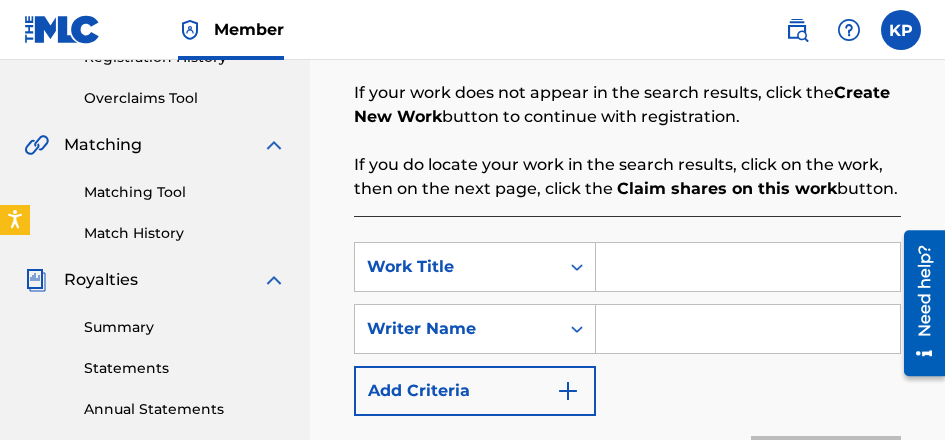 scroll, scrollTop: 500, scrollLeft: 0, axis: vertical 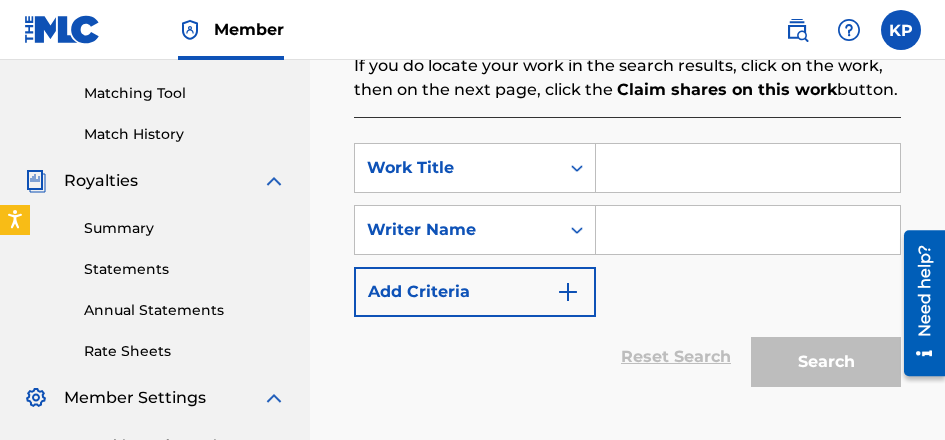 click at bounding box center (748, 168) 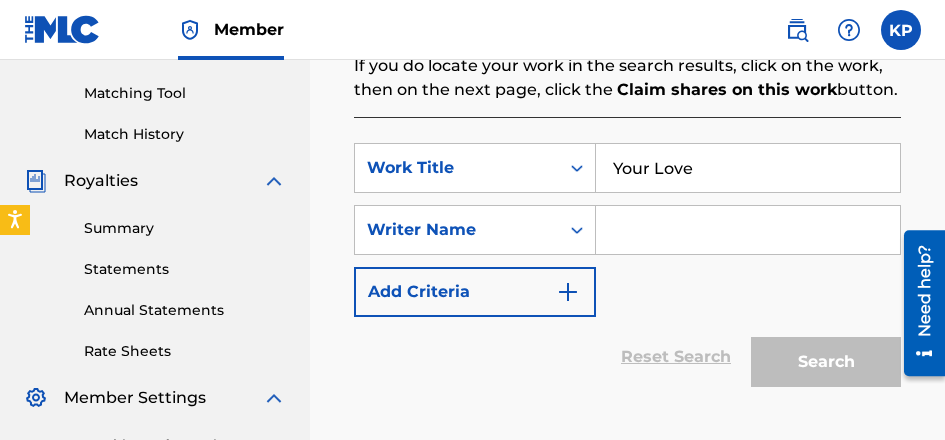 type on "Your Love" 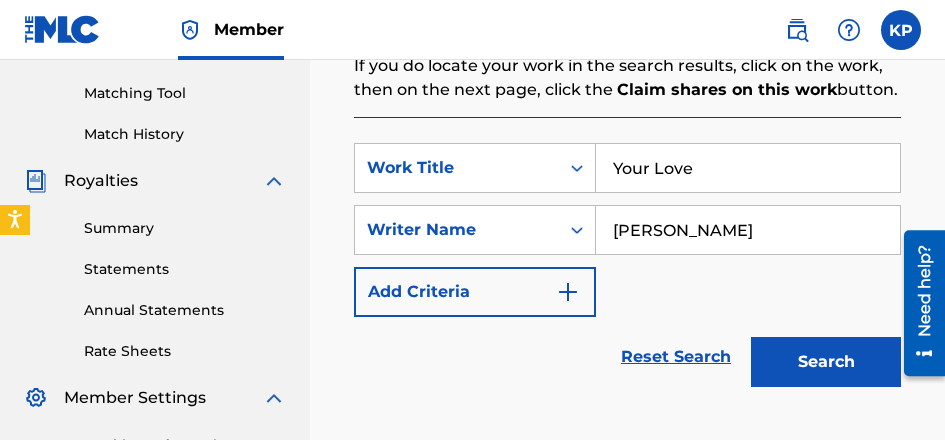 type on "[PERSON_NAME]" 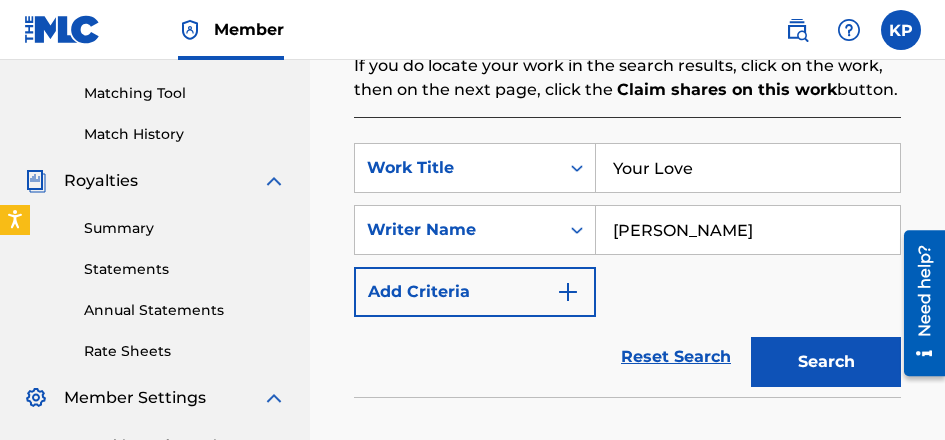 click on "Search" at bounding box center [826, 362] 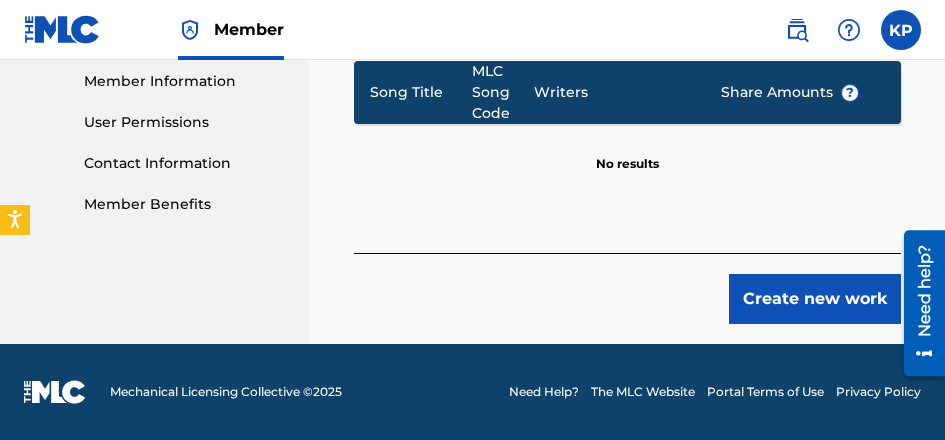 click on "Create new work" at bounding box center [815, 299] 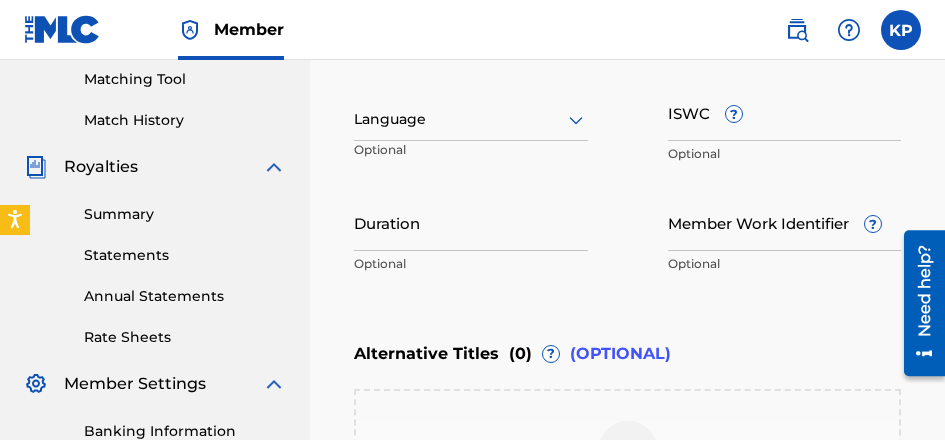 scroll, scrollTop: 747, scrollLeft: 0, axis: vertical 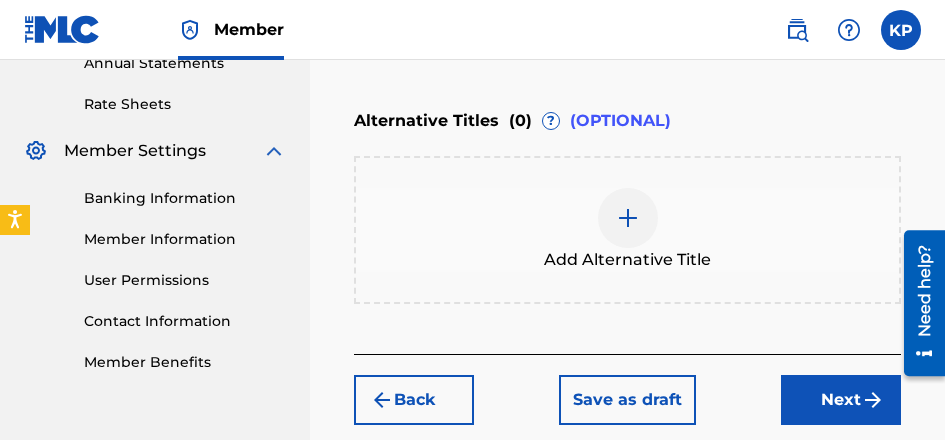 click on "Next" at bounding box center [841, 400] 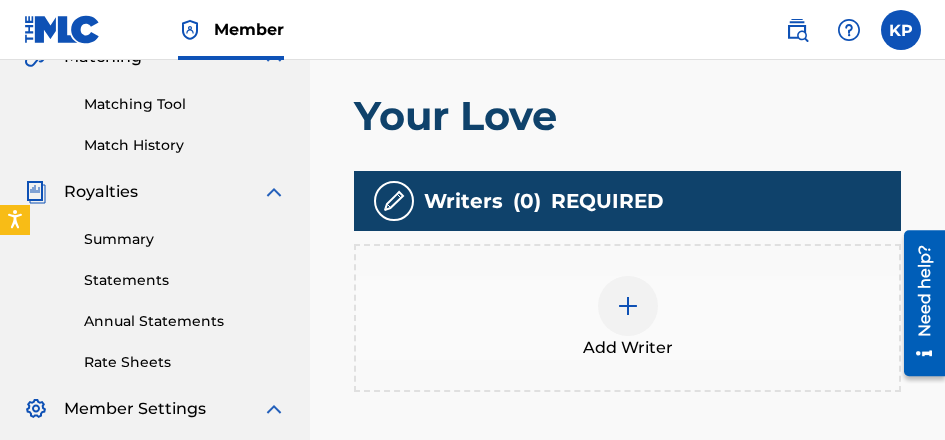 scroll, scrollTop: 490, scrollLeft: 0, axis: vertical 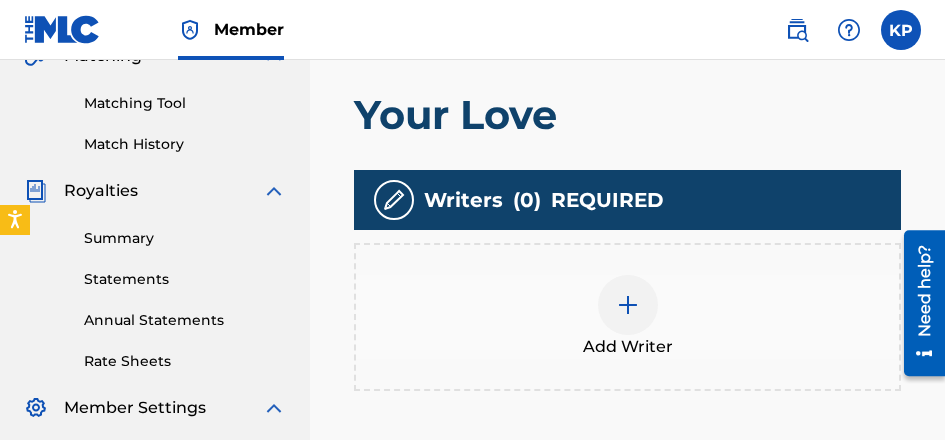 click at bounding box center (628, 305) 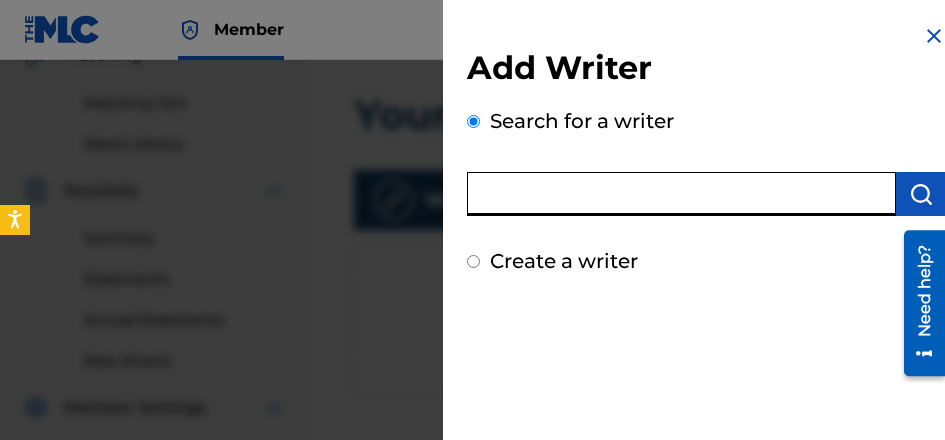click at bounding box center [681, 194] 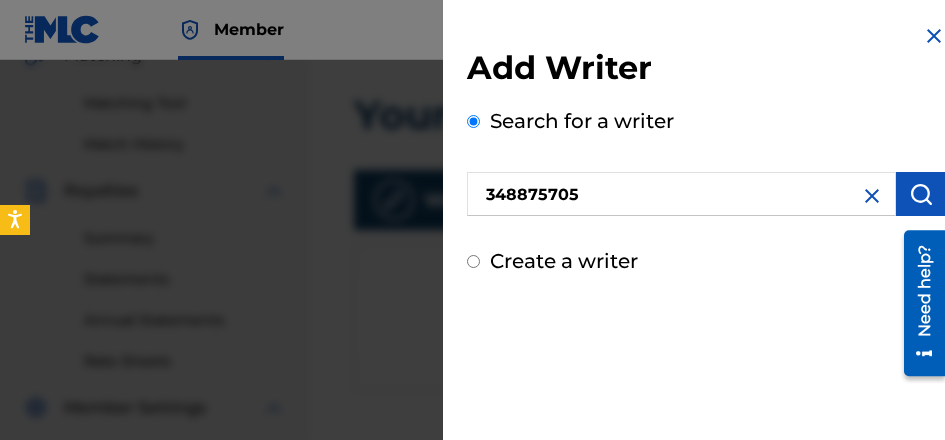 click at bounding box center (921, 194) 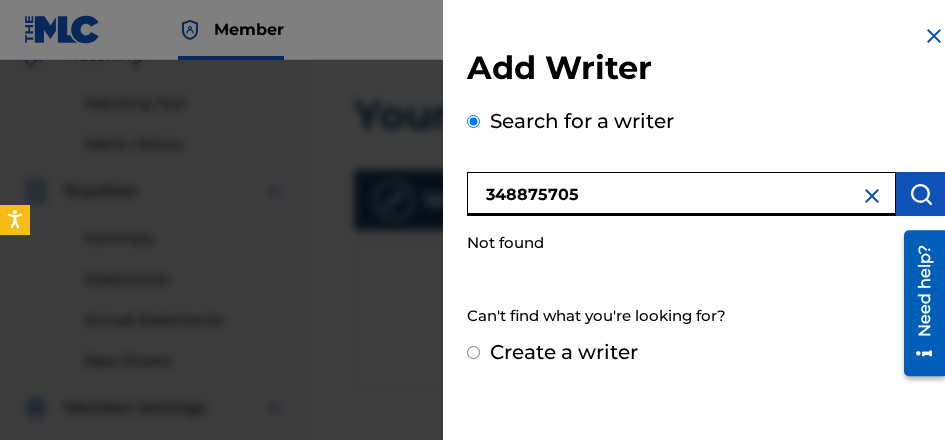 drag, startPoint x: 509, startPoint y: 184, endPoint x: 424, endPoint y: 194, distance: 85.58621 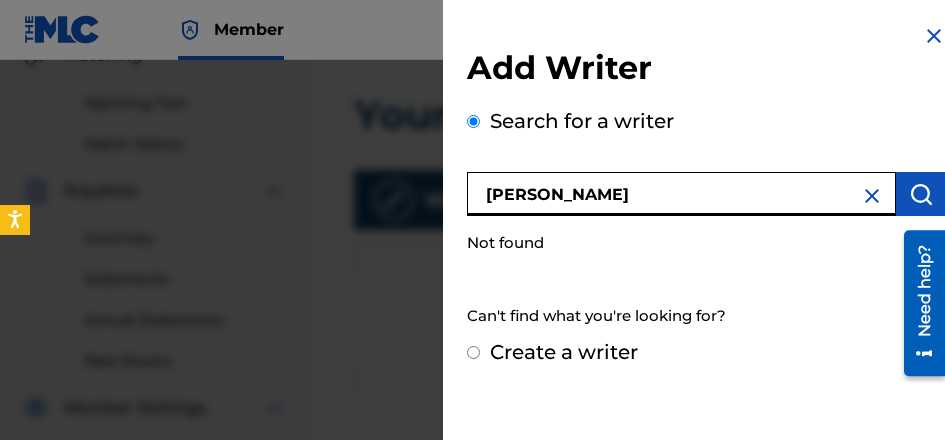 type on "[PERSON_NAME]" 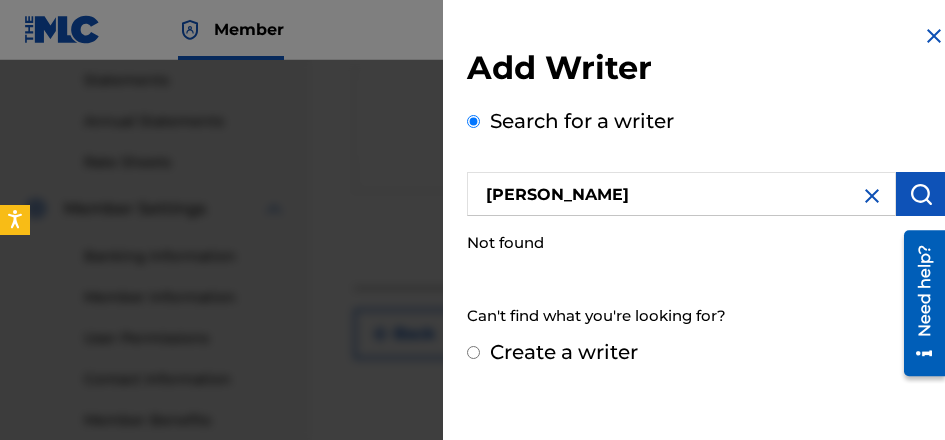 scroll, scrollTop: 590, scrollLeft: 0, axis: vertical 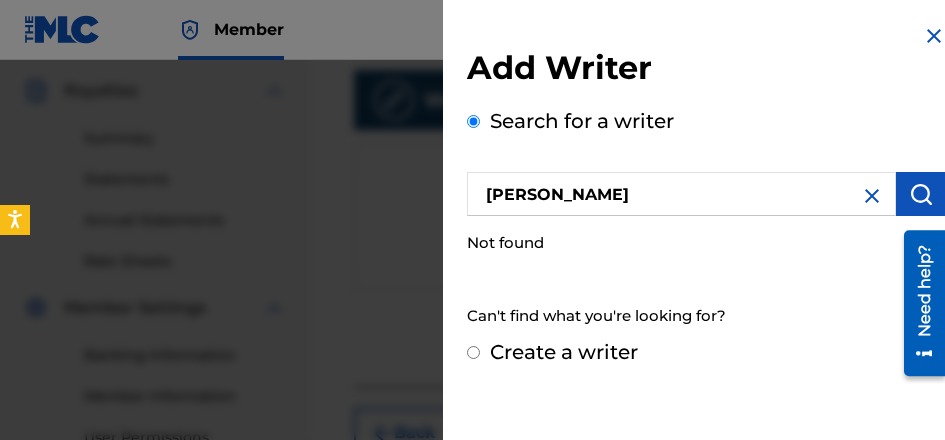 click at bounding box center [872, 196] 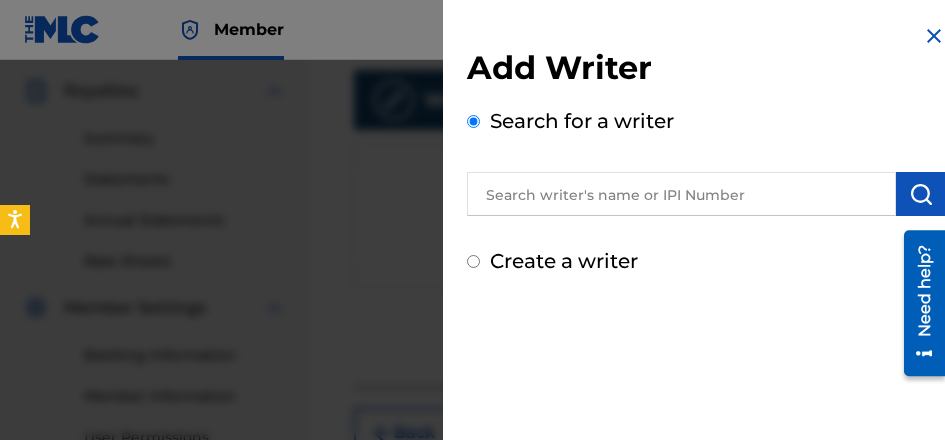 click at bounding box center [681, 194] 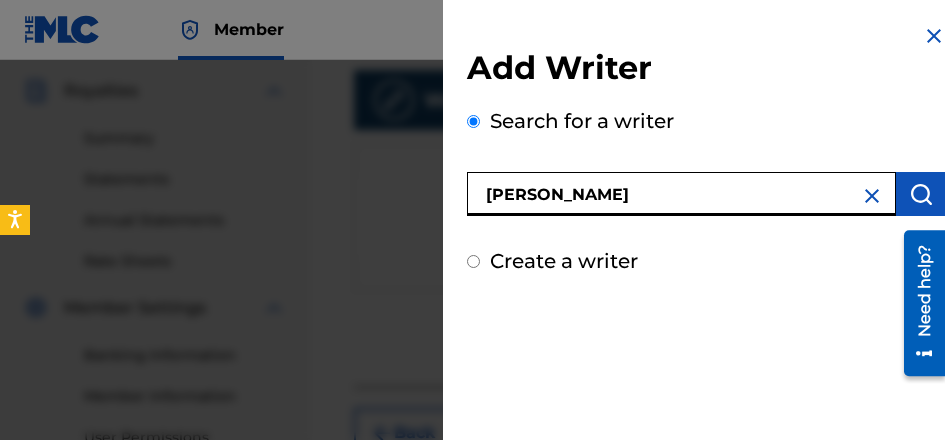 type on "[PERSON_NAME]" 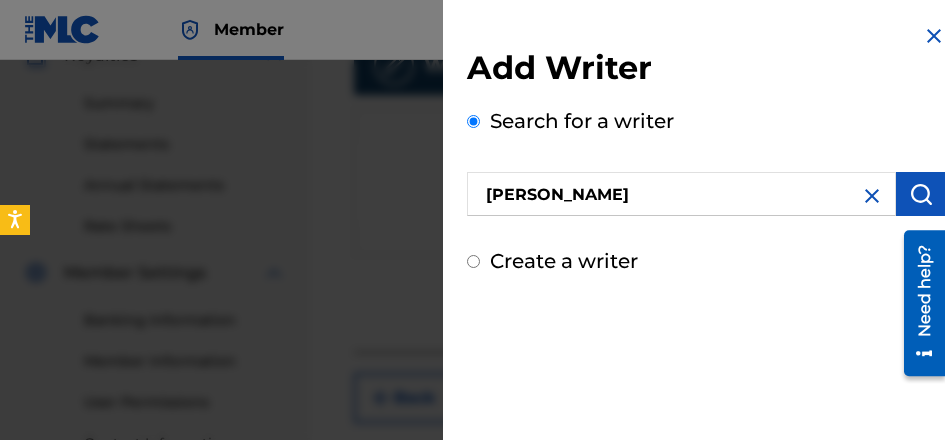 scroll, scrollTop: 400, scrollLeft: 0, axis: vertical 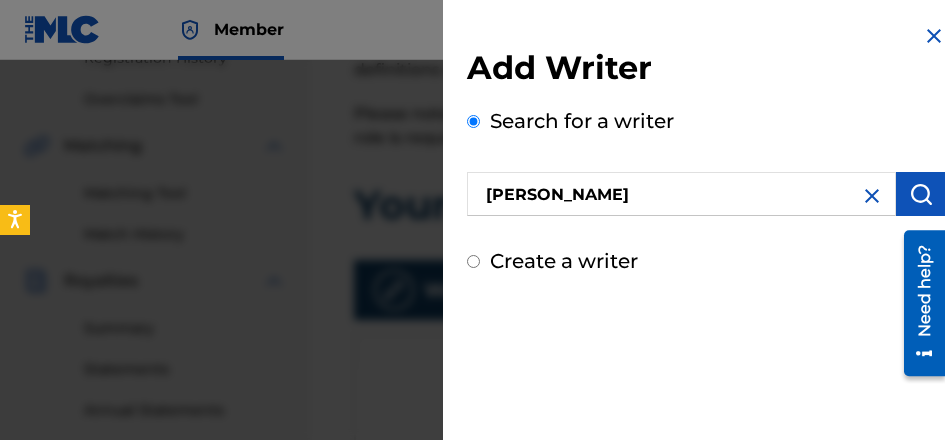 click at bounding box center [934, 36] 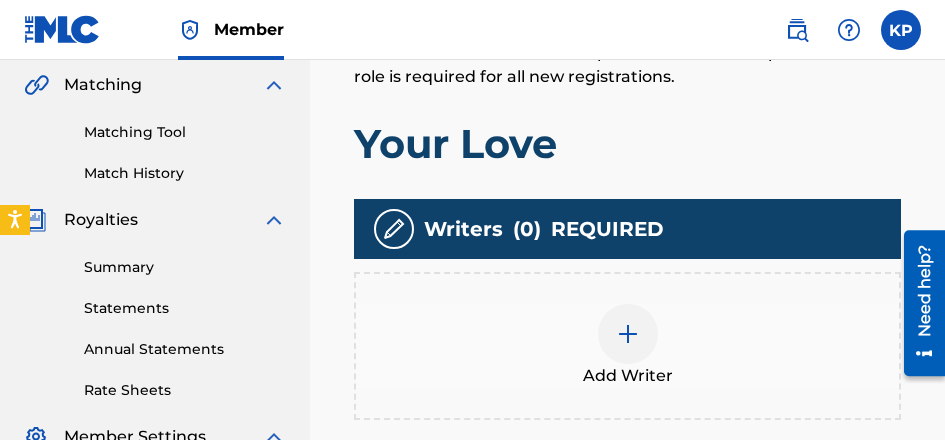 scroll, scrollTop: 500, scrollLeft: 0, axis: vertical 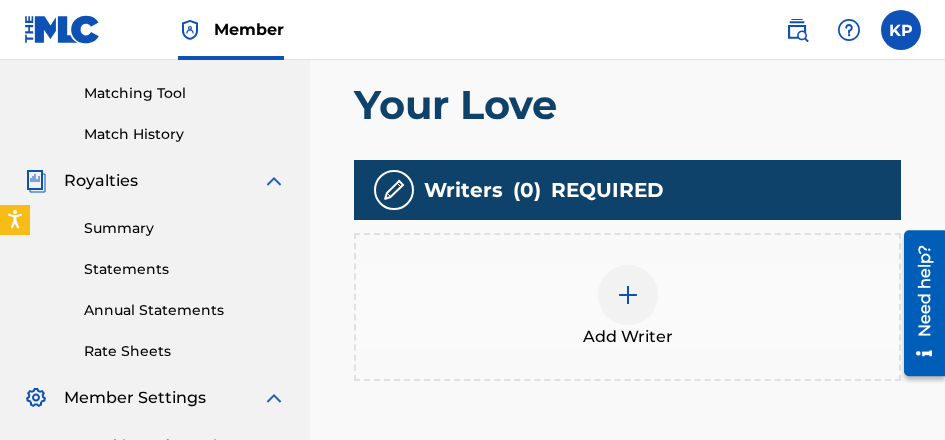 click at bounding box center [628, 295] 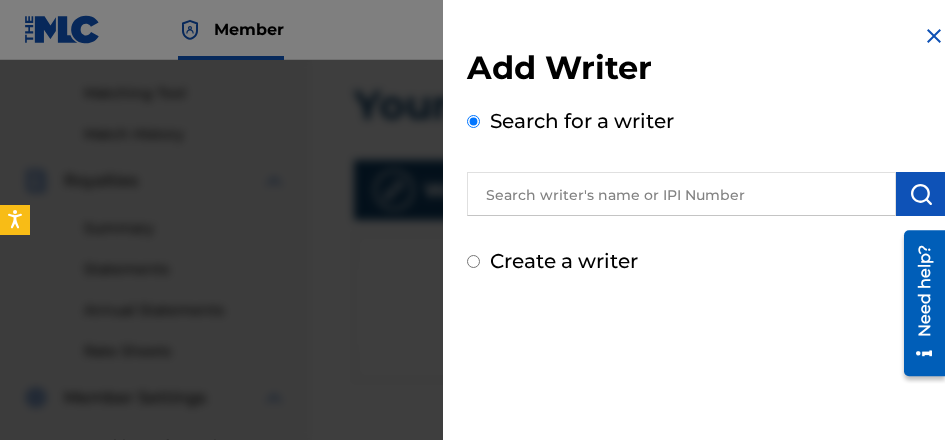 click at bounding box center [681, 194] 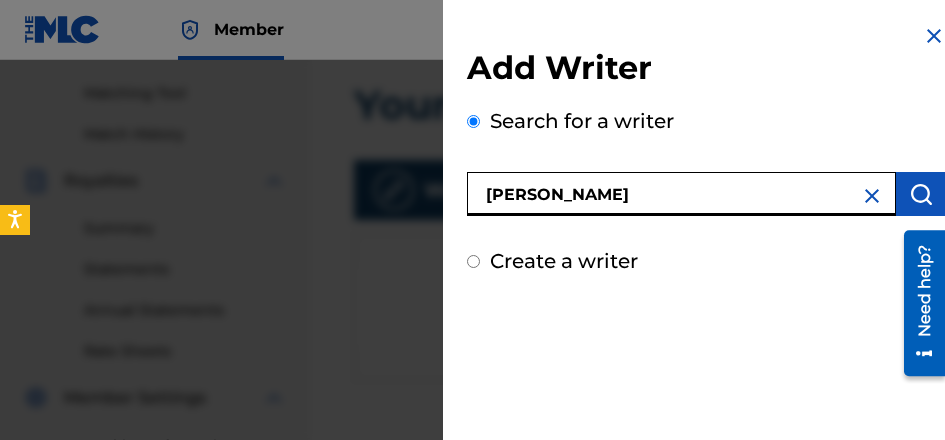 type on "[PERSON_NAME]" 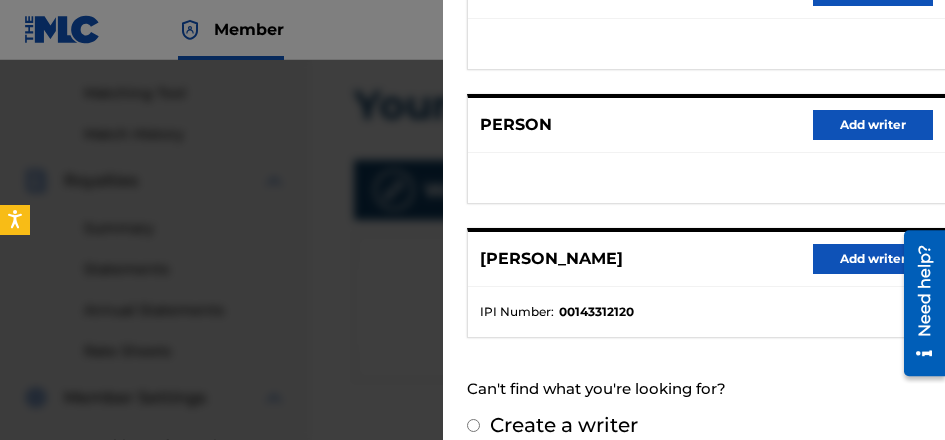scroll, scrollTop: 597, scrollLeft: 0, axis: vertical 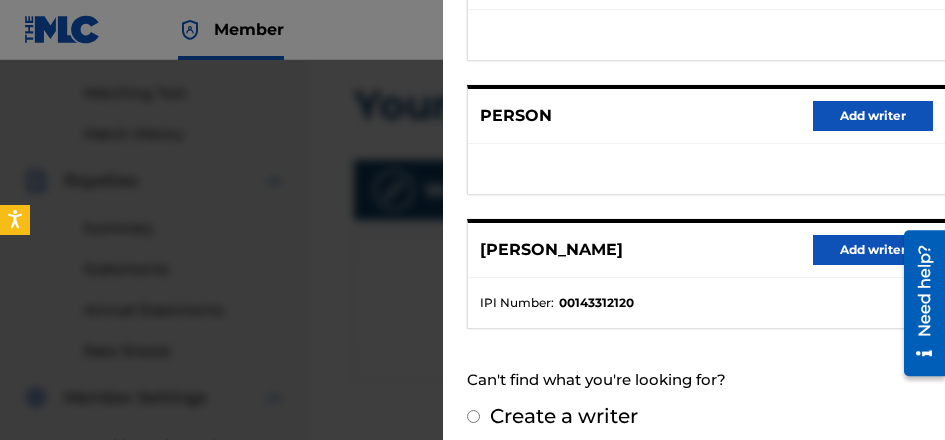 click on "Add writer" at bounding box center (873, 250) 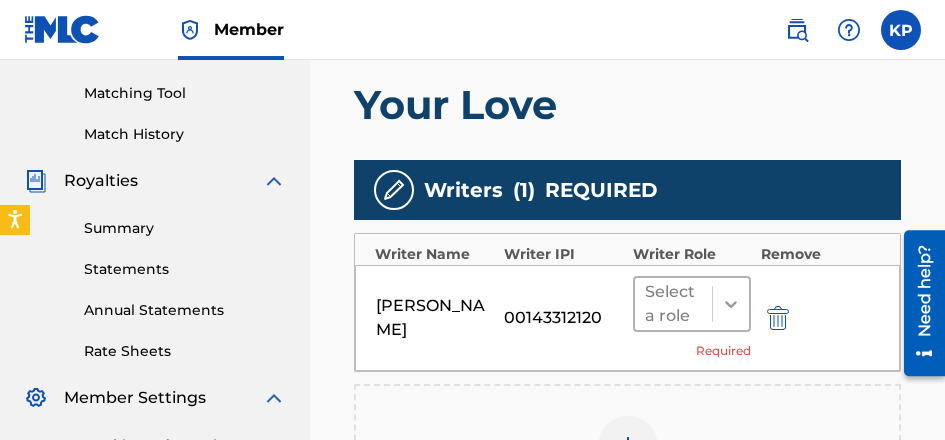 click 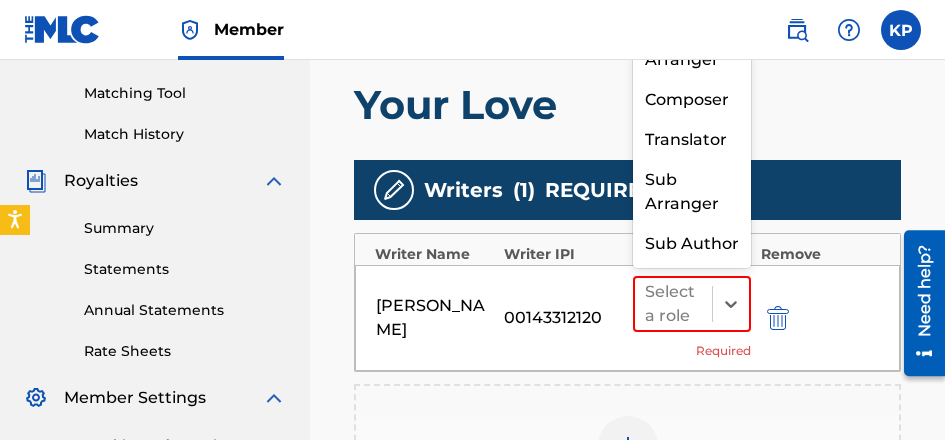 scroll, scrollTop: 0, scrollLeft: 0, axis: both 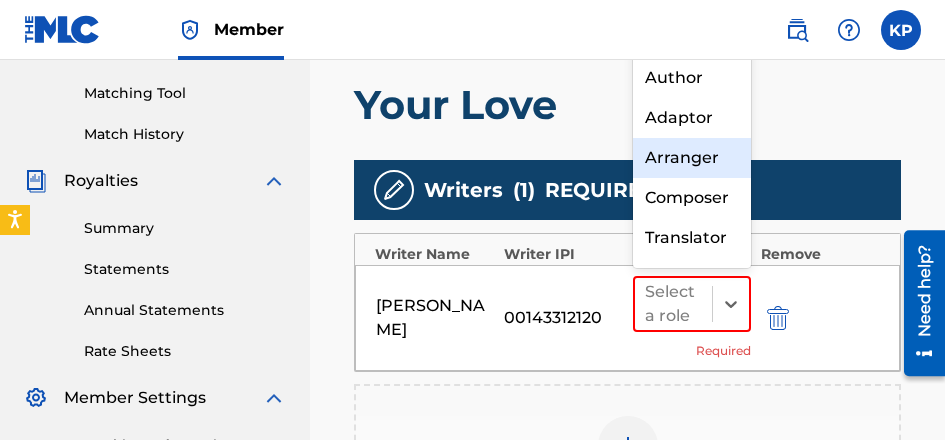 click on "Your Love" at bounding box center [627, 105] 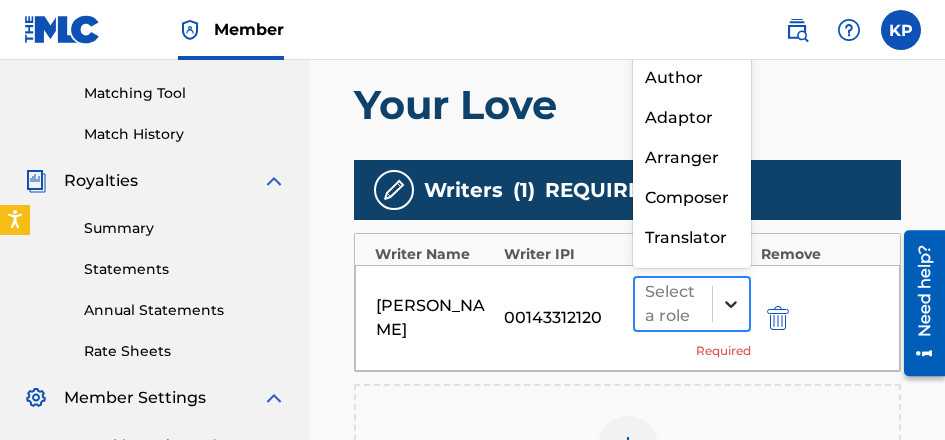 click 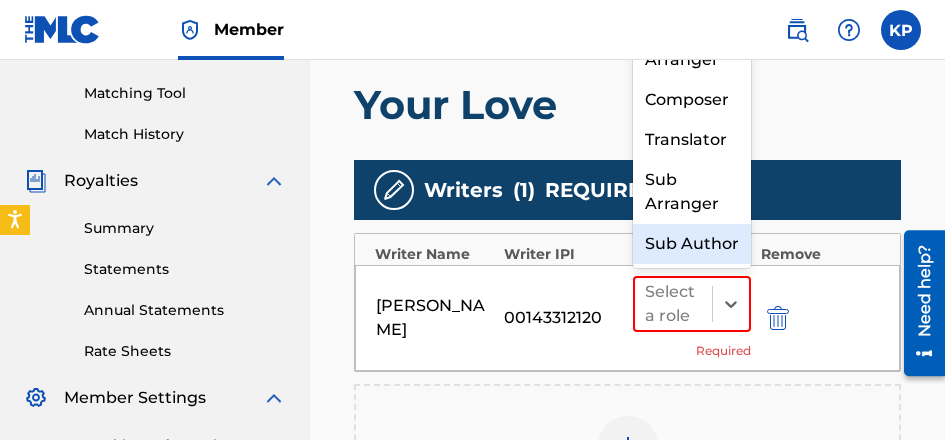 scroll, scrollTop: 0, scrollLeft: 0, axis: both 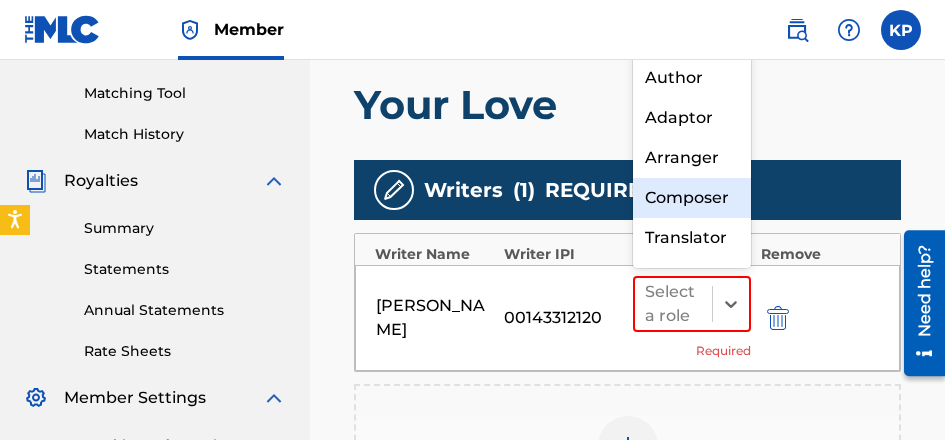 click on "Composer" at bounding box center (692, 198) 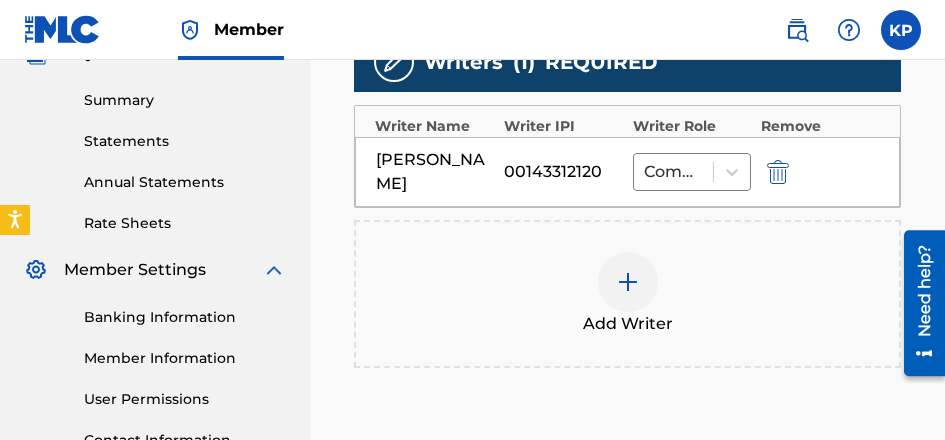 scroll, scrollTop: 800, scrollLeft: 0, axis: vertical 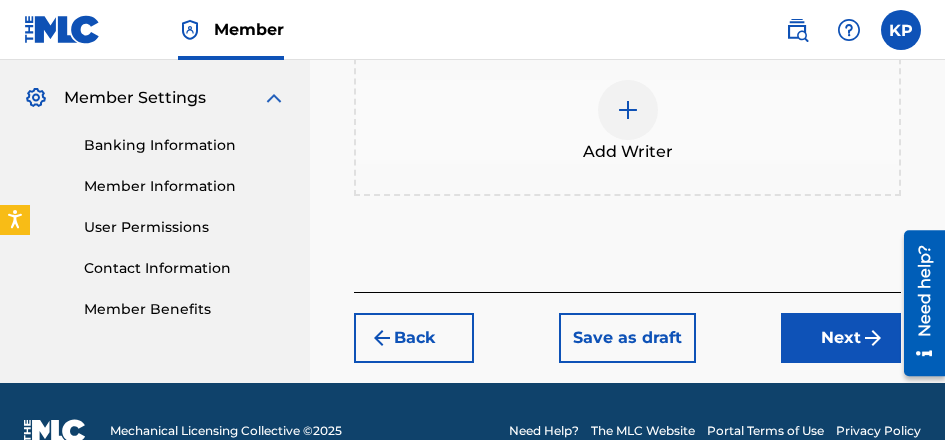 click on "Next" at bounding box center (841, 338) 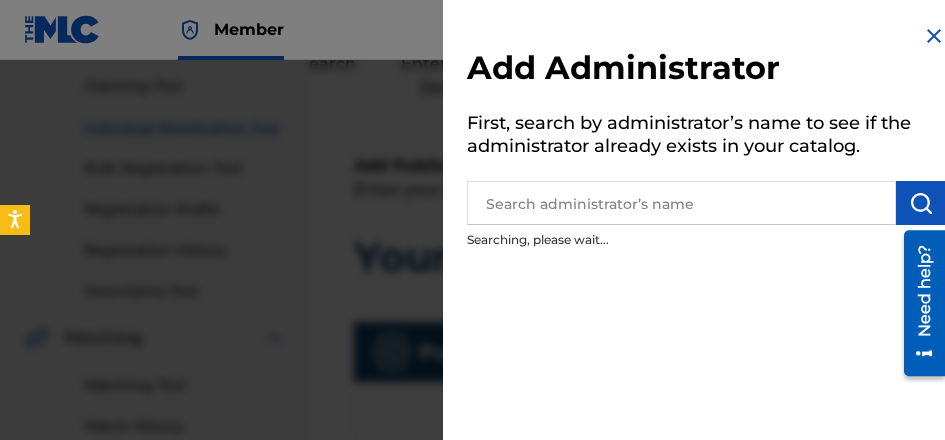scroll, scrollTop: 90, scrollLeft: 0, axis: vertical 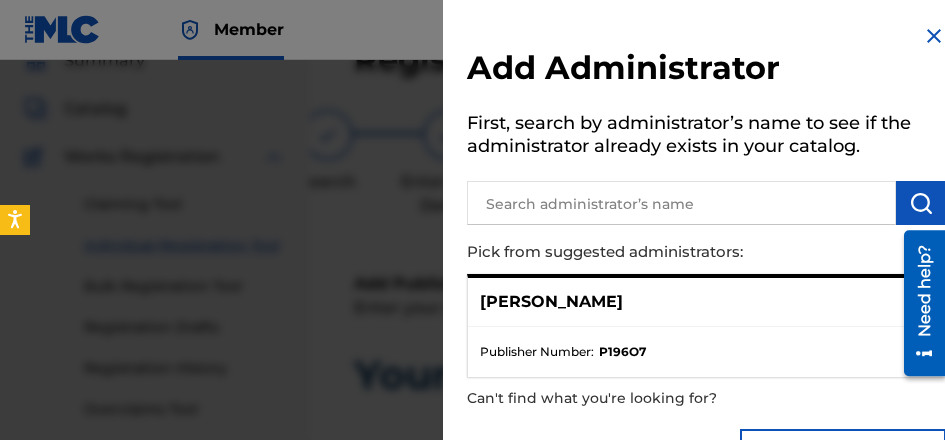 click at bounding box center [681, 203] 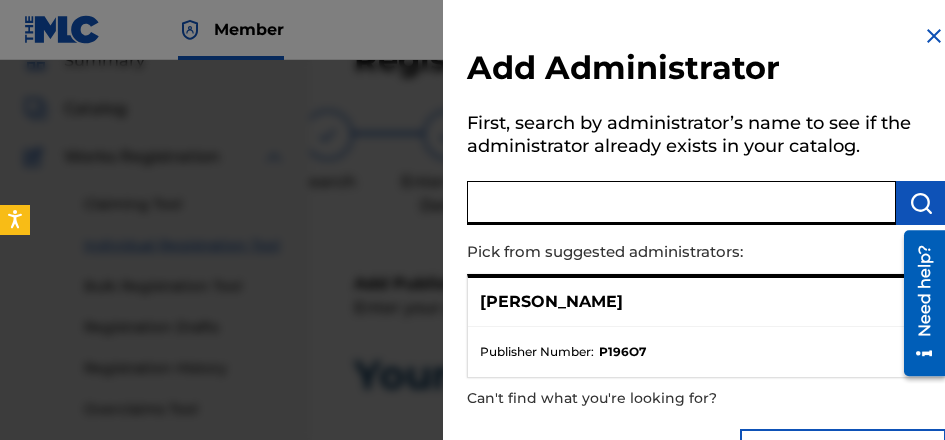 paste on "348875705" 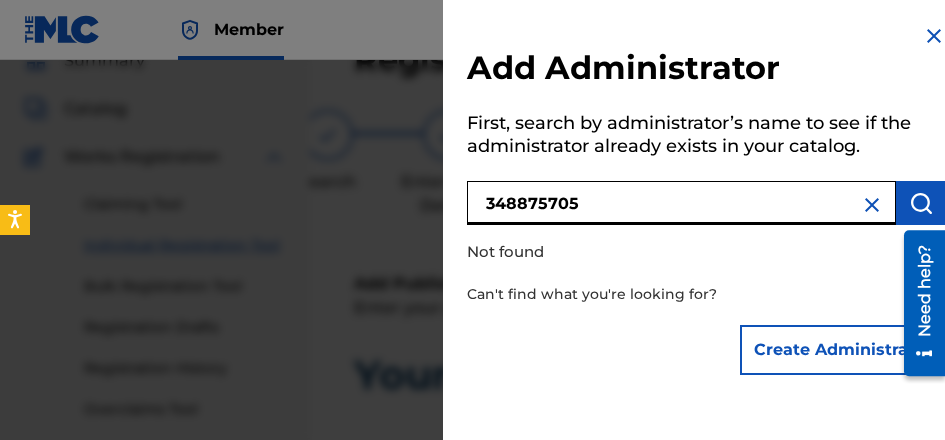 drag, startPoint x: 593, startPoint y: 202, endPoint x: 404, endPoint y: 203, distance: 189.00264 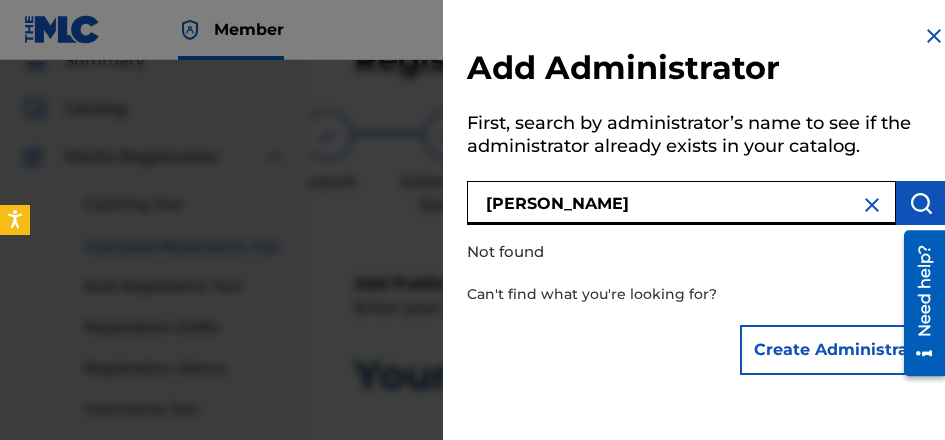 type on "[PERSON_NAME]" 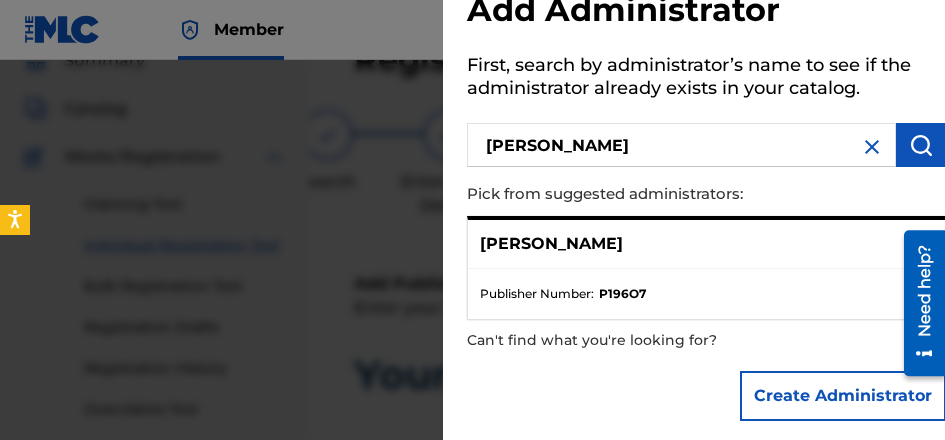 scroll, scrollTop: 72, scrollLeft: 0, axis: vertical 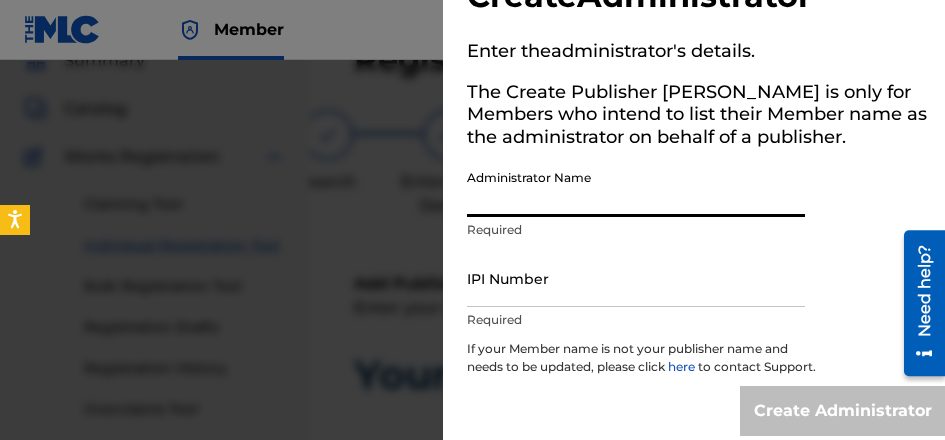 click on "Administrator Name" at bounding box center (636, 188) 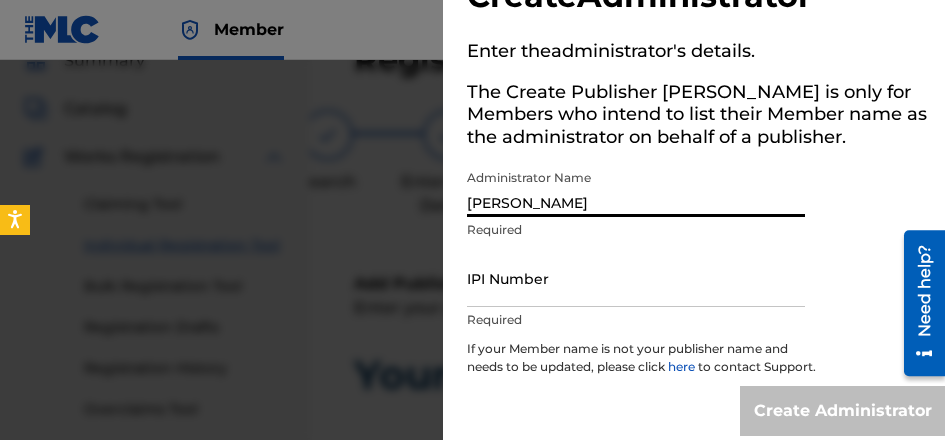 type on "[PERSON_NAME]" 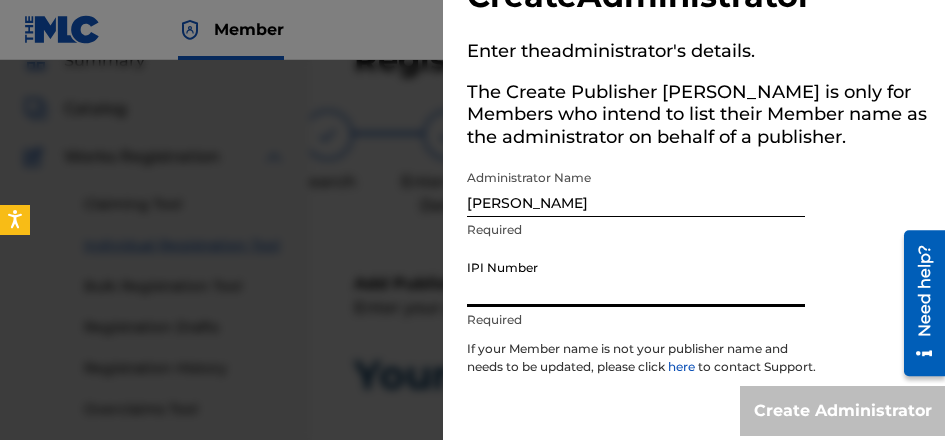 paste on "348875705" 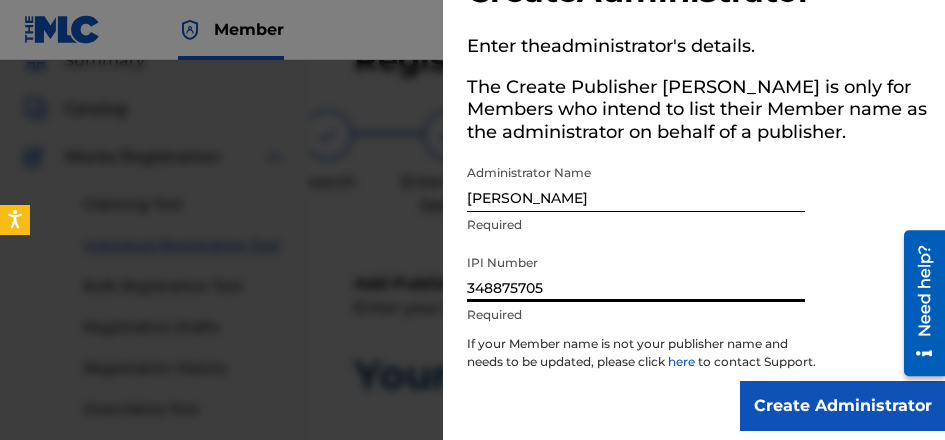 scroll, scrollTop: 110, scrollLeft: 0, axis: vertical 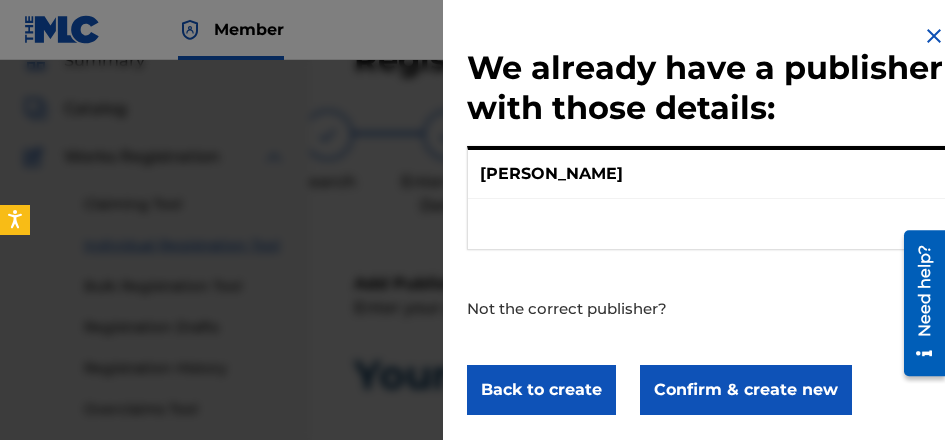 click on "Confirm & create new" at bounding box center [746, 390] 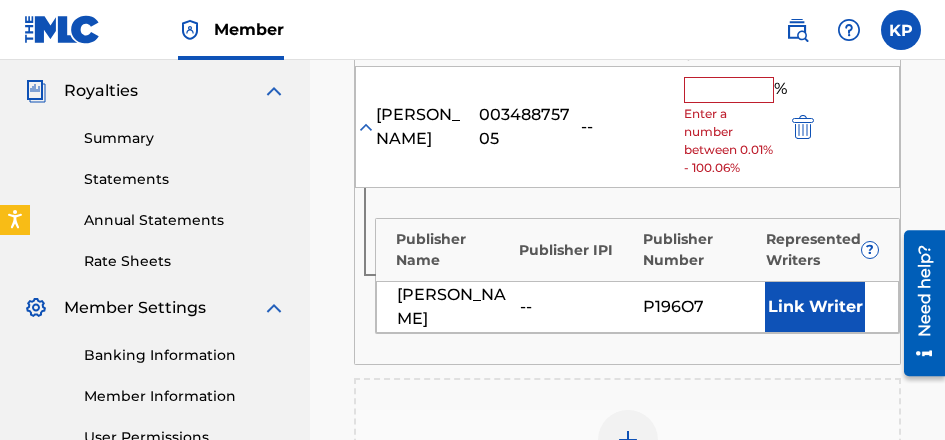 scroll, scrollTop: 590, scrollLeft: 0, axis: vertical 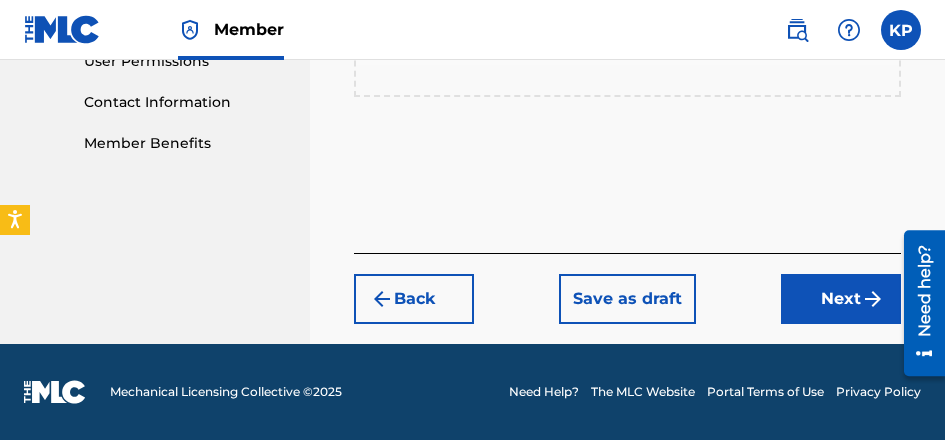 type on "100" 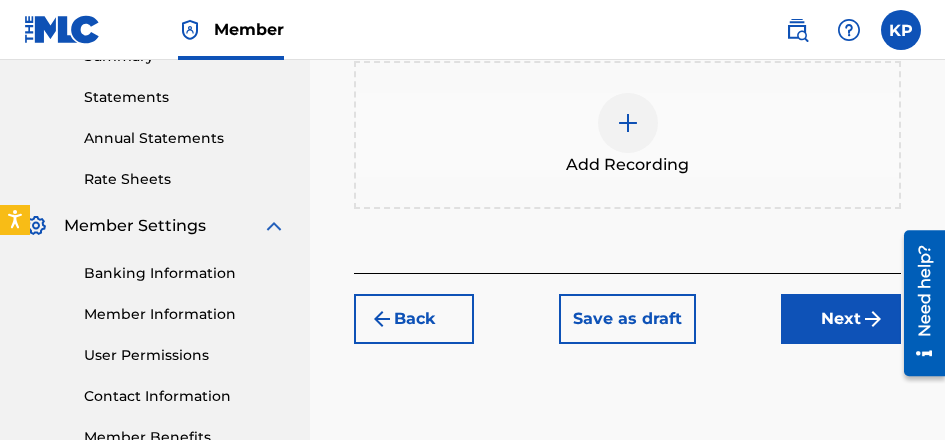 scroll, scrollTop: 690, scrollLeft: 0, axis: vertical 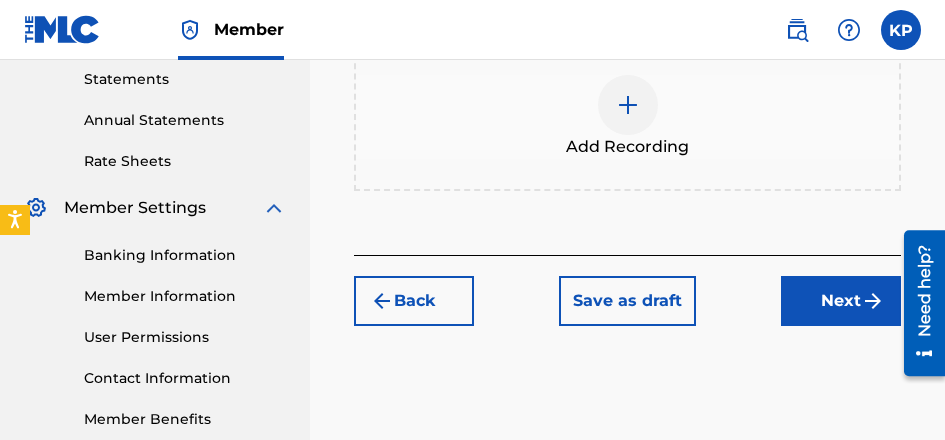 click on "Next" at bounding box center [841, 301] 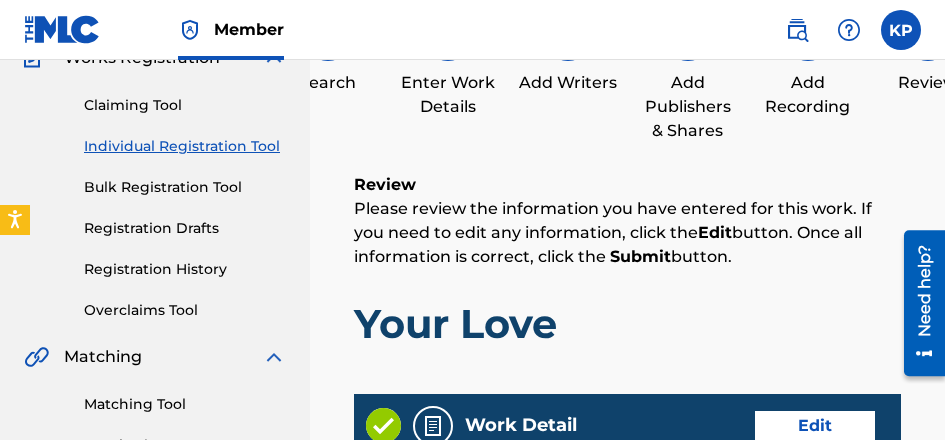 scroll, scrollTop: 390, scrollLeft: 0, axis: vertical 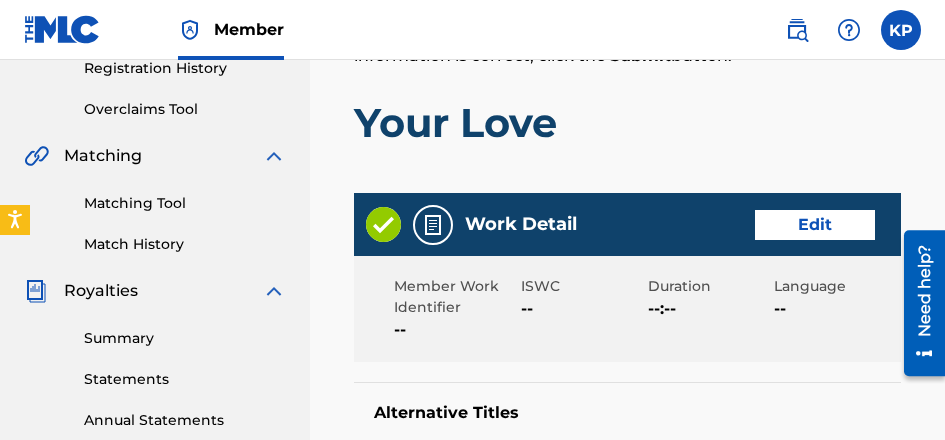 click on "Edit" at bounding box center (815, 225) 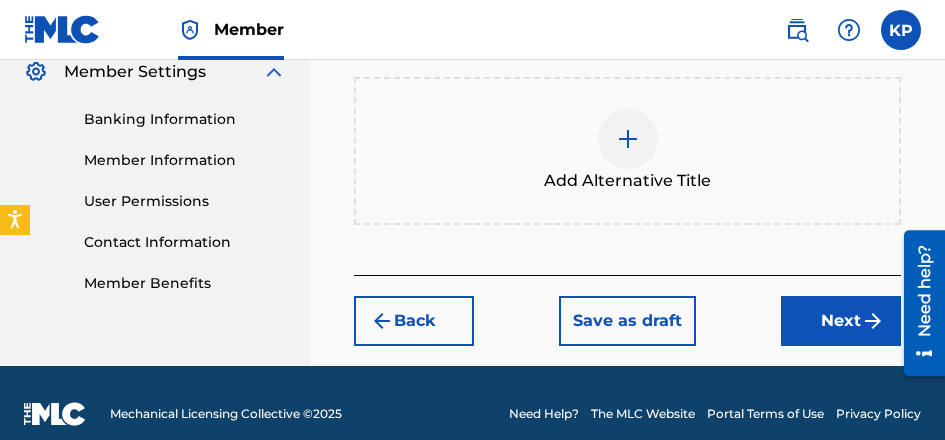 scroll, scrollTop: 847, scrollLeft: 0, axis: vertical 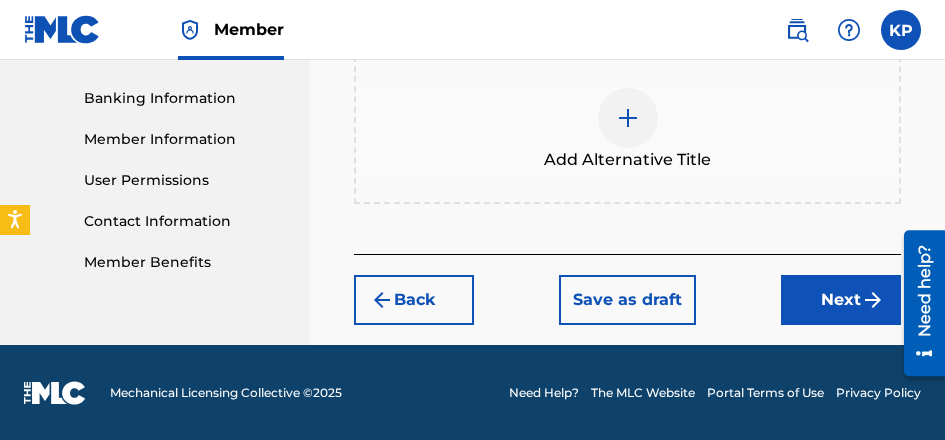 click on "Back" at bounding box center [414, 300] 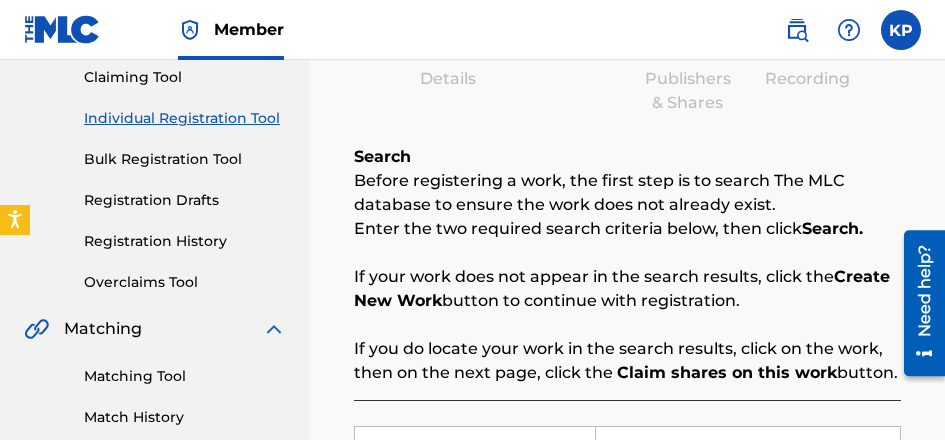 scroll, scrollTop: 400, scrollLeft: 0, axis: vertical 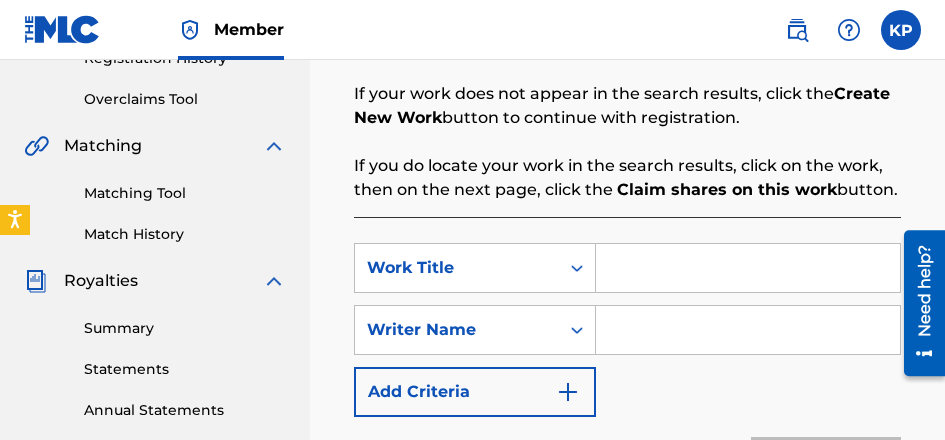 click at bounding box center (748, 268) 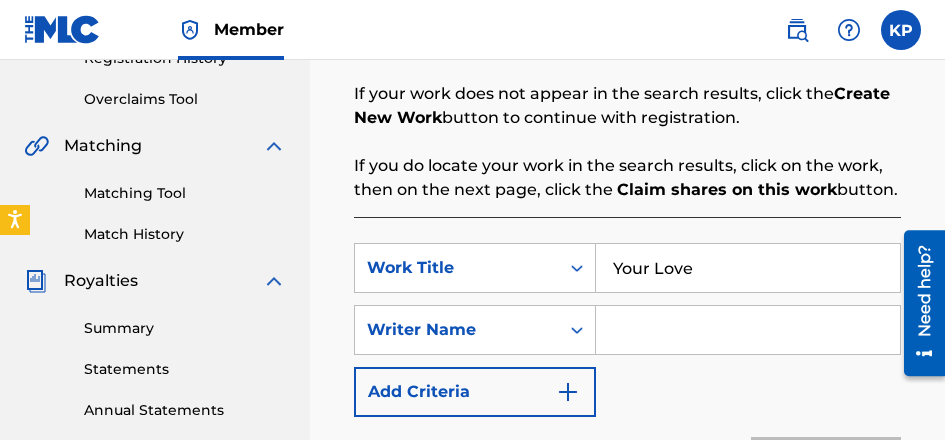 type on "Your Love" 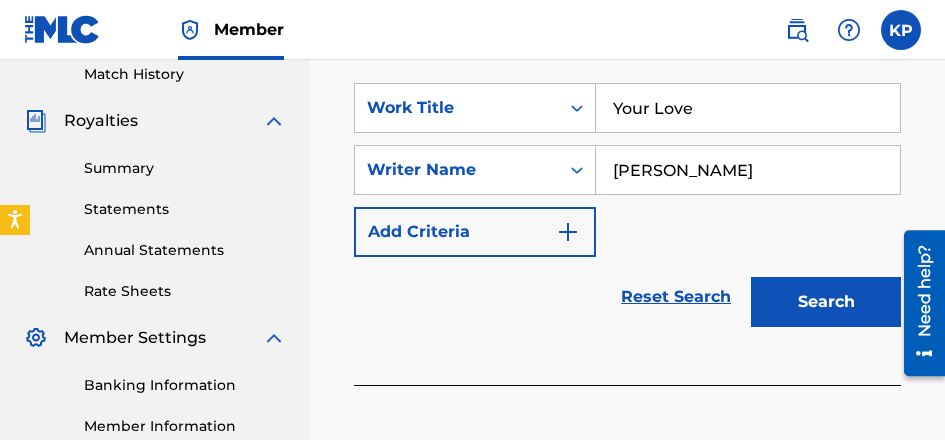 scroll, scrollTop: 600, scrollLeft: 0, axis: vertical 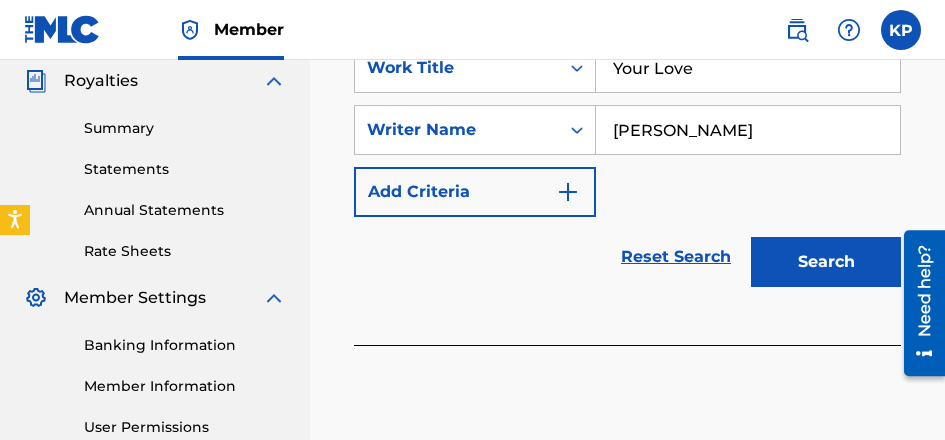 type on "[PERSON_NAME]" 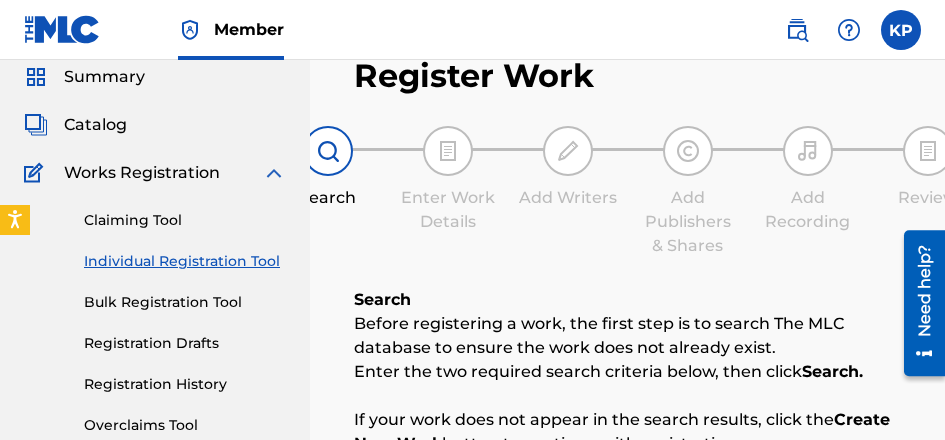 scroll, scrollTop: 0, scrollLeft: 0, axis: both 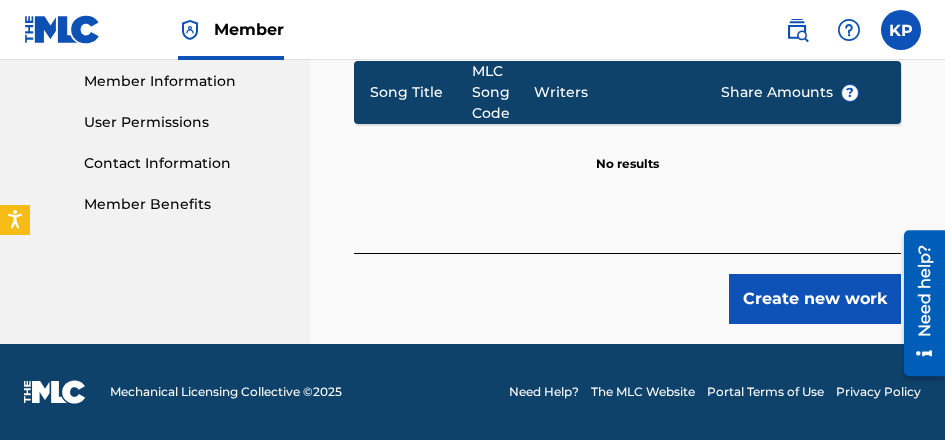click on "Create new work" at bounding box center [815, 299] 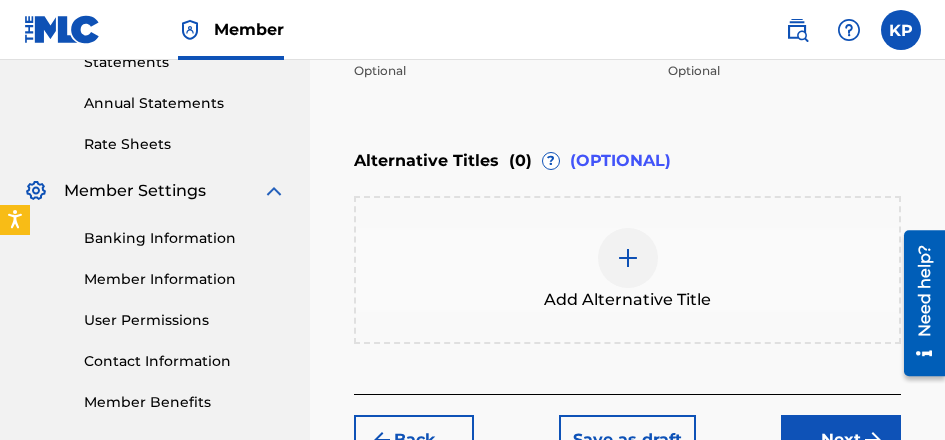 scroll, scrollTop: 747, scrollLeft: 0, axis: vertical 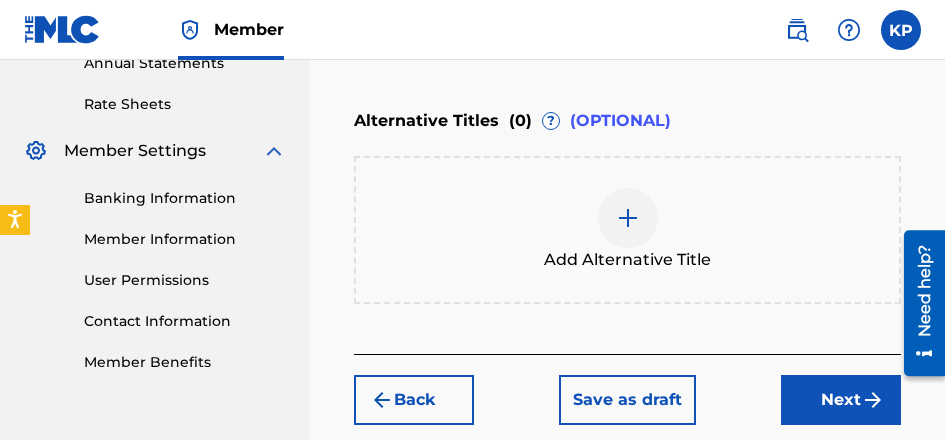 click on "Next" at bounding box center [841, 400] 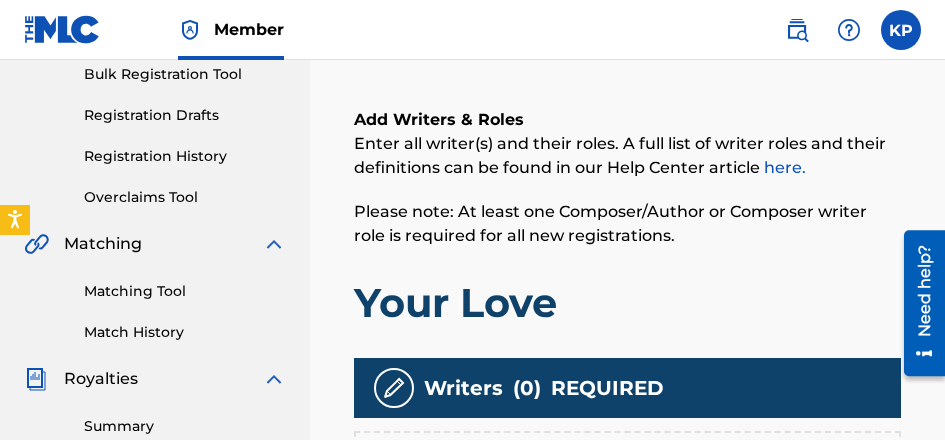 scroll, scrollTop: 490, scrollLeft: 0, axis: vertical 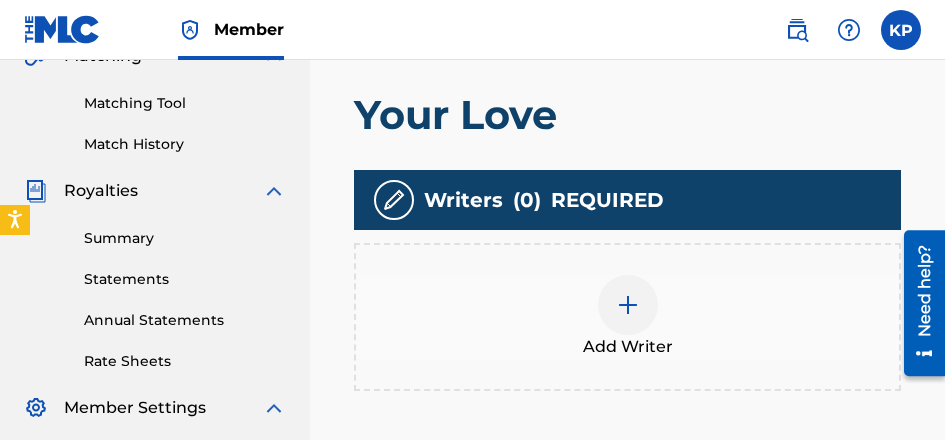 click at bounding box center (628, 305) 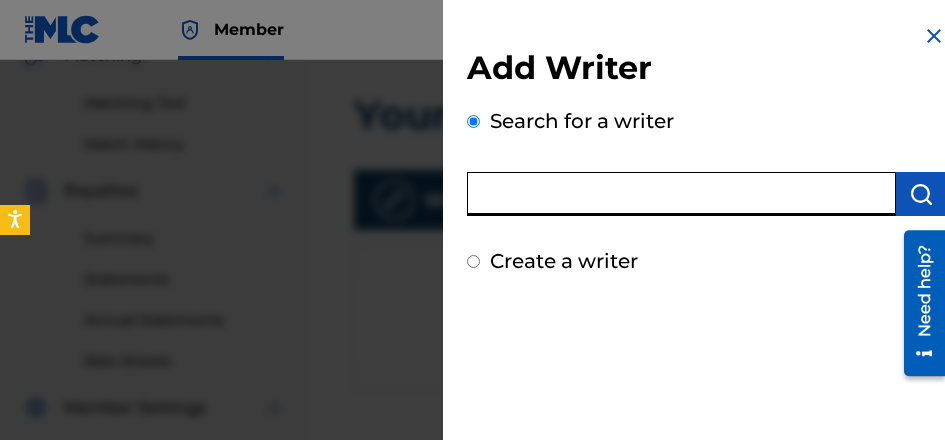 click at bounding box center (681, 194) 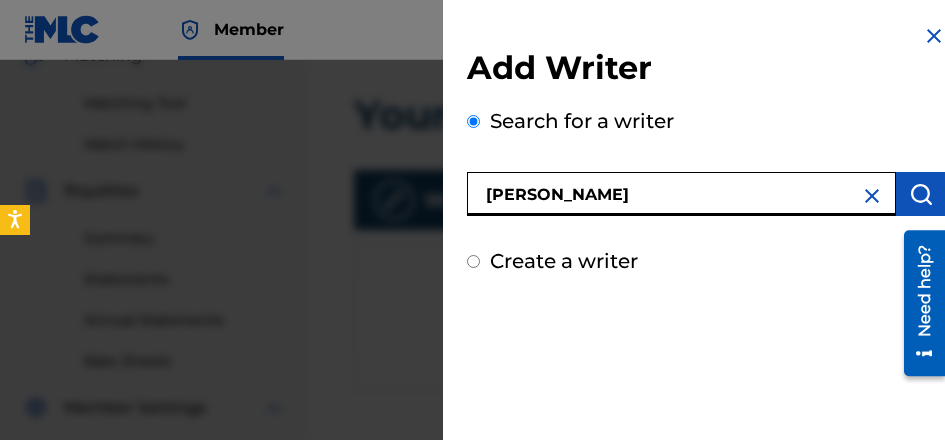 type on "[PERSON_NAME]" 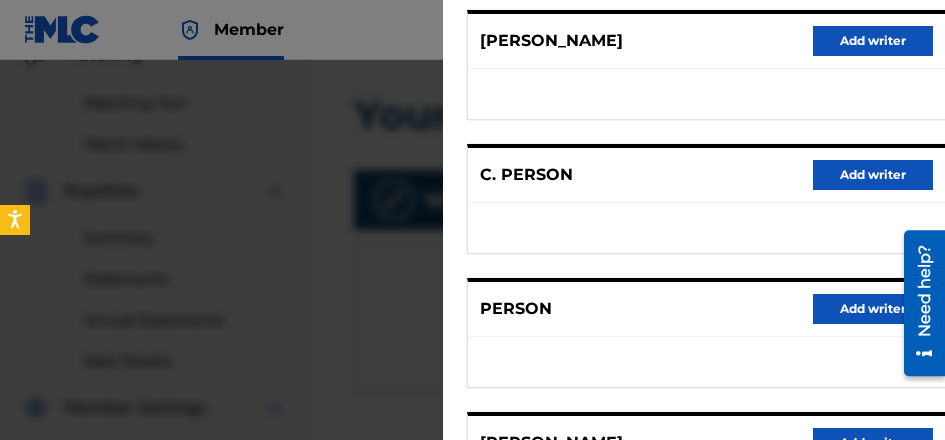 scroll, scrollTop: 500, scrollLeft: 0, axis: vertical 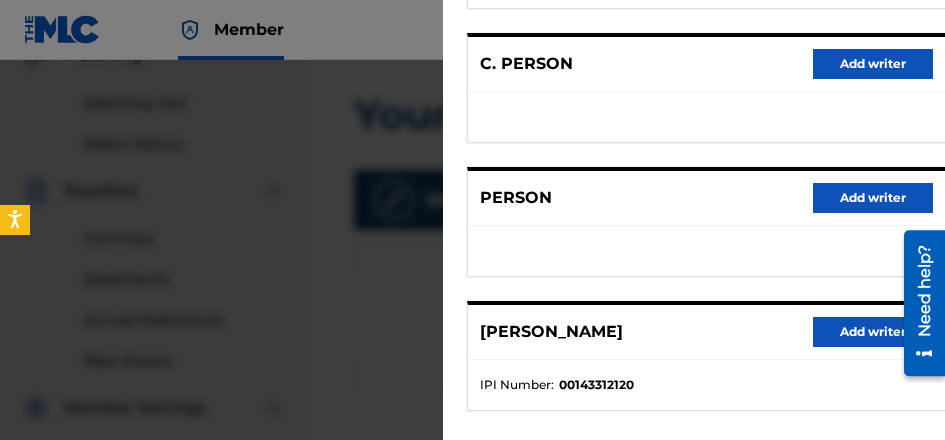 click on "Add writer" at bounding box center [873, 332] 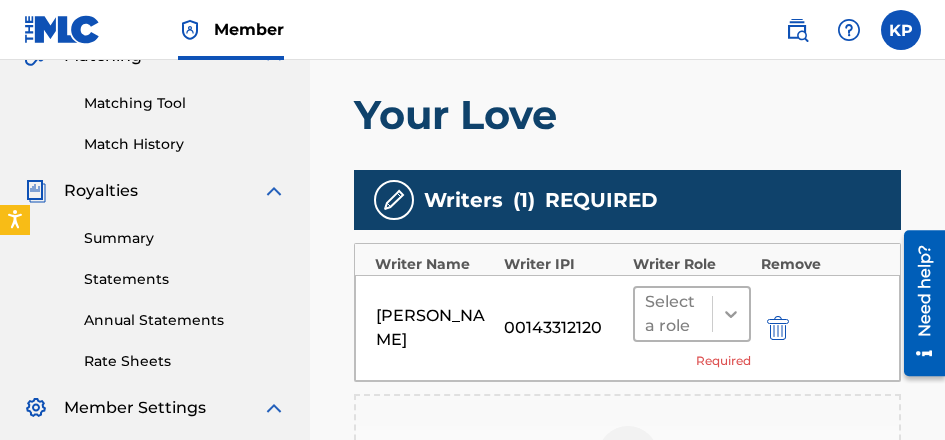 click 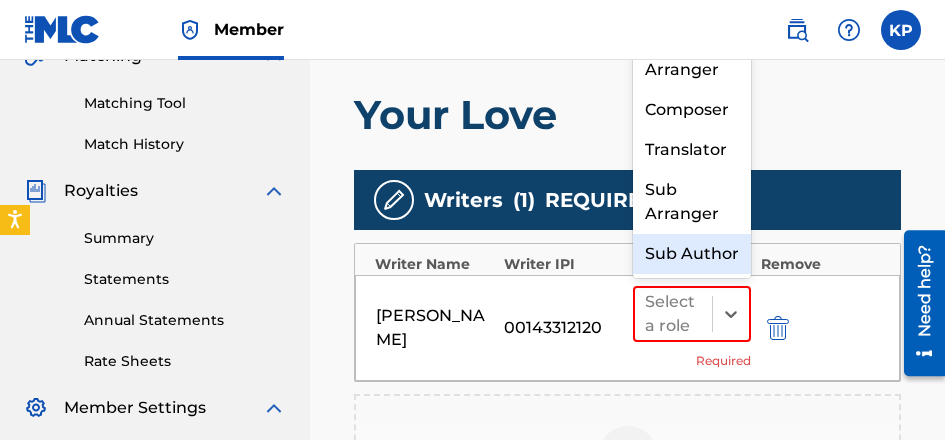 scroll, scrollTop: 0, scrollLeft: 0, axis: both 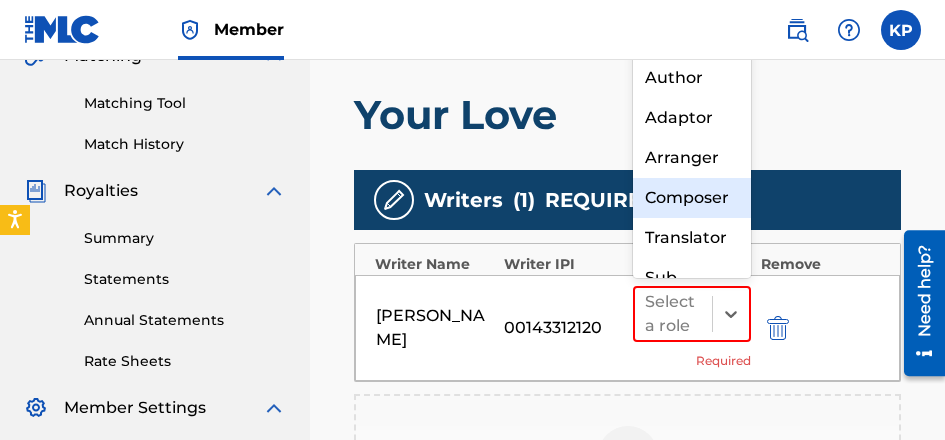 click on "Composer" at bounding box center (692, 198) 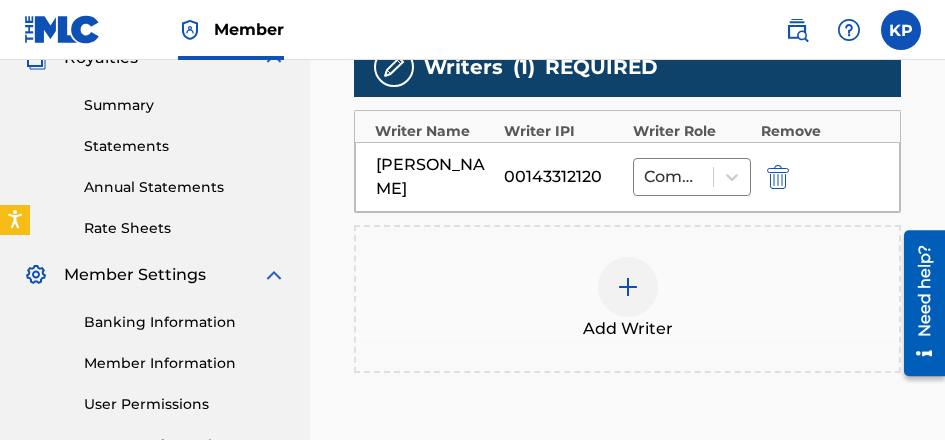 scroll, scrollTop: 790, scrollLeft: 0, axis: vertical 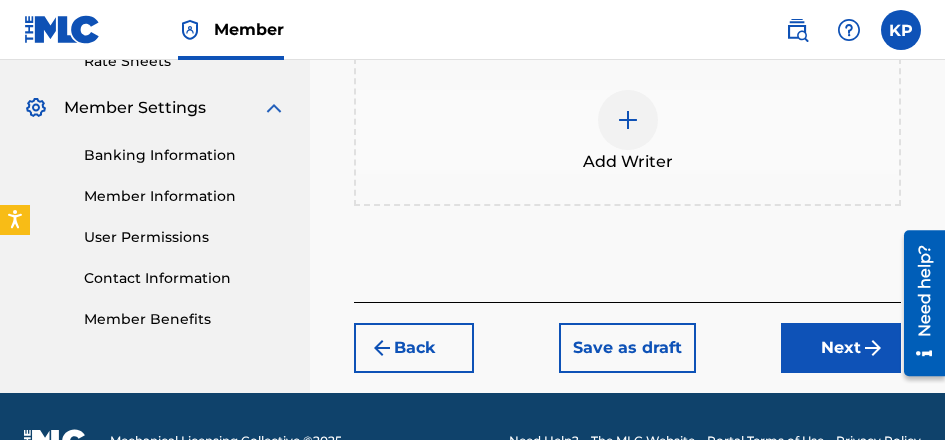 click on "Next" at bounding box center [841, 348] 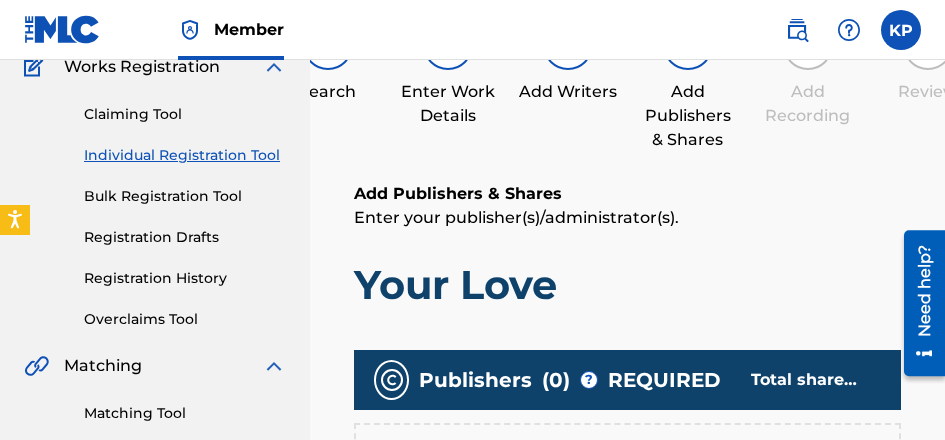 scroll, scrollTop: 390, scrollLeft: 0, axis: vertical 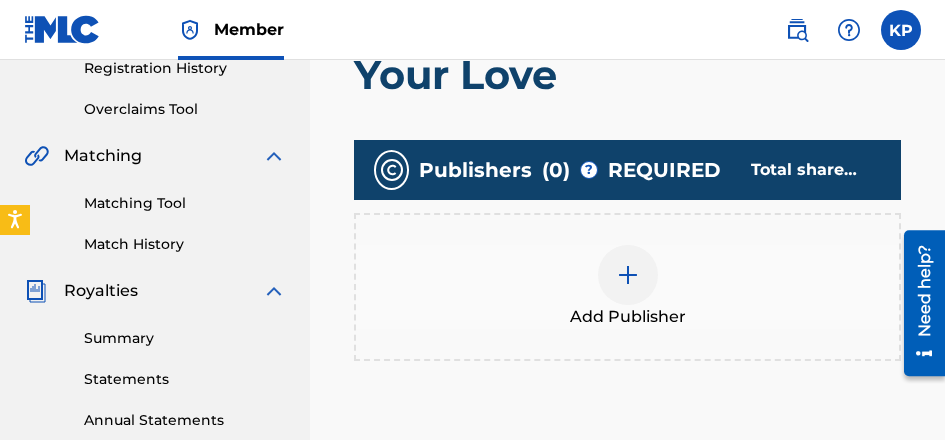 click at bounding box center [628, 275] 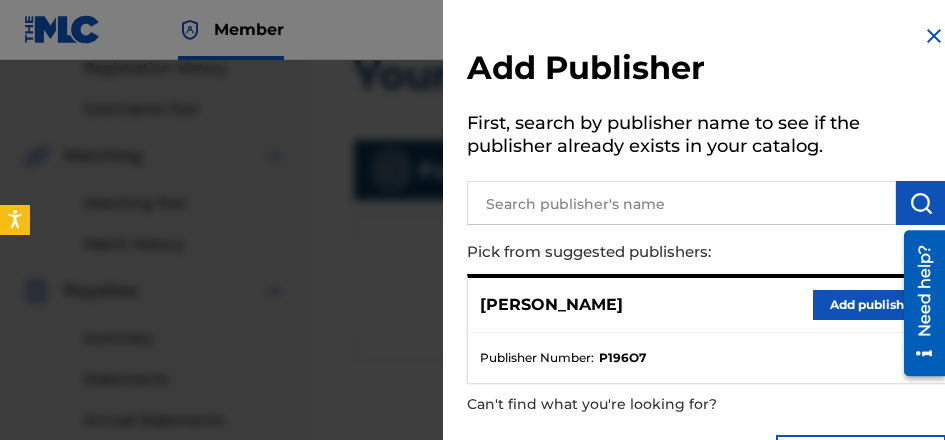 click at bounding box center [681, 203] 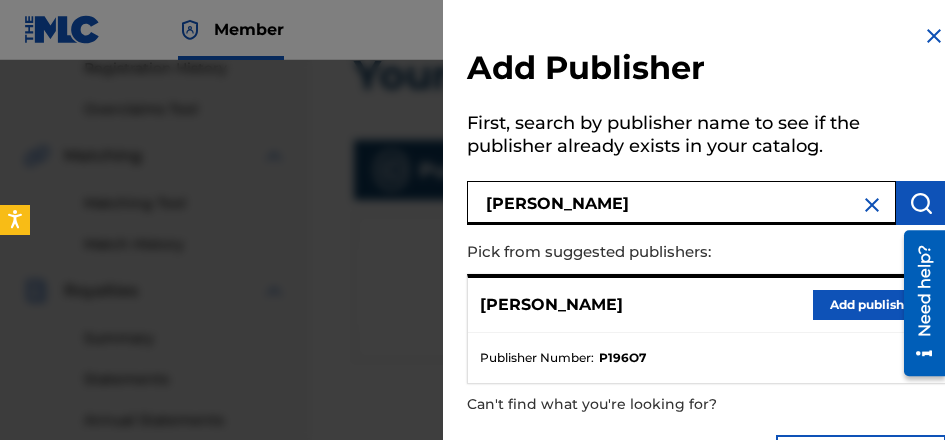 type on "[PERSON_NAME]" 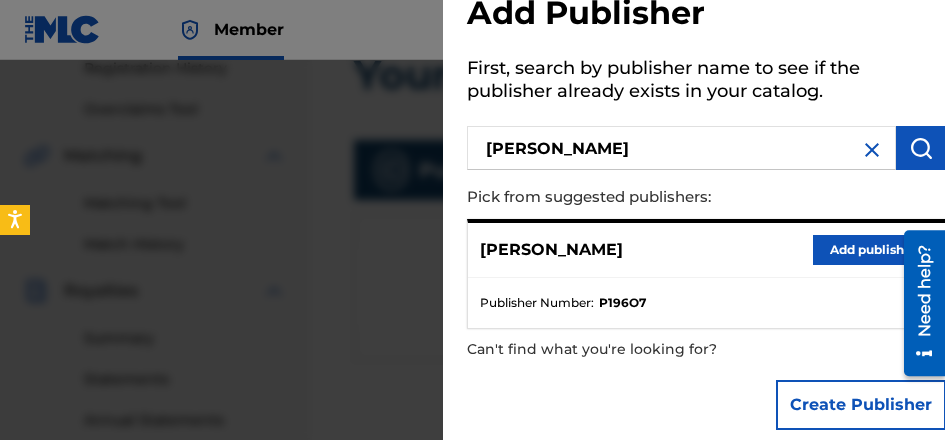 scroll, scrollTop: 78, scrollLeft: 0, axis: vertical 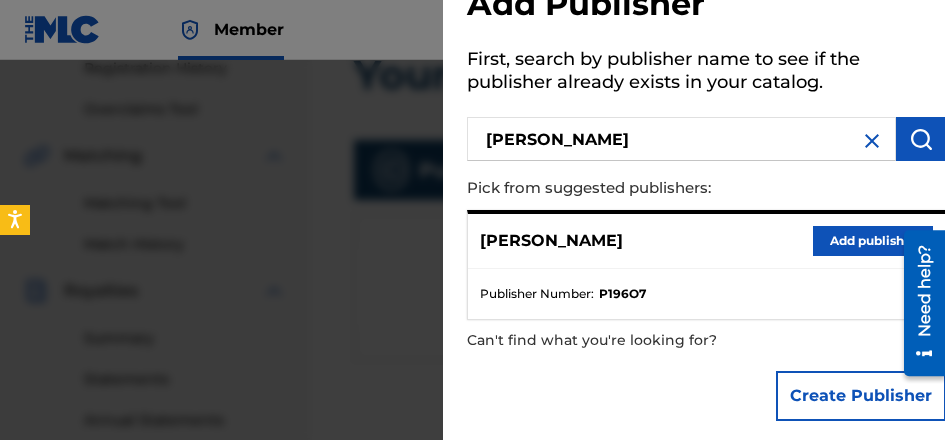 click on "Create Publisher" at bounding box center (861, 396) 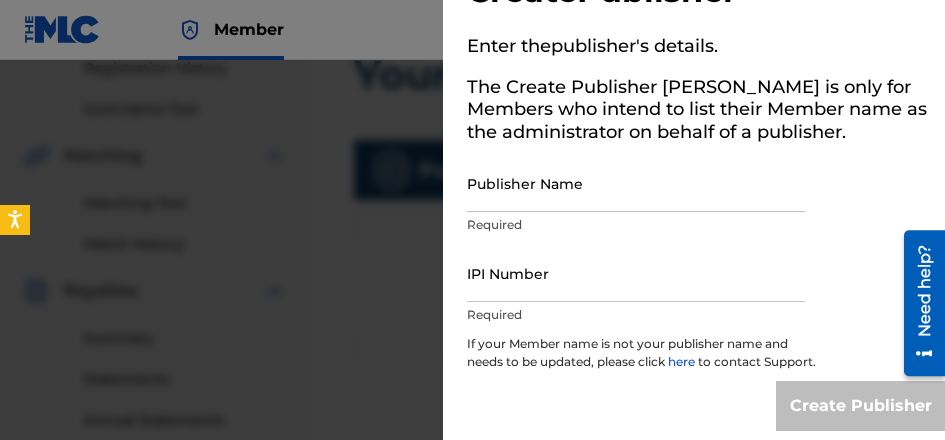 click on "Publisher Name" at bounding box center (636, 183) 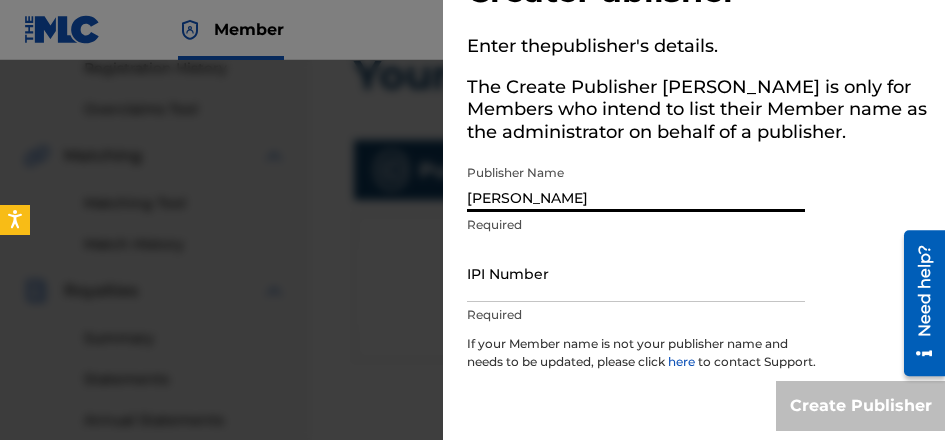 type on "[PERSON_NAME]" 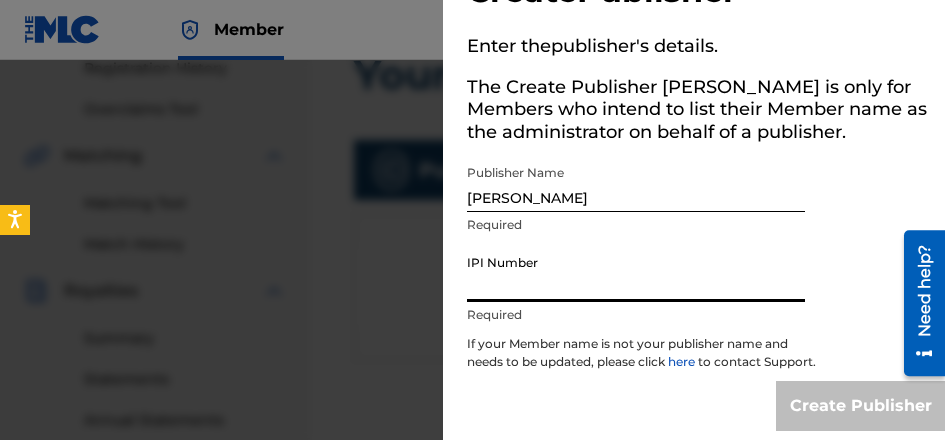 click on "IPI Number" at bounding box center [636, 273] 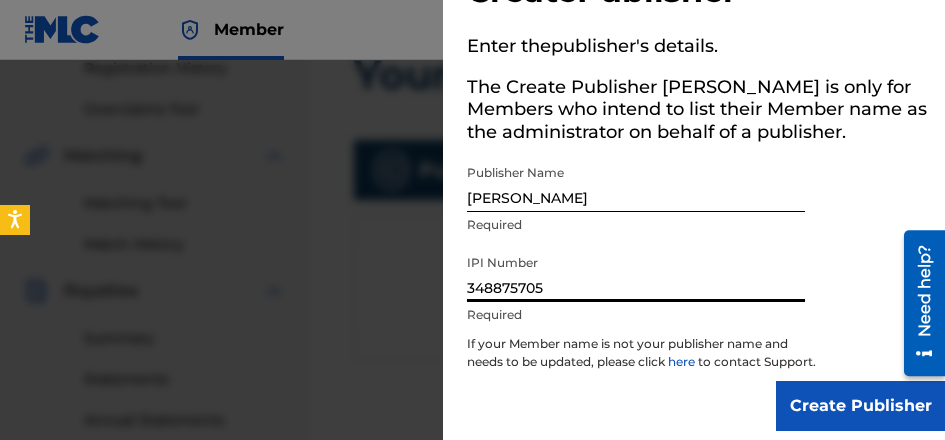 type on "348875705" 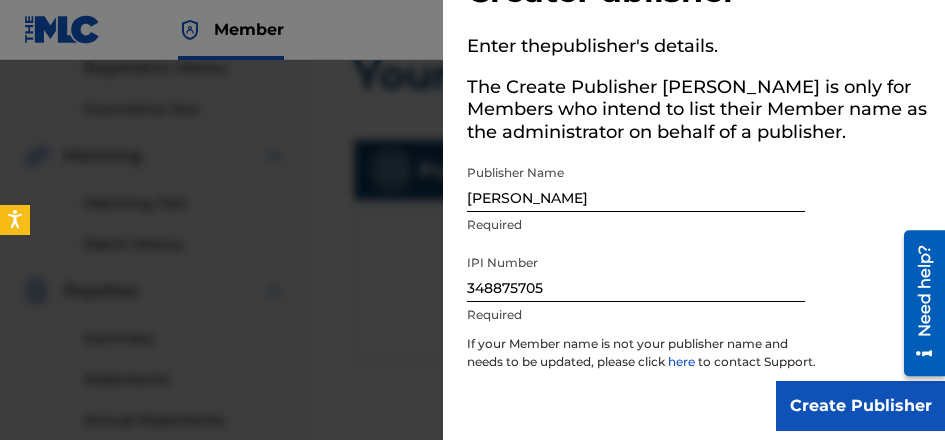 click on "Create Publisher" at bounding box center (861, 406) 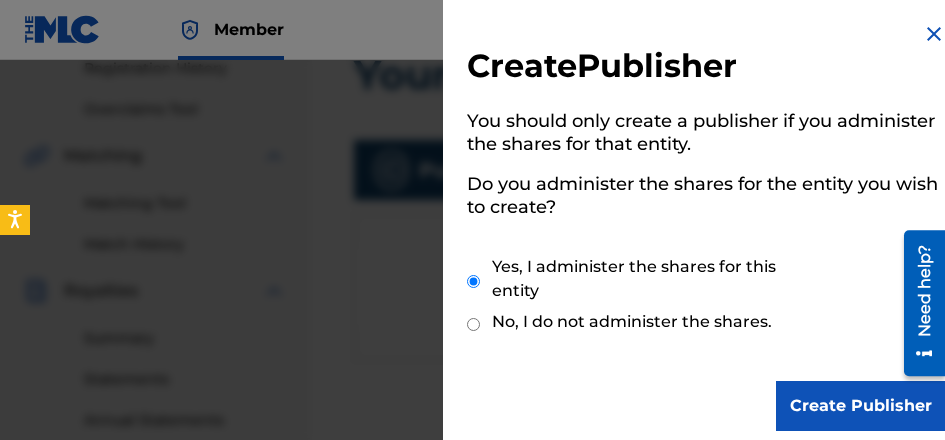 click on "Create Publisher" at bounding box center [861, 406] 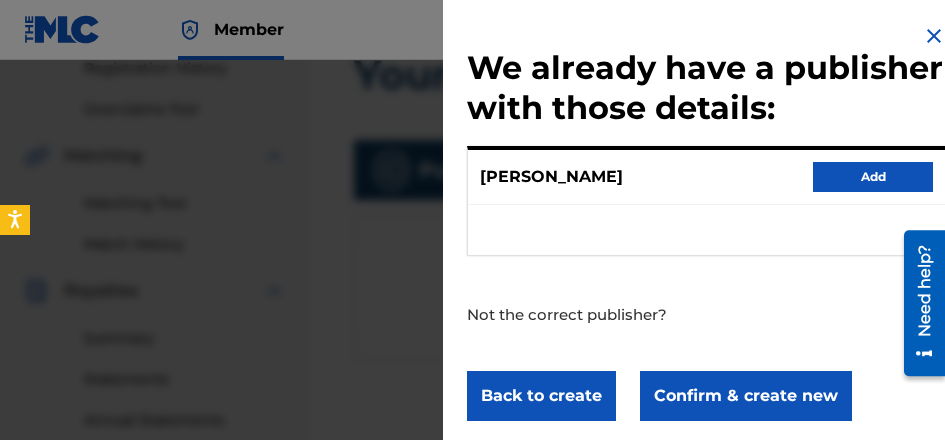scroll, scrollTop: 44, scrollLeft: 0, axis: vertical 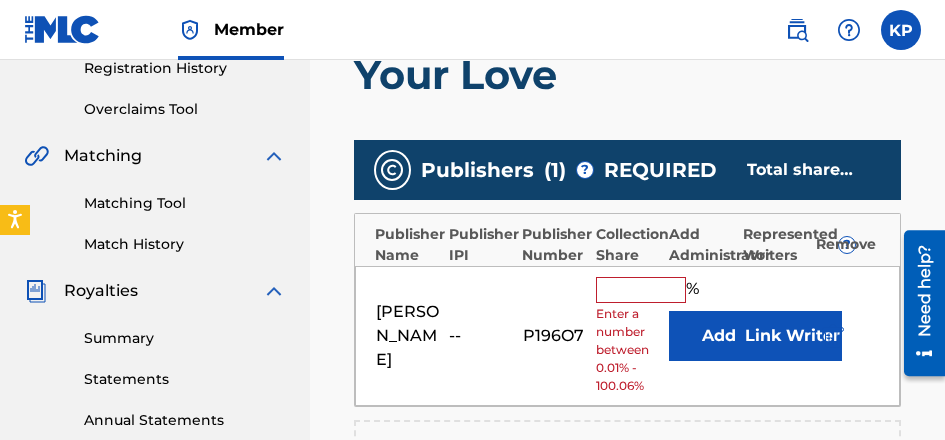 drag, startPoint x: 632, startPoint y: 284, endPoint x: 630, endPoint y: 257, distance: 27.073973 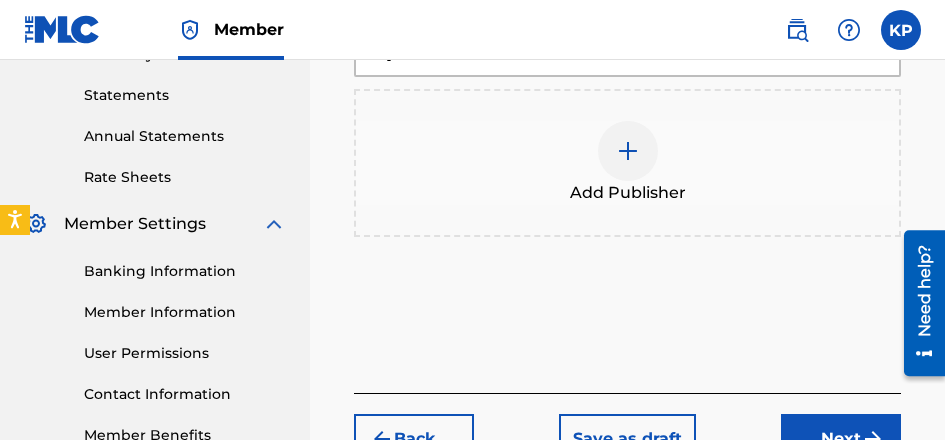 scroll, scrollTop: 790, scrollLeft: 0, axis: vertical 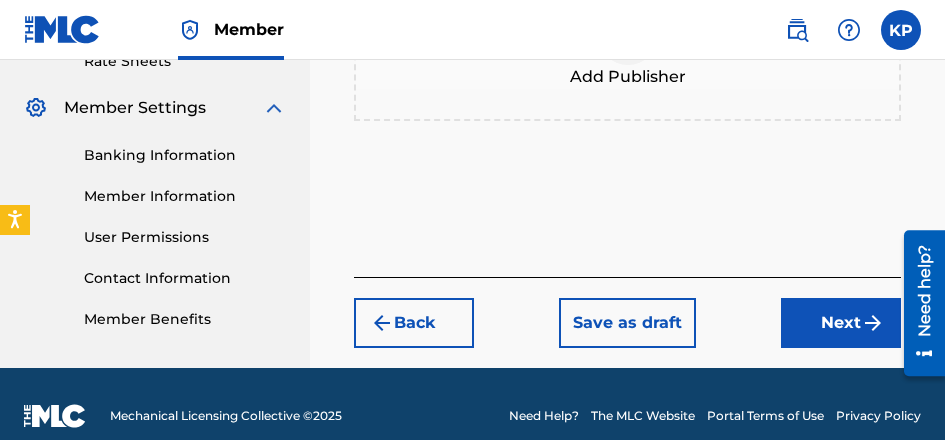 type on "100" 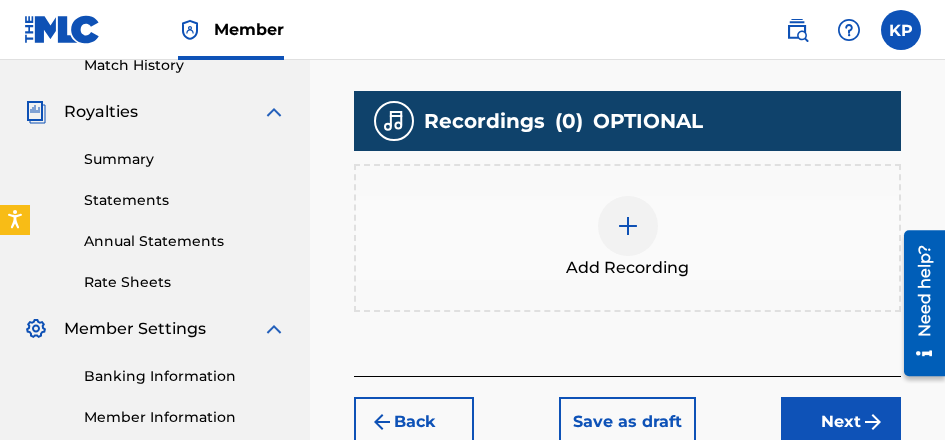 scroll, scrollTop: 590, scrollLeft: 0, axis: vertical 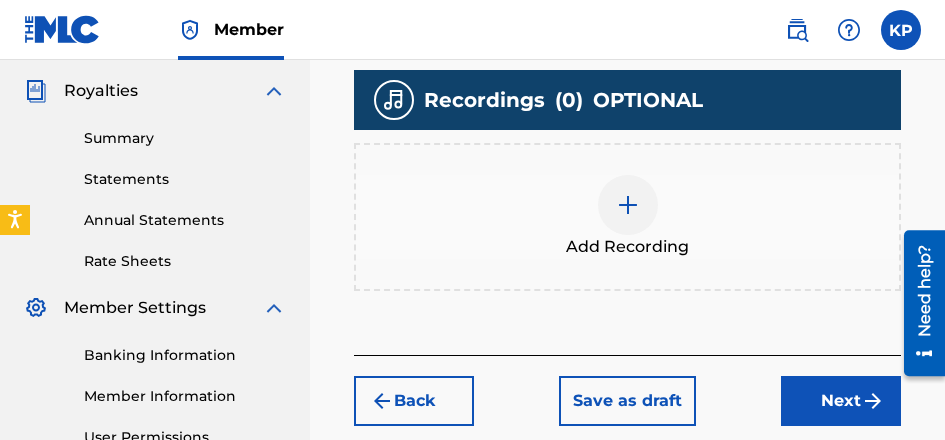 click at bounding box center [628, 205] 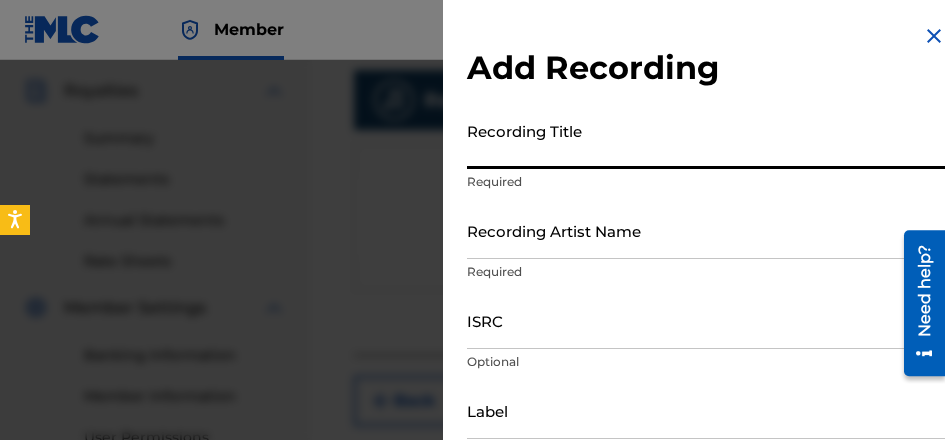 click on "Recording Title" at bounding box center [706, 140] 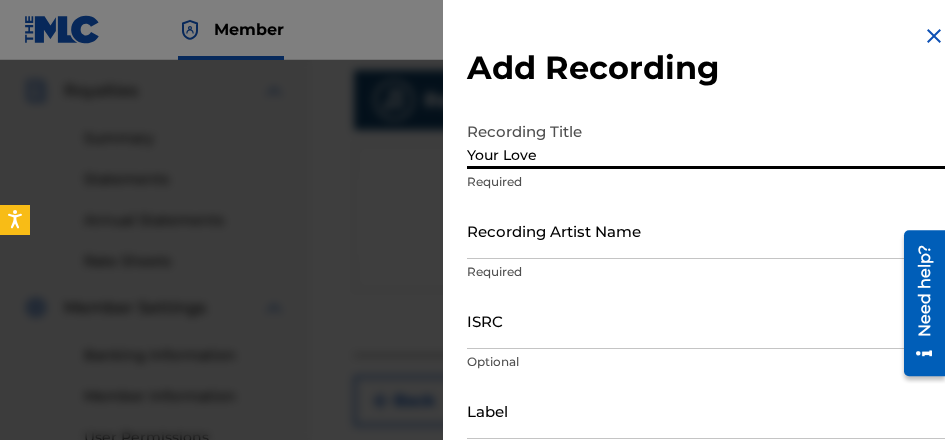 type on "Your Love" 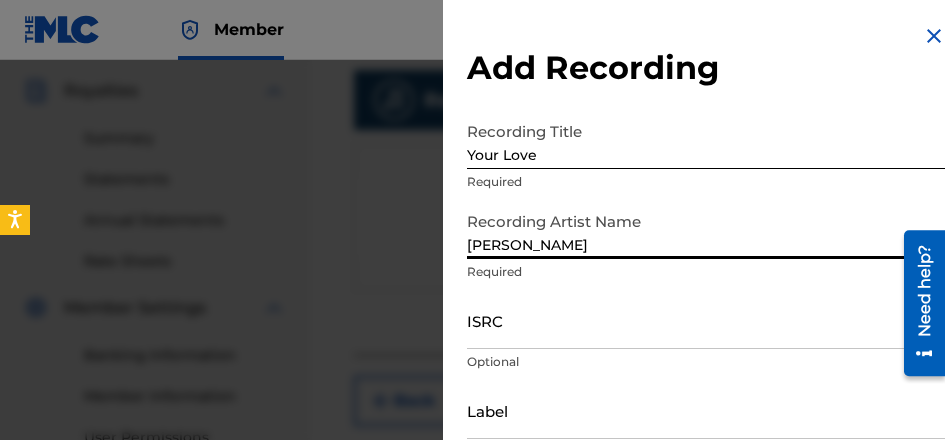 type on "[PERSON_NAME]" 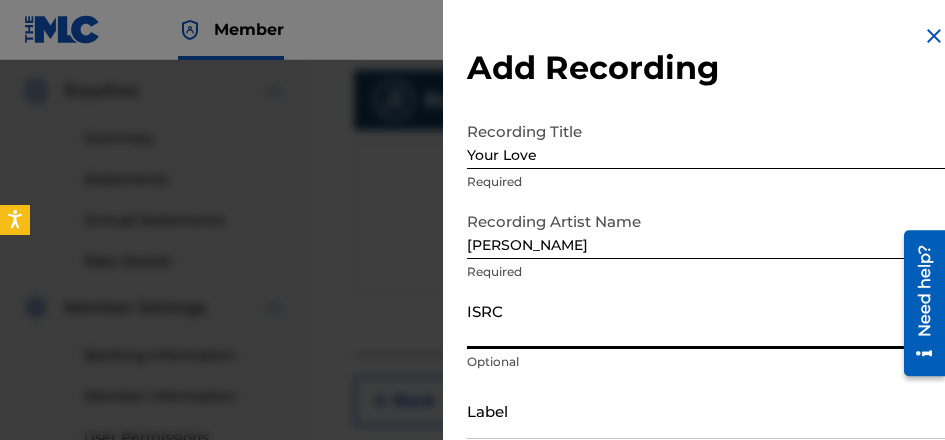 paste on "QZWFE2564418" 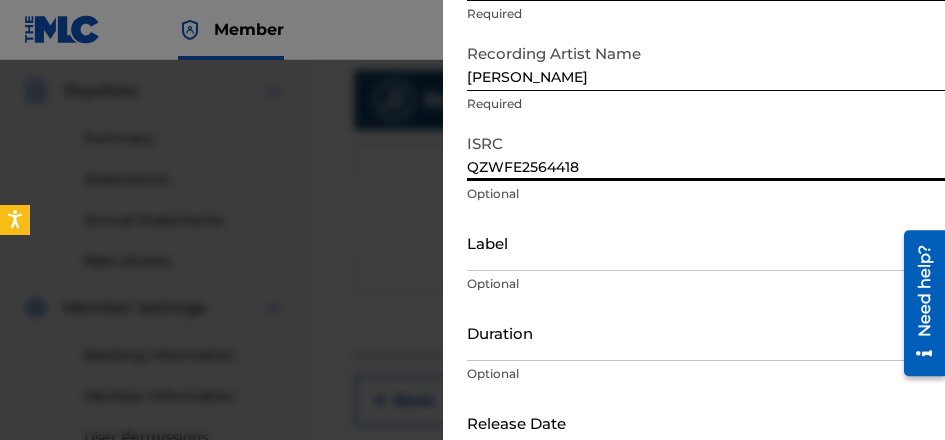 scroll, scrollTop: 200, scrollLeft: 0, axis: vertical 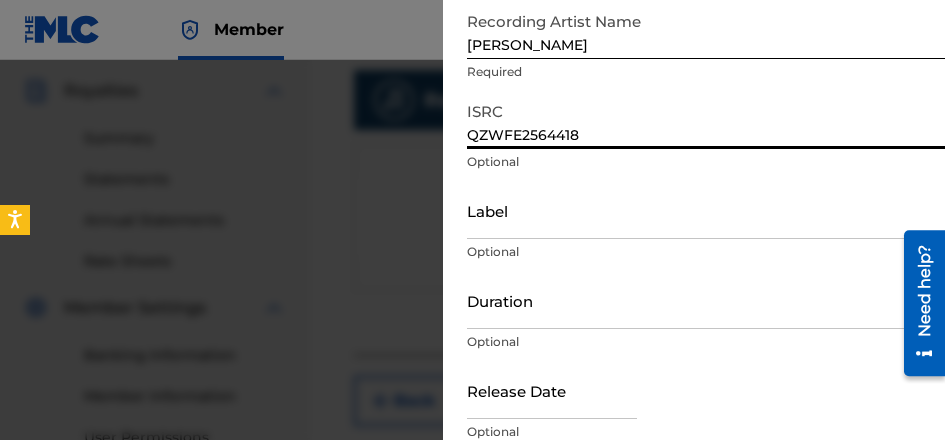 type on "QZWFE2564418" 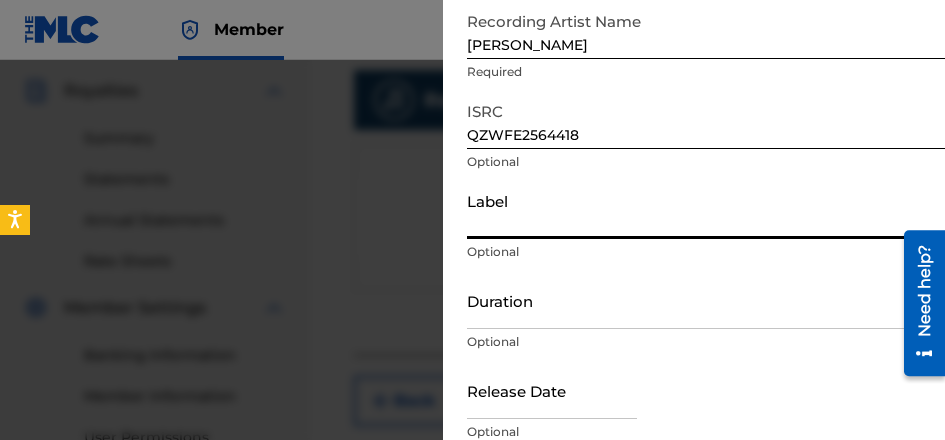 click on "Label" at bounding box center [706, 210] 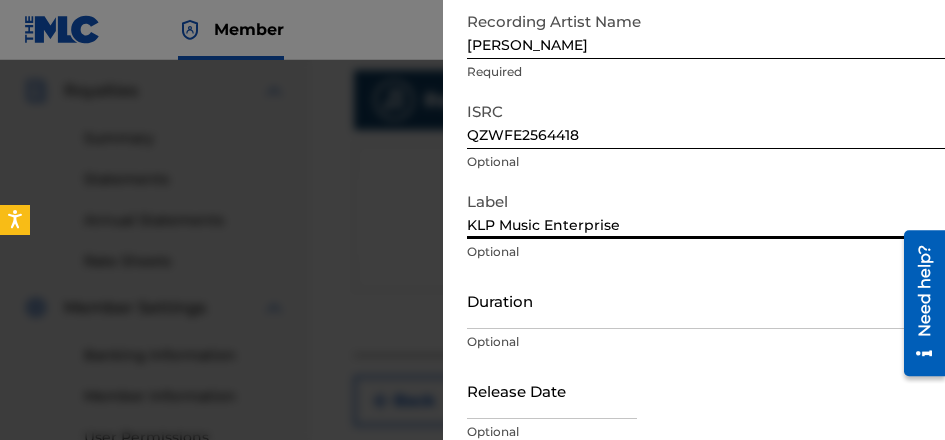type on "KLP Music Enterprise" 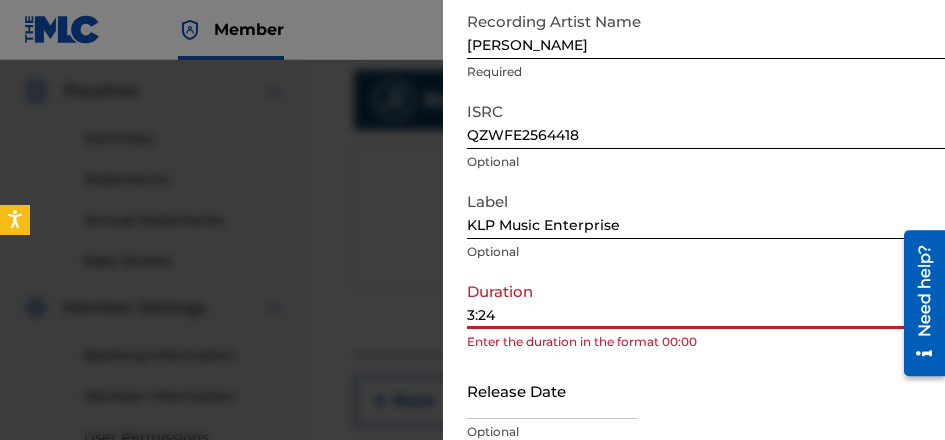 click on "3:24" at bounding box center (706, 300) 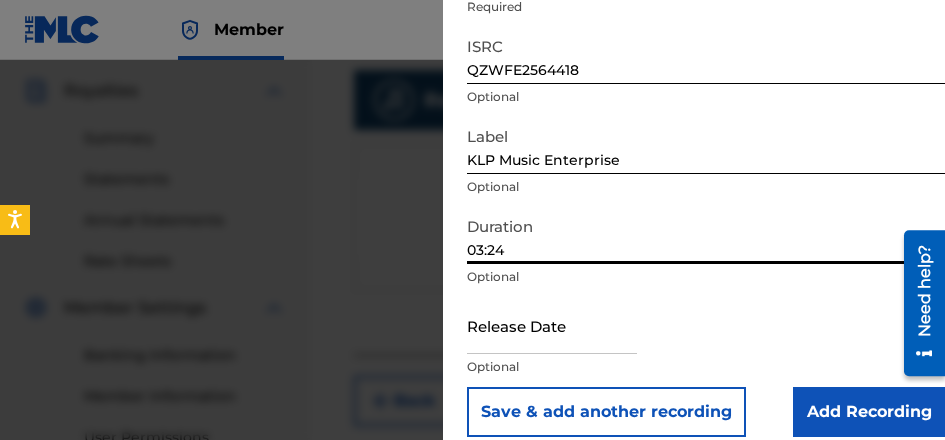 scroll, scrollTop: 286, scrollLeft: 0, axis: vertical 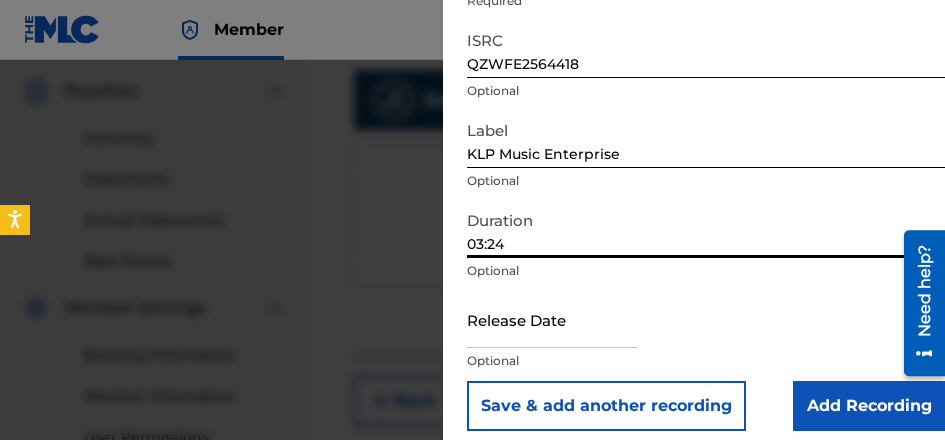type on "03:24" 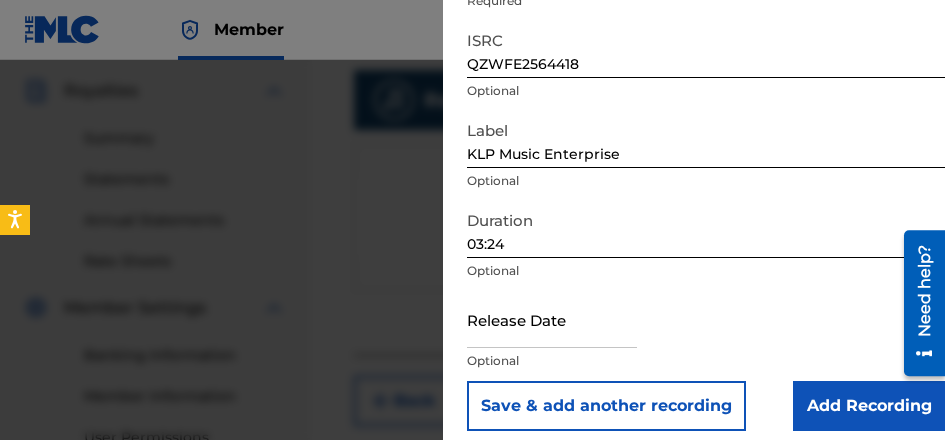 click at bounding box center [552, 319] 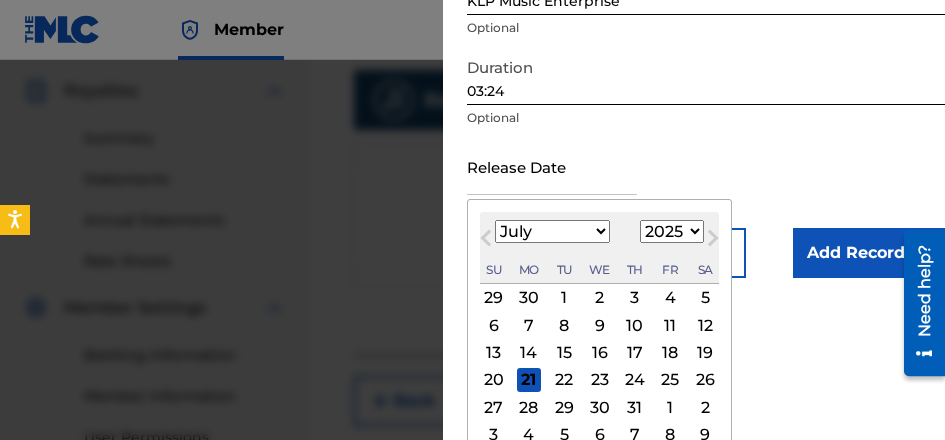 scroll, scrollTop: 445, scrollLeft: 0, axis: vertical 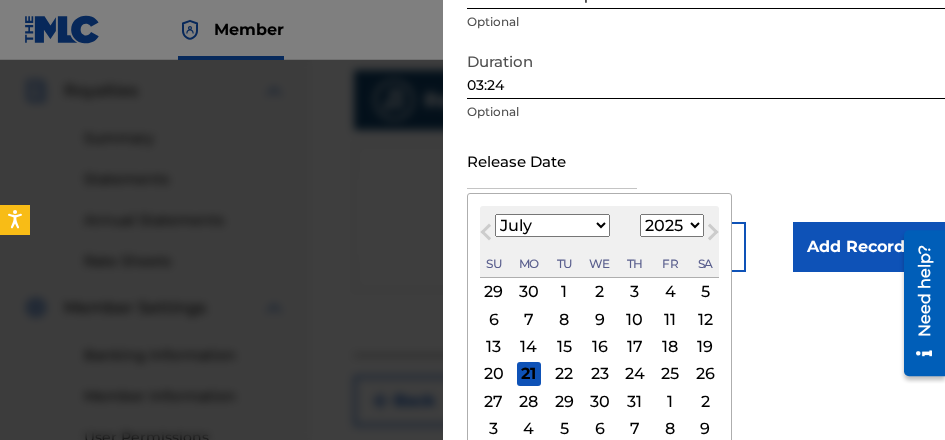 click on "Previous Month" at bounding box center (488, 235) 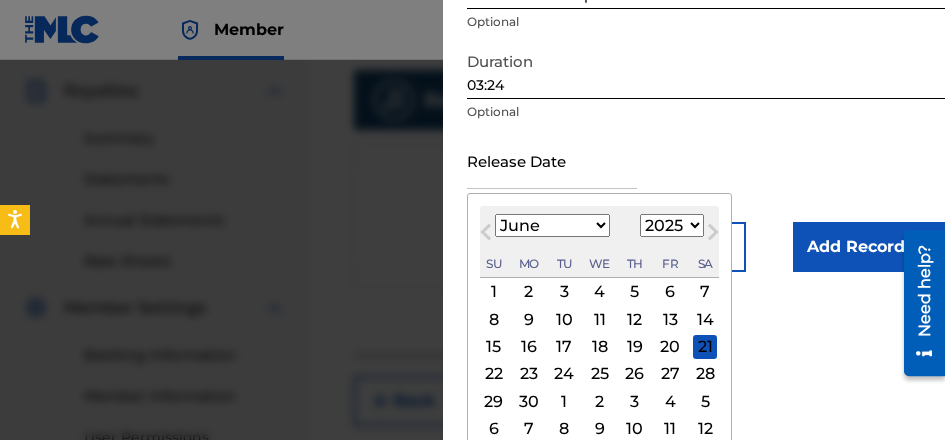 click on "21" at bounding box center [705, 347] 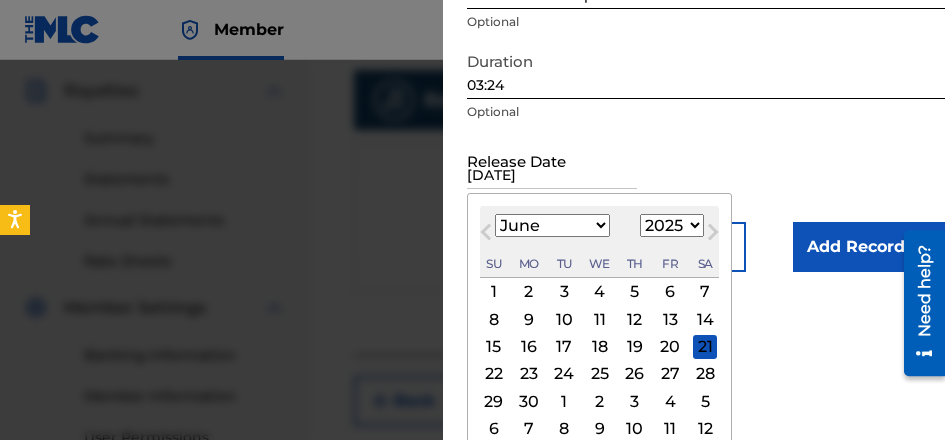 scroll, scrollTop: 286, scrollLeft: 0, axis: vertical 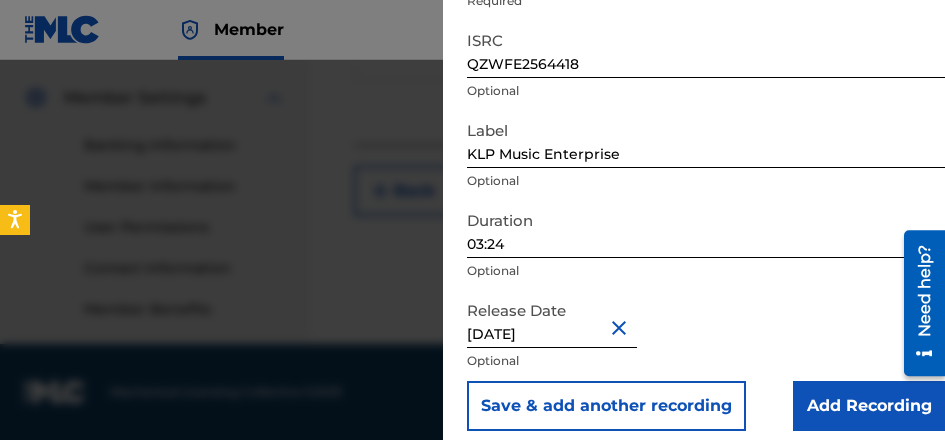 click on "Add Recording" at bounding box center [869, 406] 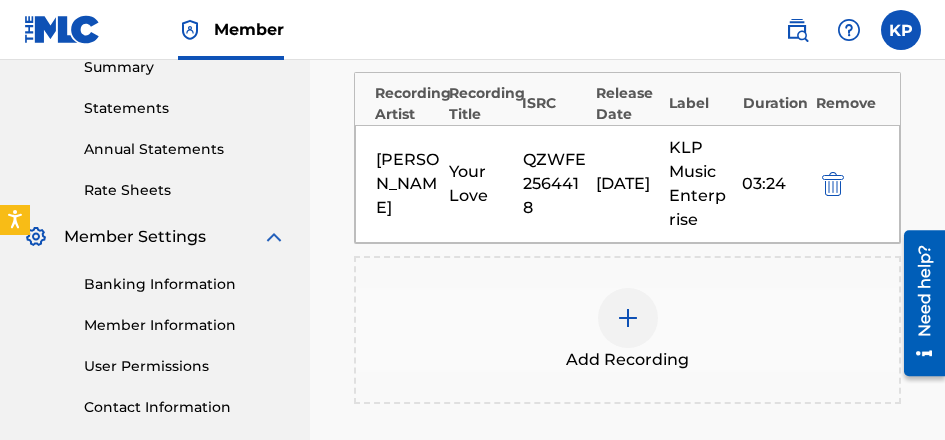 scroll, scrollTop: 700, scrollLeft: 0, axis: vertical 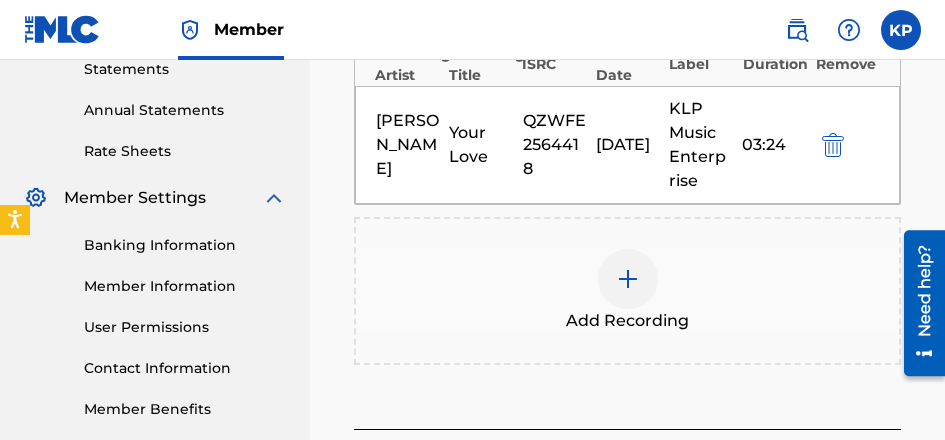 click at bounding box center (628, 279) 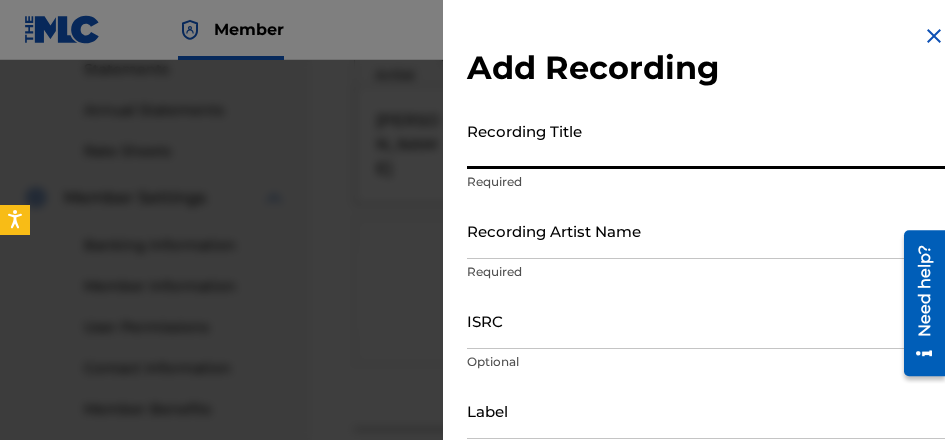 click on "Recording Title" at bounding box center [706, 140] 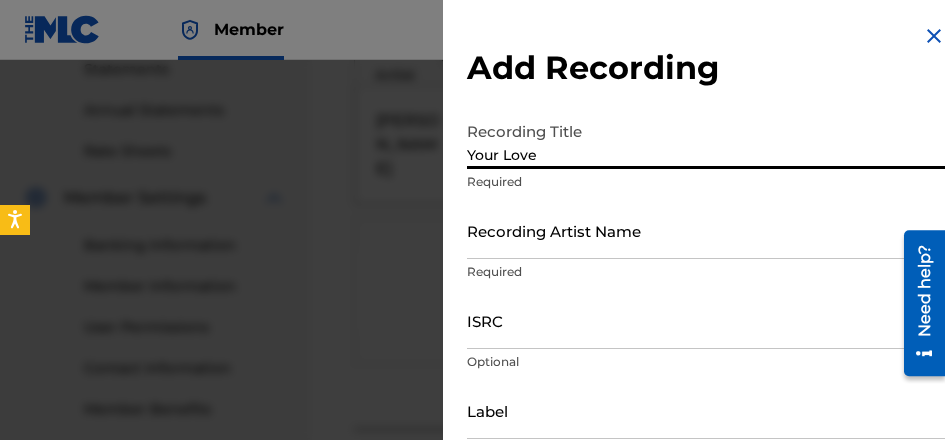type on "Your Love" 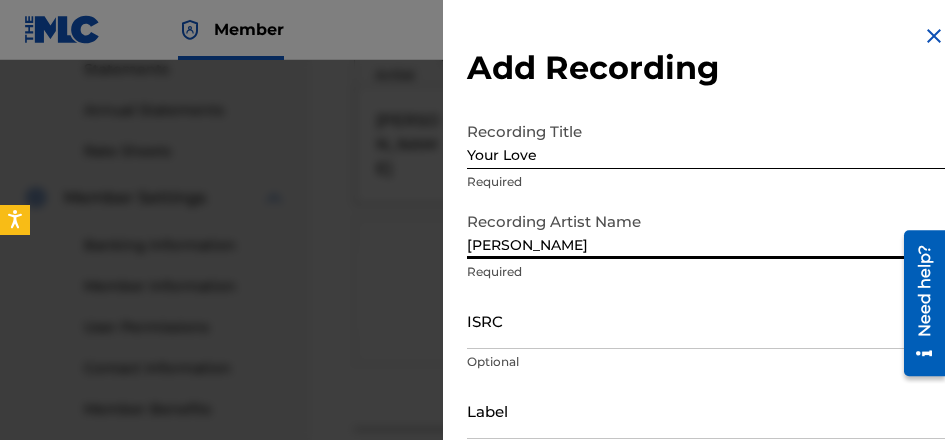 type on "[PERSON_NAME]" 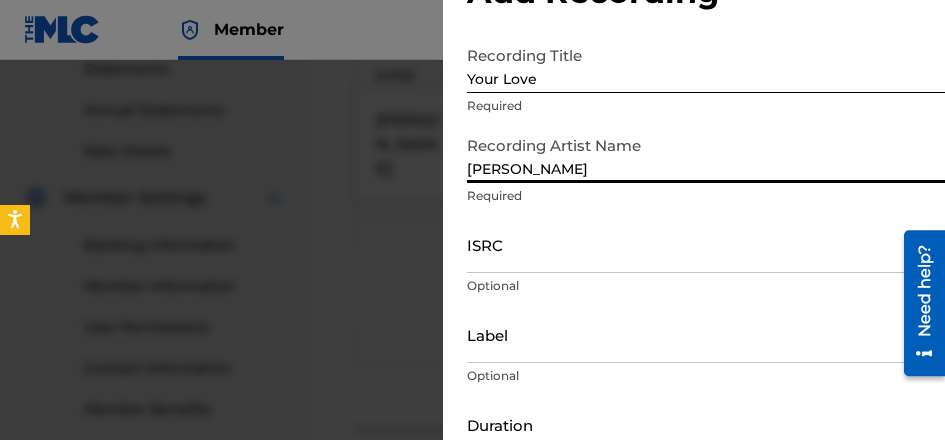 scroll, scrollTop: 100, scrollLeft: 0, axis: vertical 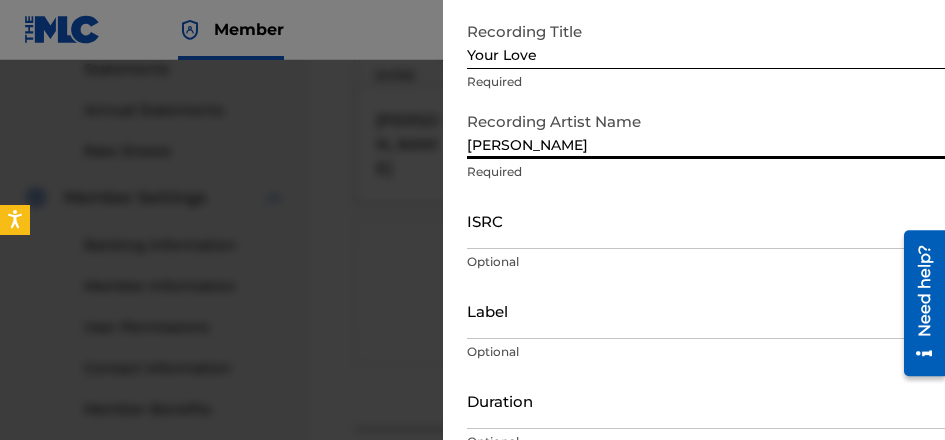 click on "ISRC" at bounding box center (706, 220) 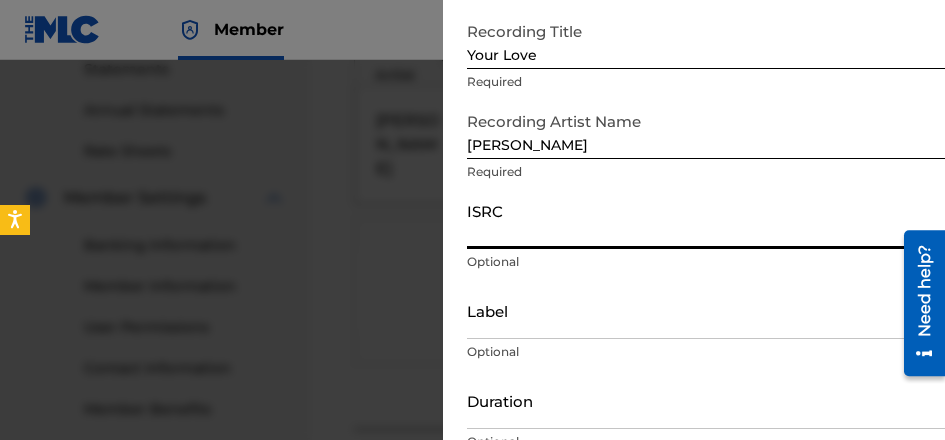 paste on "QZTAY2500826" 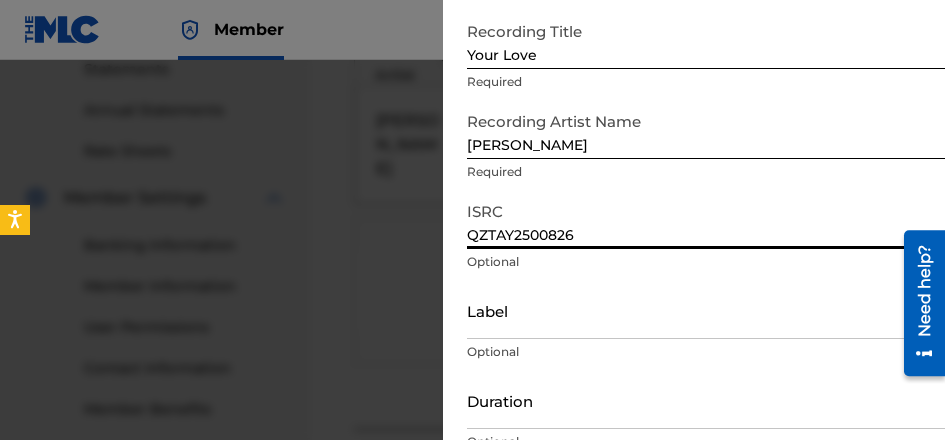 type on "QZTAY2500826" 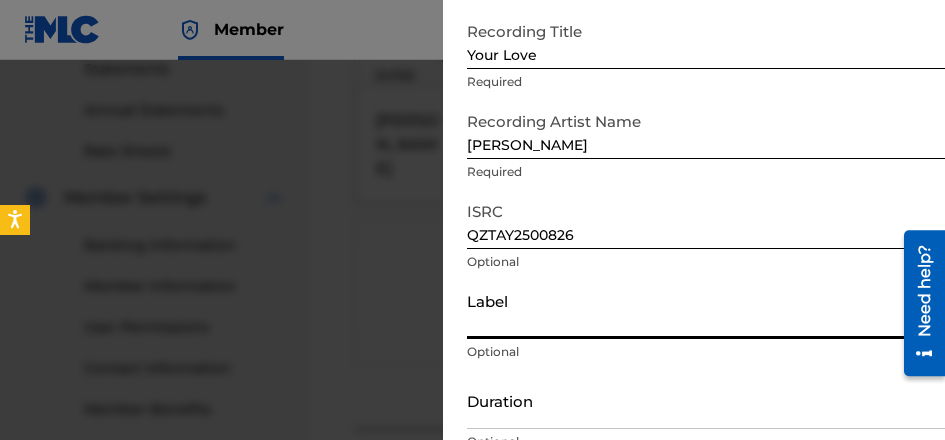 click on "Label" at bounding box center [706, 310] 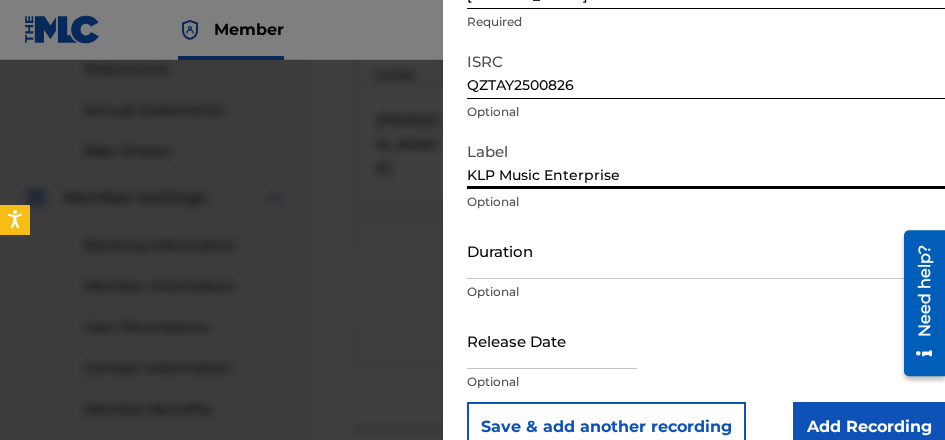 scroll, scrollTop: 286, scrollLeft: 0, axis: vertical 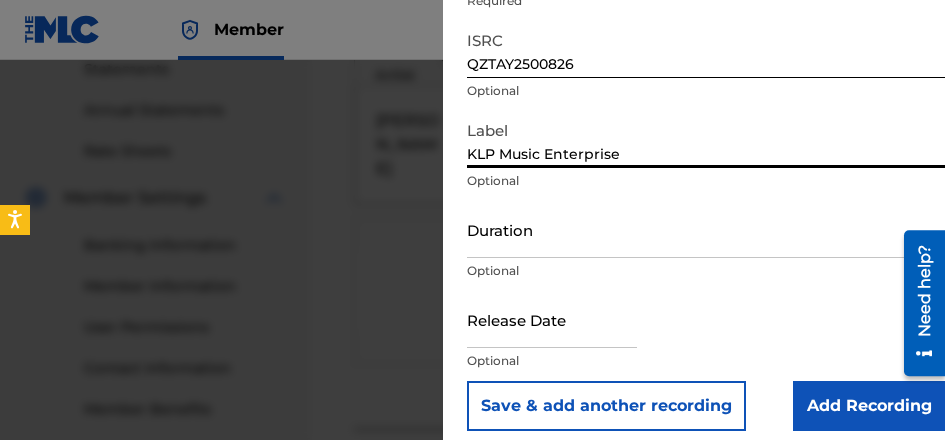 type on "KLP Music Enterprise" 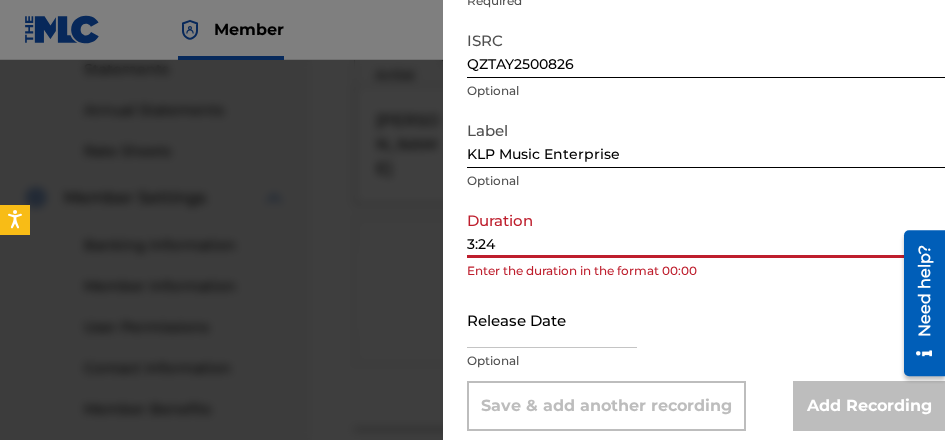 click on "Add Recording Recording Title Your Love Required Recording Artist Name [PERSON_NAME] Required ISRC QZTAY2500826 Optional Label KLP Music Enterprise Optional Duration 3:24 Enter the duration in the format 00:00 Release Date Optional Save & add another recording Add Recording" at bounding box center (706, 92) 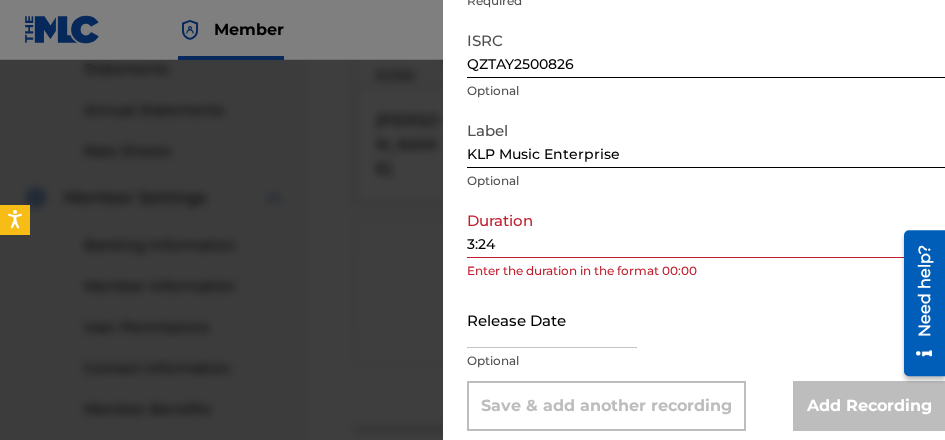 click on "Add Recording Recording Title Your Love Required Recording Artist Name [PERSON_NAME] Required ISRC QZTAY2500826 Optional Label KLP Music Enterprise Optional Duration 3:24 Enter the duration in the format 00:00 Release Date Optional Save & add another recording Add Recording" at bounding box center [706, 92] 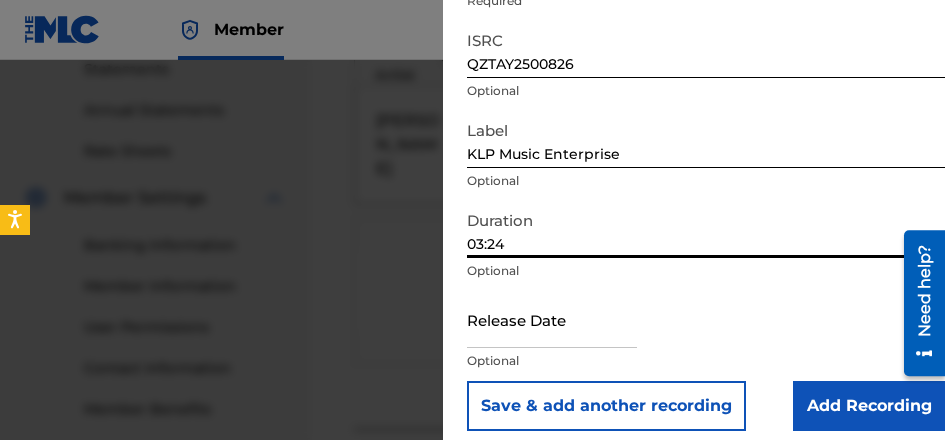 type on "03:24" 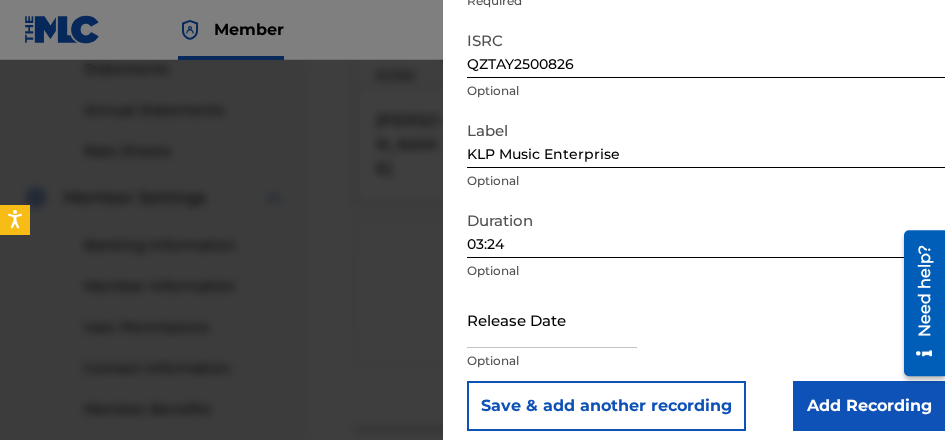 click at bounding box center (552, 319) 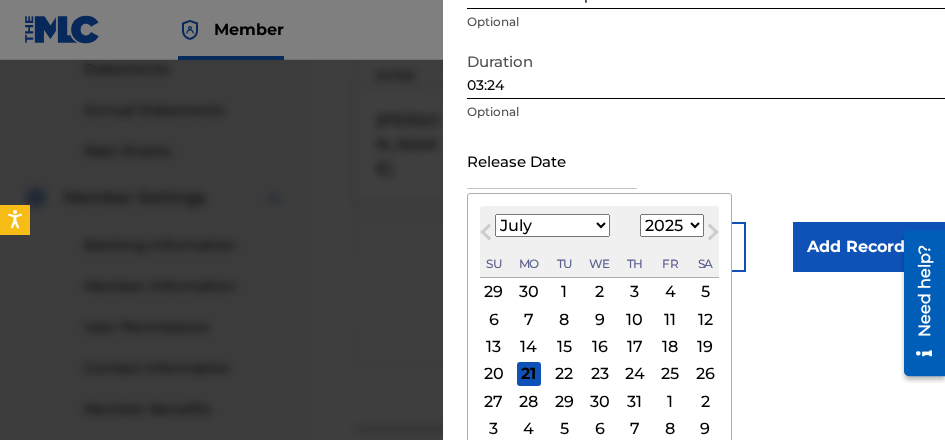 scroll, scrollTop: 445, scrollLeft: 0, axis: vertical 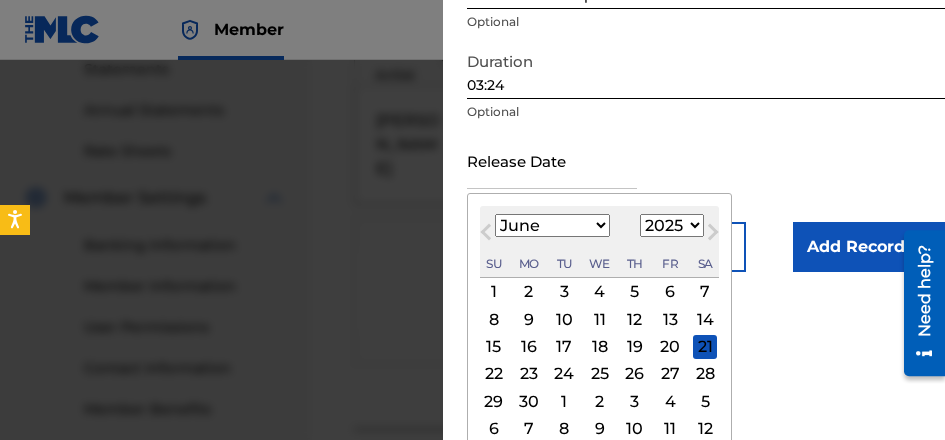 click on "21" at bounding box center (705, 347) 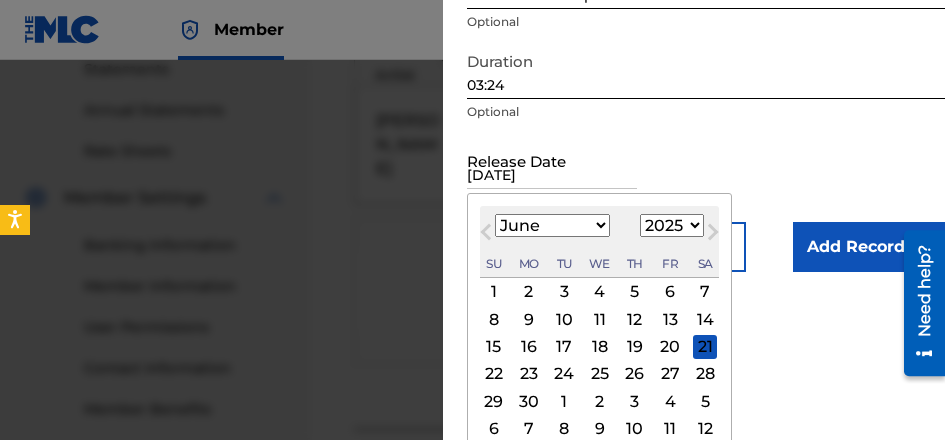 scroll, scrollTop: 286, scrollLeft: 0, axis: vertical 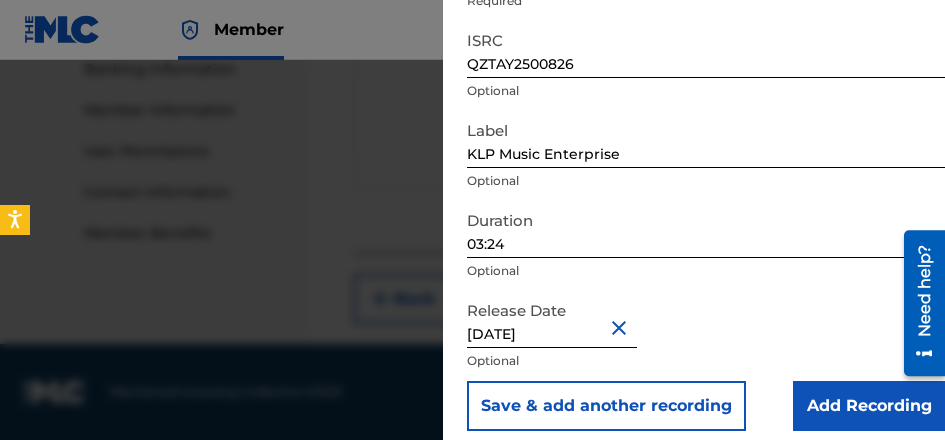 click on "Add Recording" at bounding box center [869, 406] 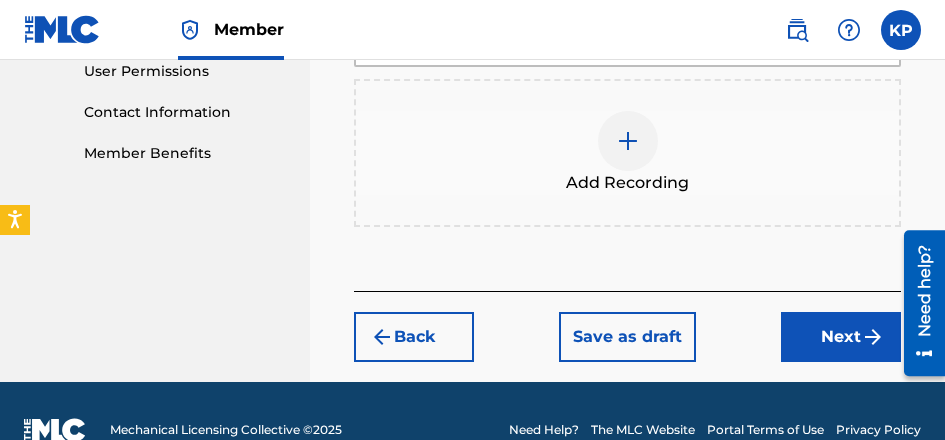 scroll, scrollTop: 1009, scrollLeft: 0, axis: vertical 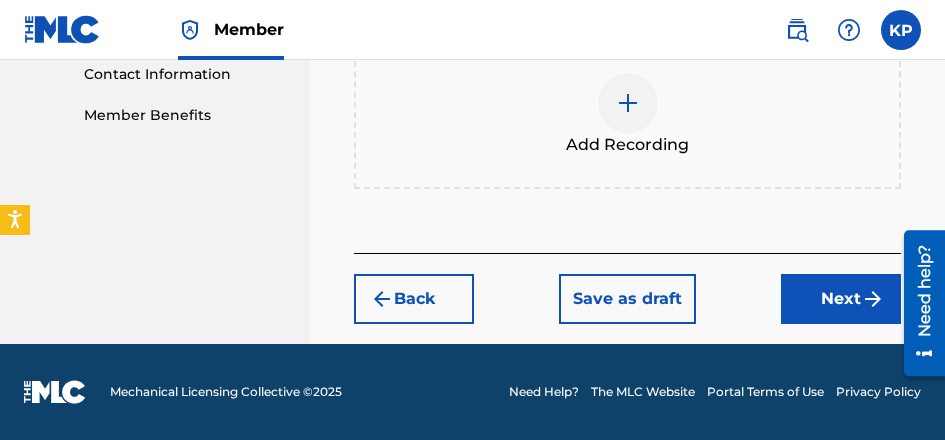 click on "Next" at bounding box center (841, 299) 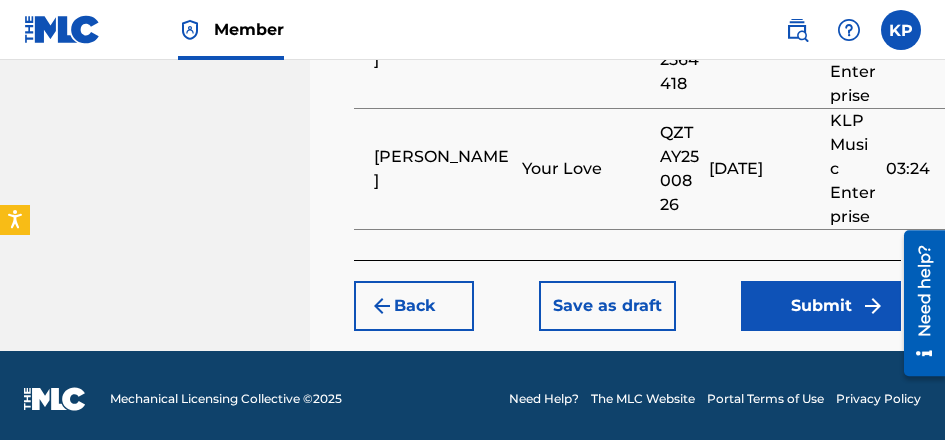 scroll, scrollTop: 1559, scrollLeft: 0, axis: vertical 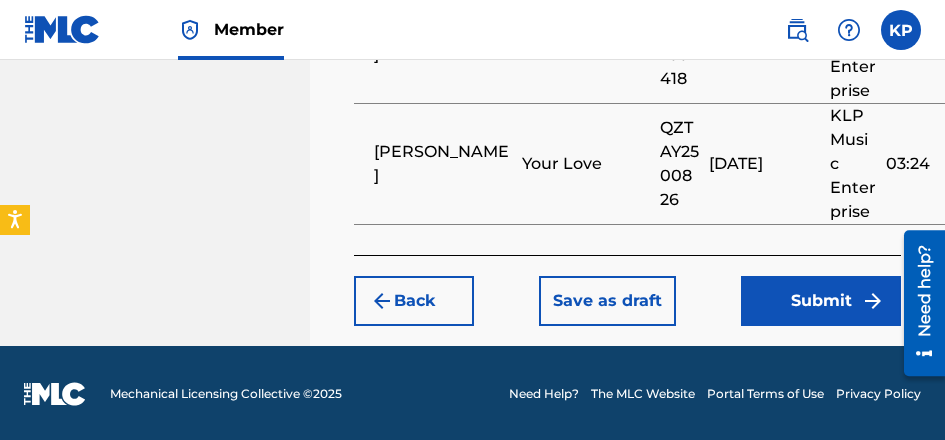 click on "Submit" at bounding box center [821, 301] 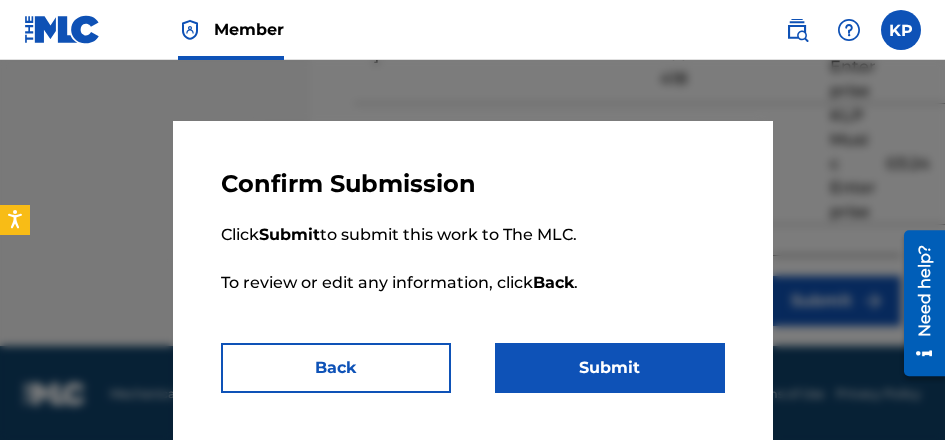 scroll, scrollTop: 4, scrollLeft: 0, axis: vertical 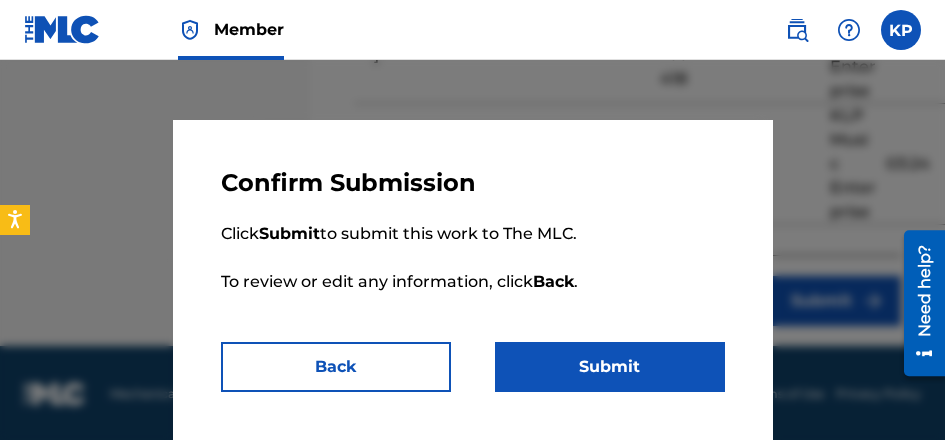 click on "Submit" at bounding box center [610, 367] 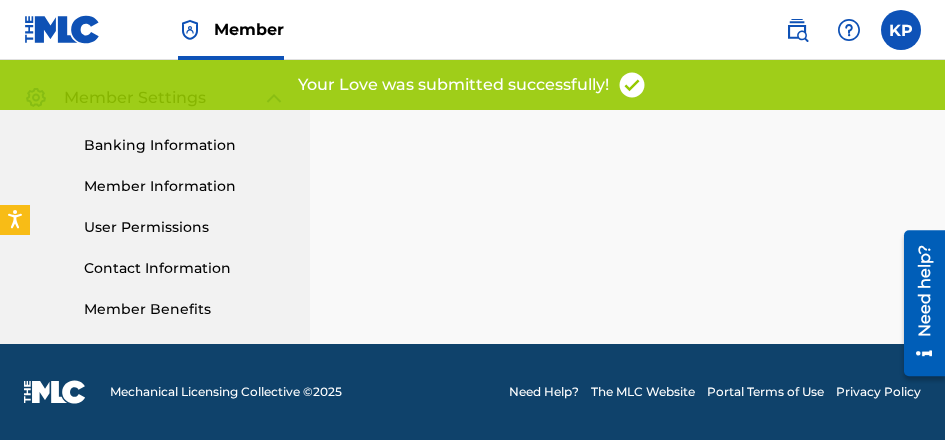 scroll, scrollTop: 0, scrollLeft: 0, axis: both 